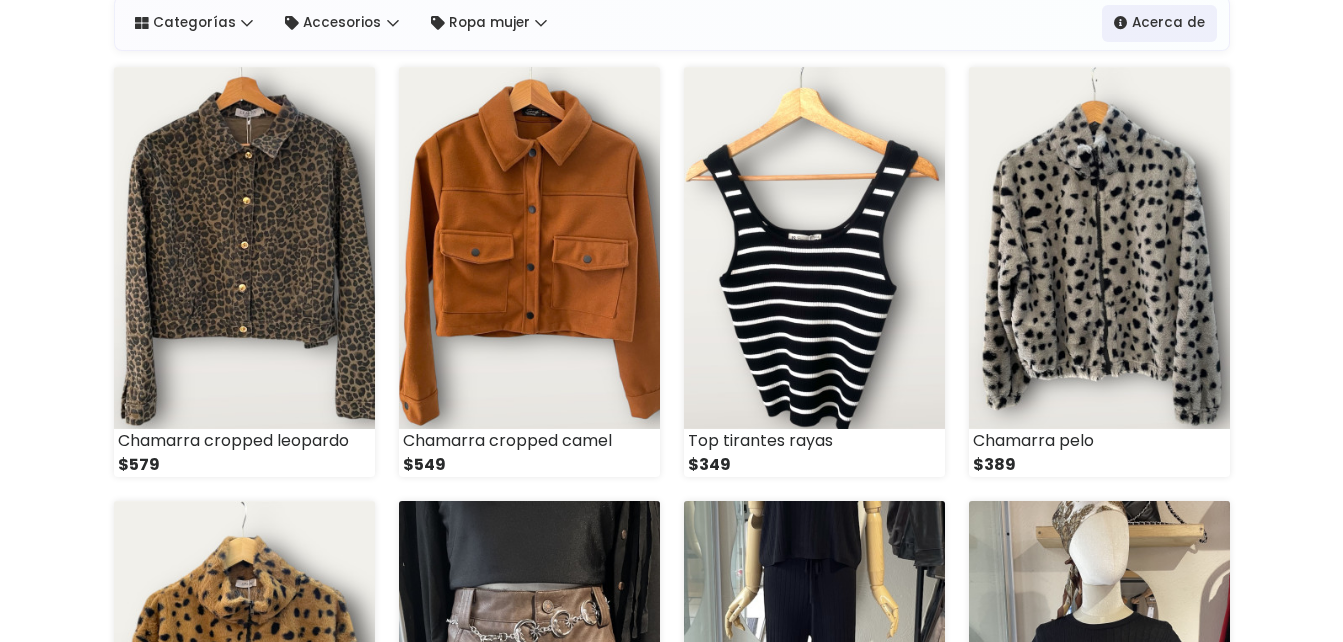 scroll, scrollTop: 199, scrollLeft: 0, axis: vertical 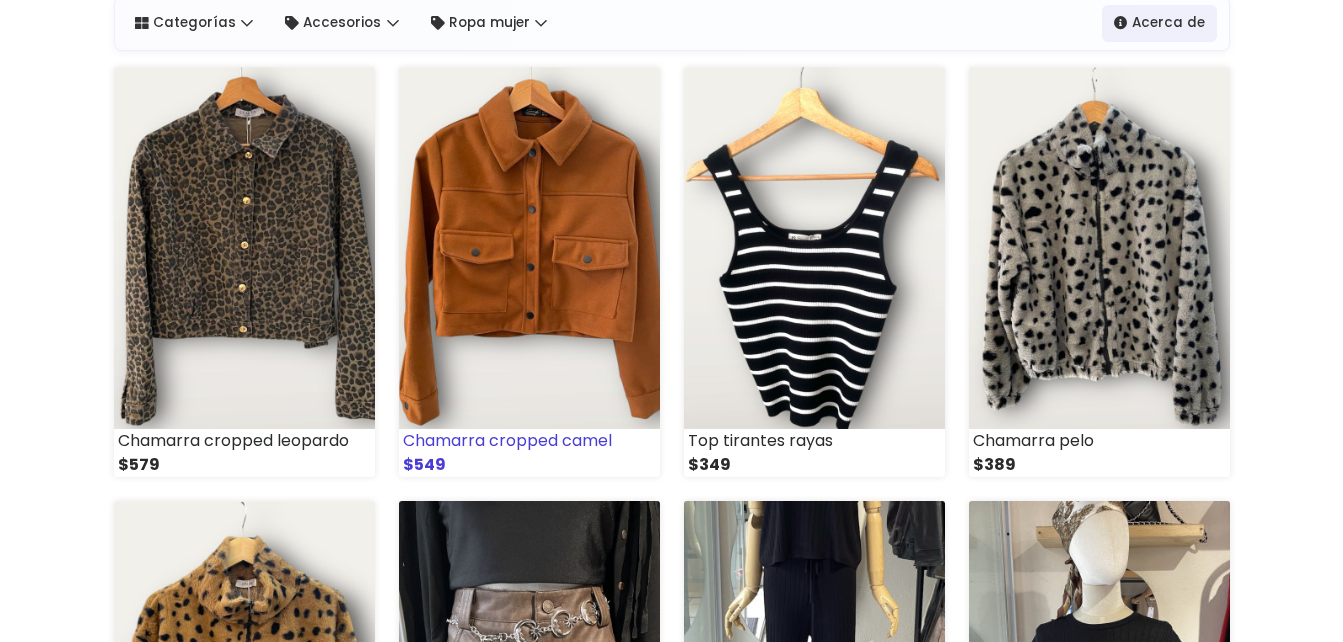 click at bounding box center (529, 248) 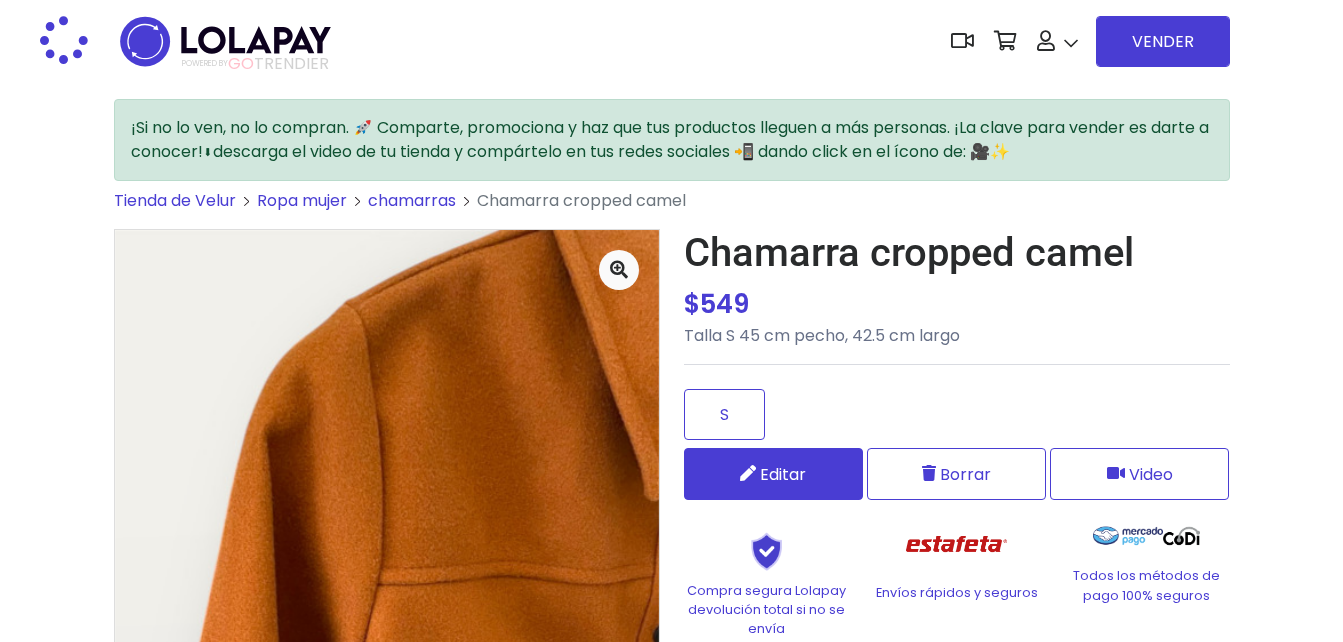 scroll, scrollTop: 0, scrollLeft: 0, axis: both 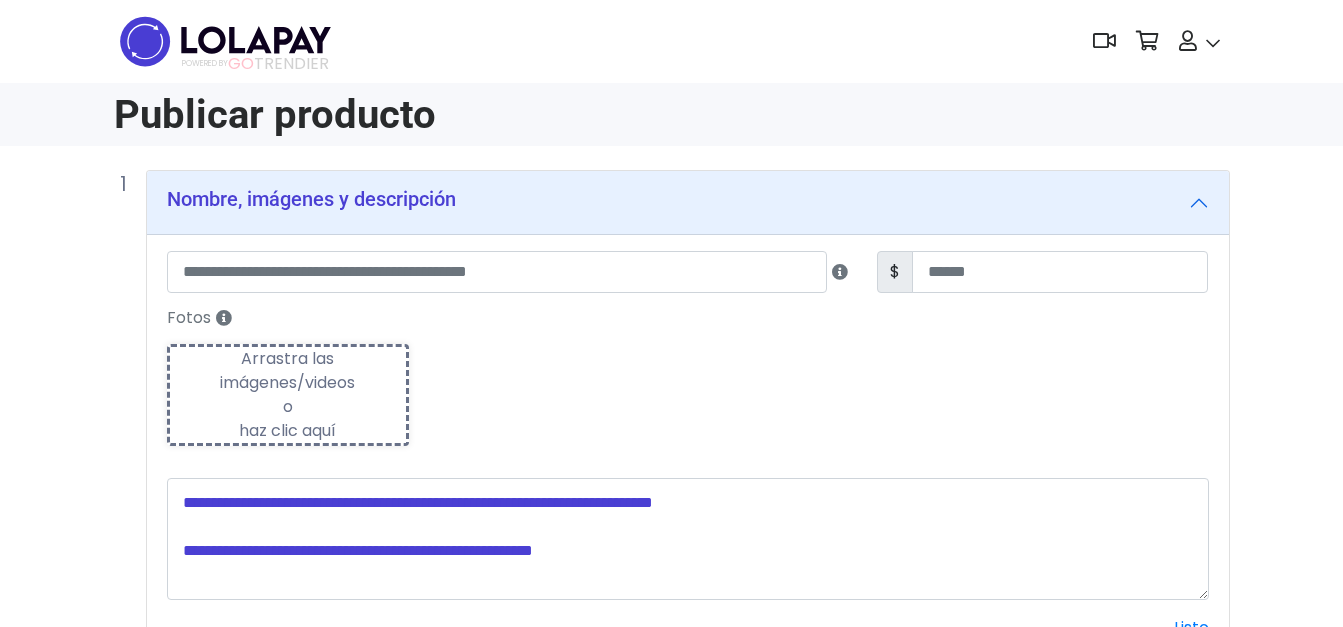 type on "**********" 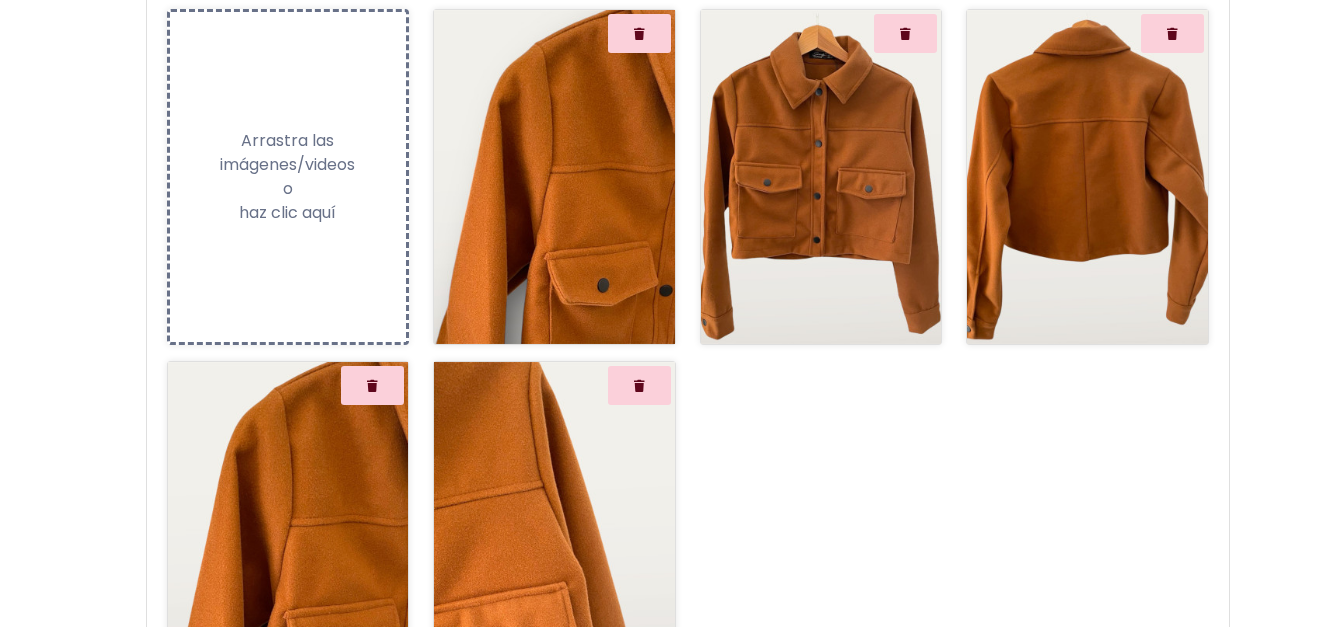 scroll, scrollTop: 300, scrollLeft: 0, axis: vertical 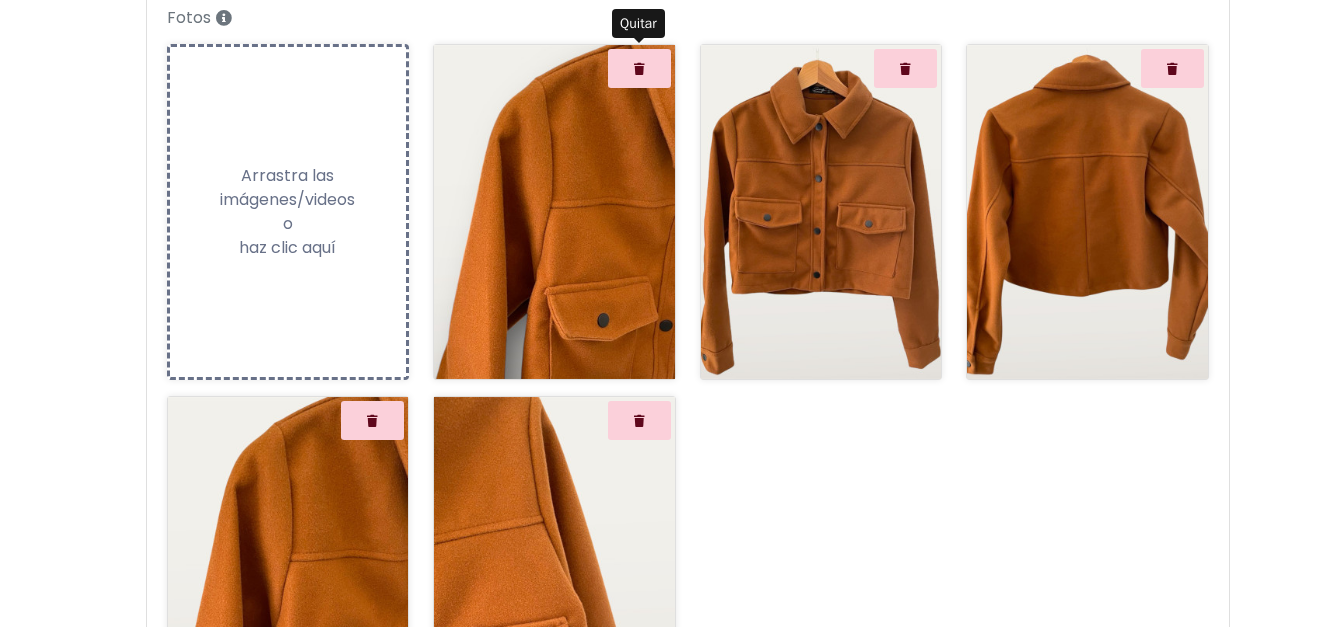 click at bounding box center [639, 68] 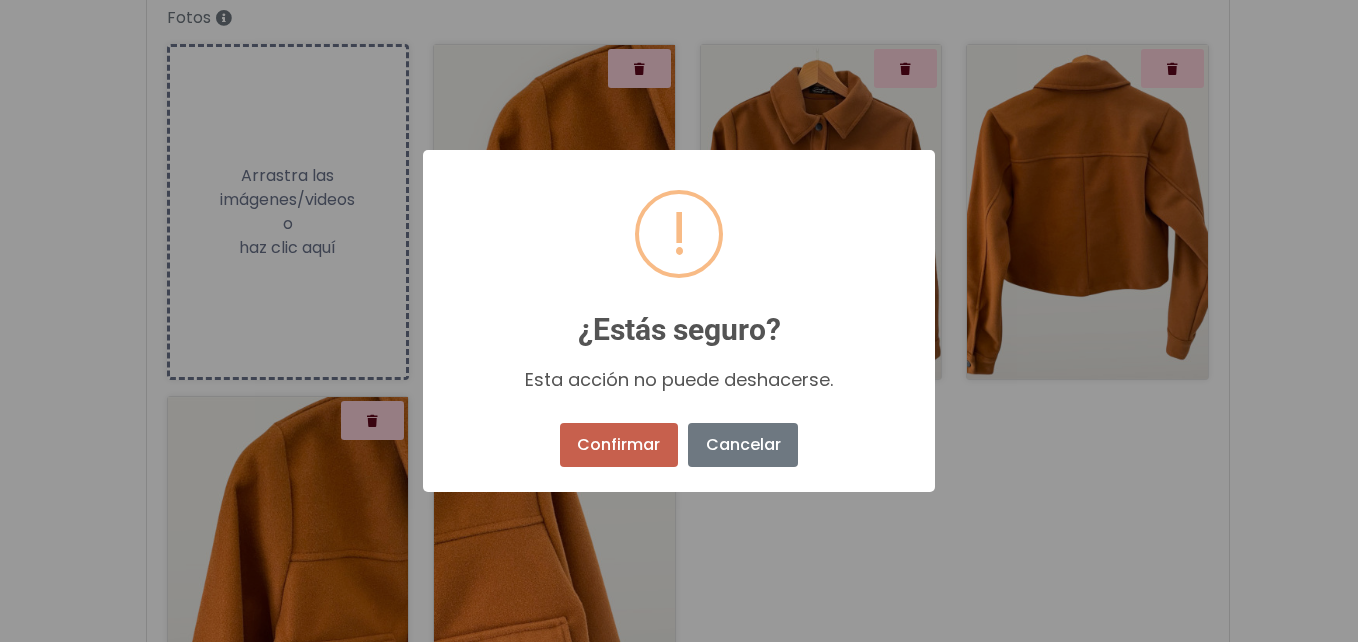 click on "Confirmar" at bounding box center [619, 445] 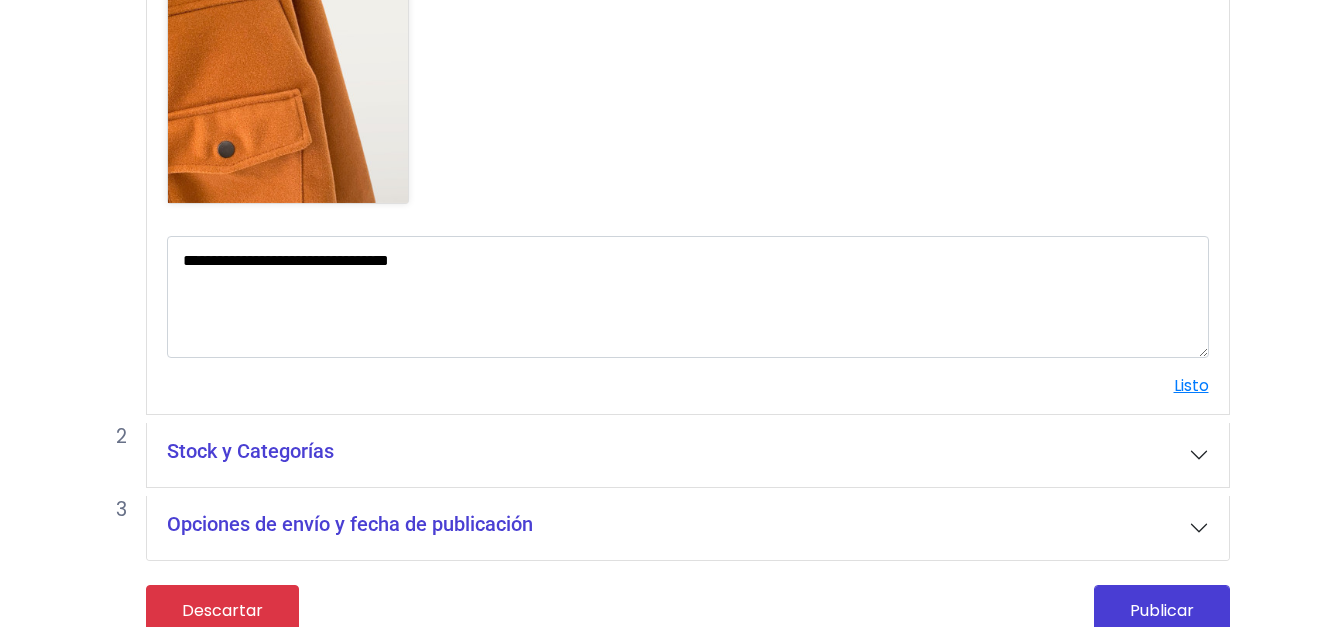 scroll, scrollTop: 854, scrollLeft: 0, axis: vertical 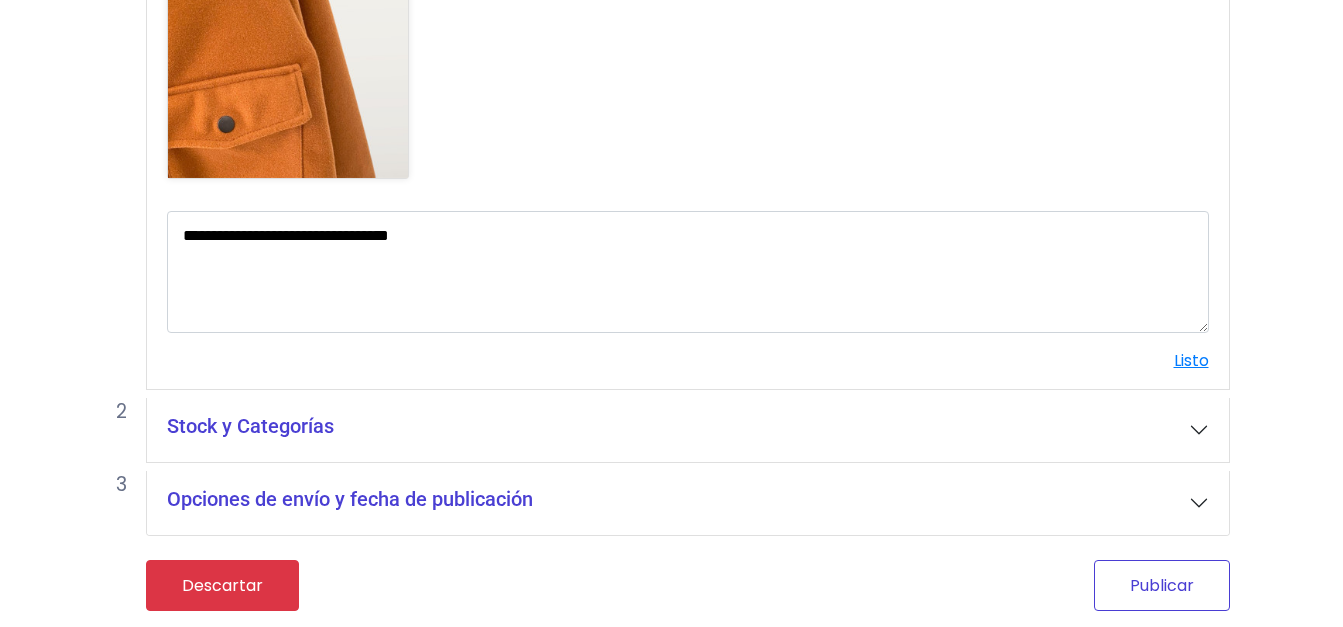 click on "Publicar" at bounding box center (1162, 585) 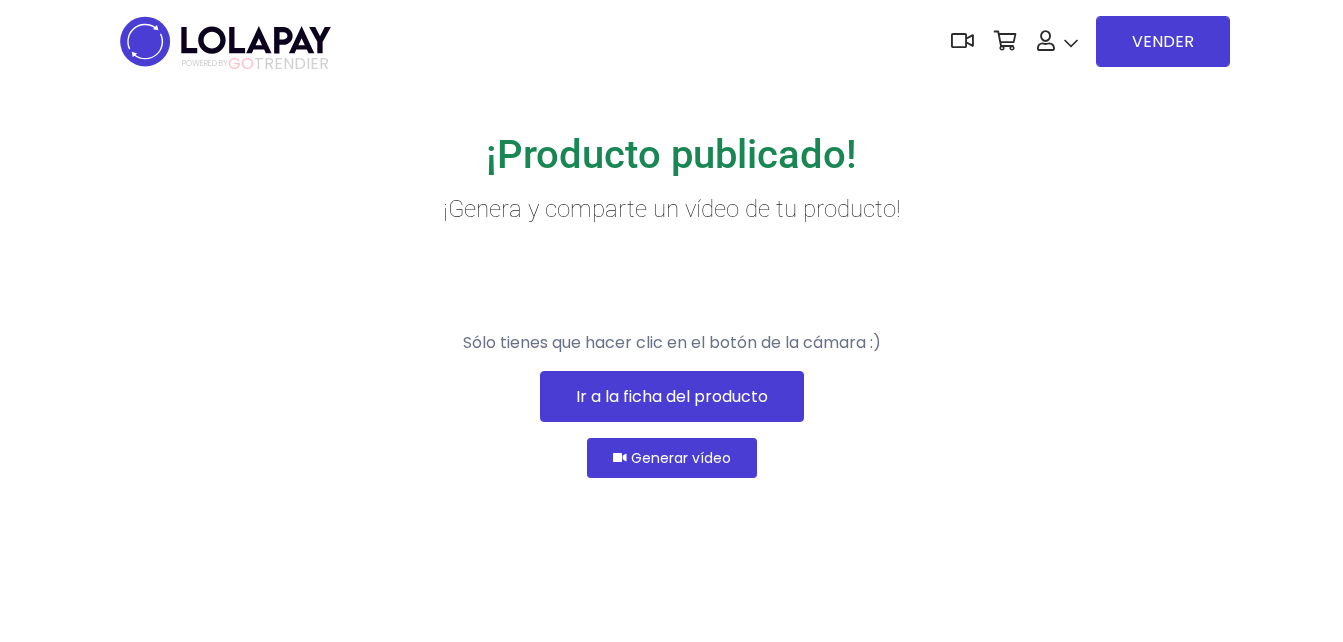 scroll, scrollTop: 0, scrollLeft: 0, axis: both 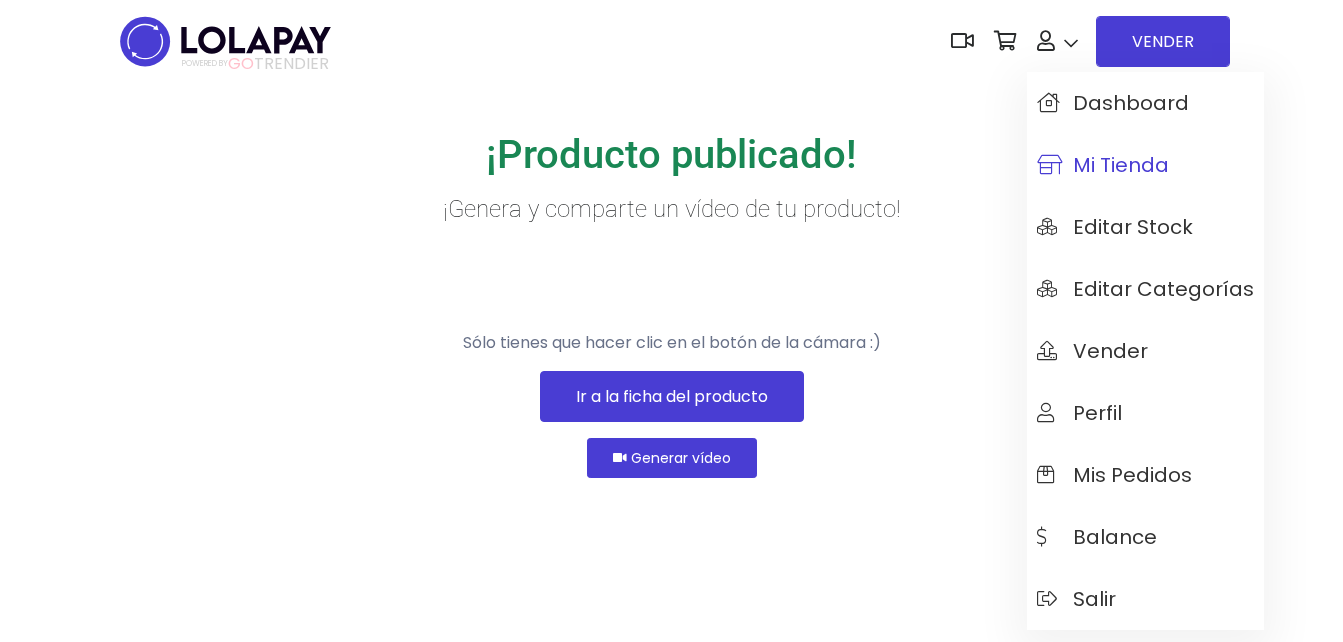 click on "Mi tienda" at bounding box center [1145, 165] 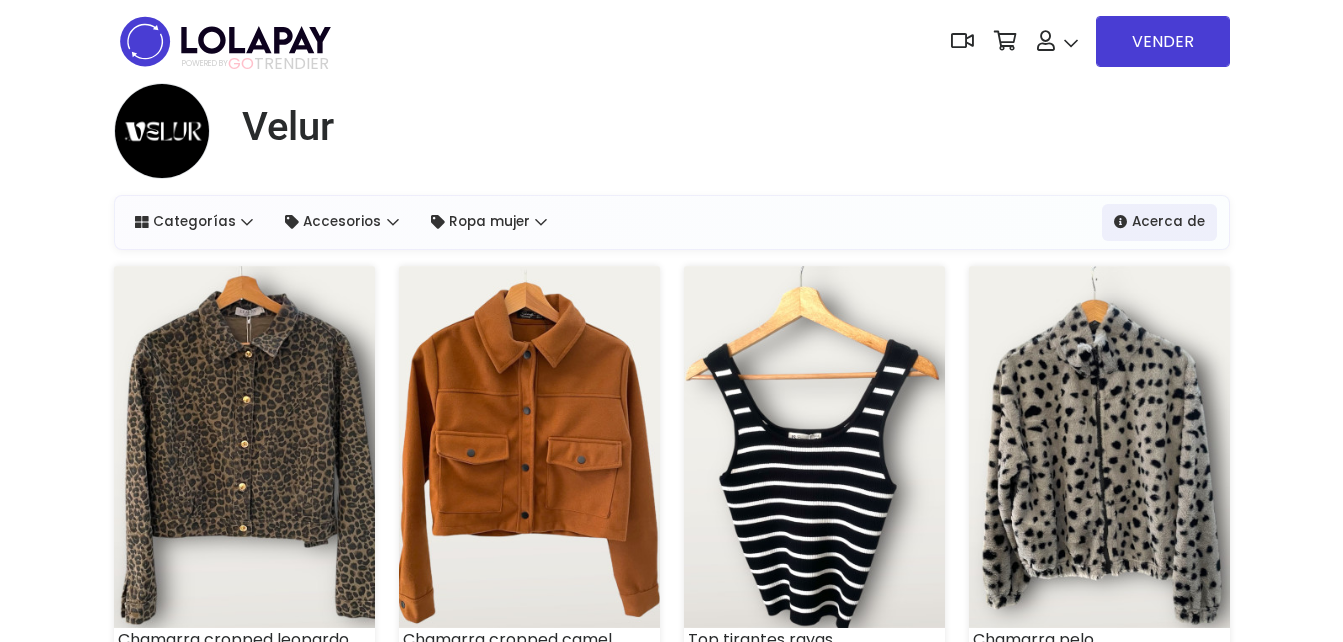 scroll, scrollTop: 200, scrollLeft: 0, axis: vertical 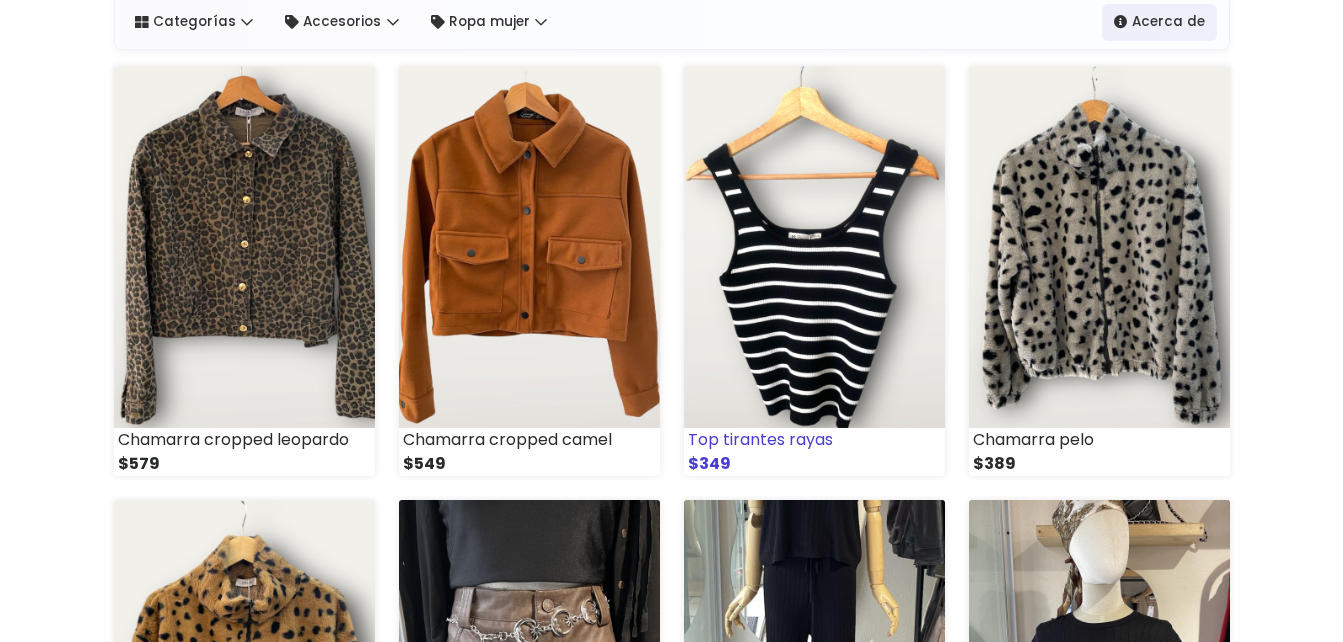 click at bounding box center (814, 247) 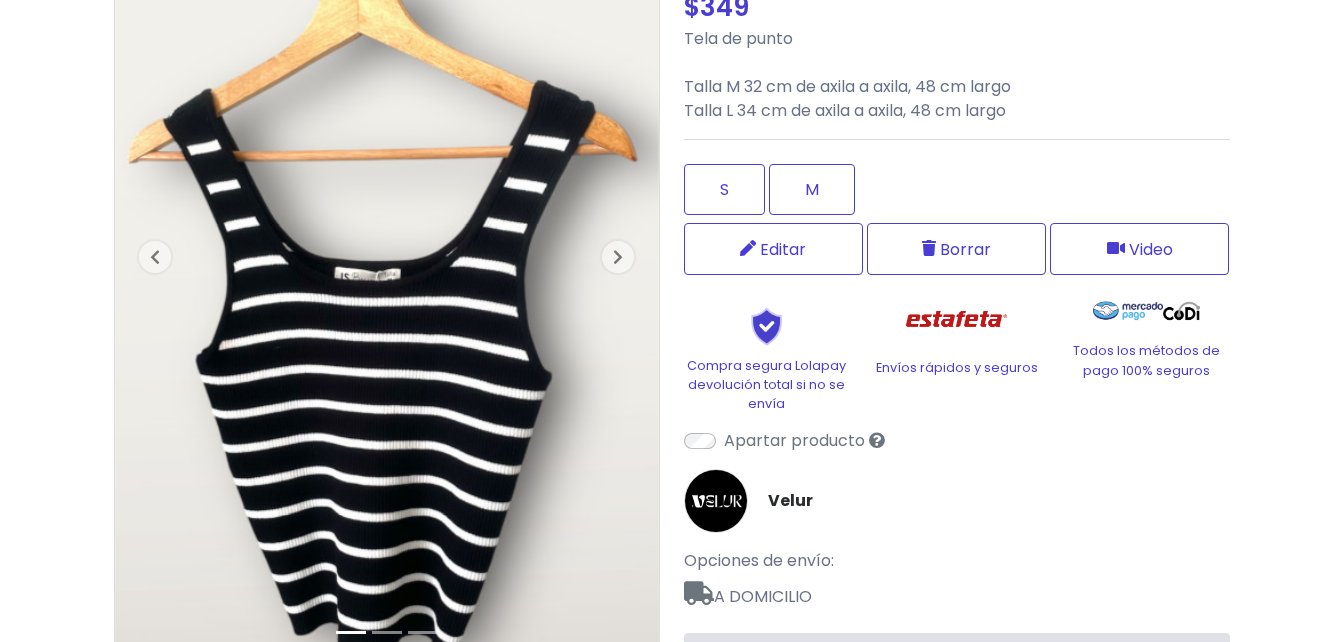 scroll, scrollTop: 300, scrollLeft: 0, axis: vertical 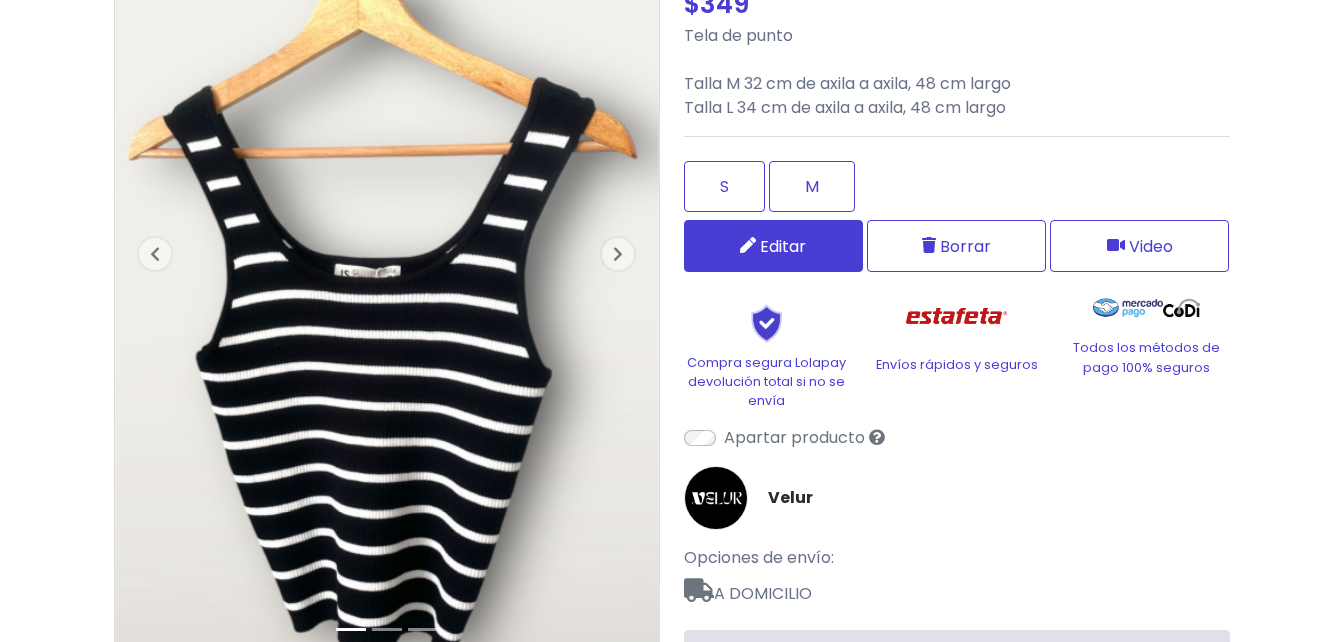 click on "Editar" at bounding box center (773, 246) 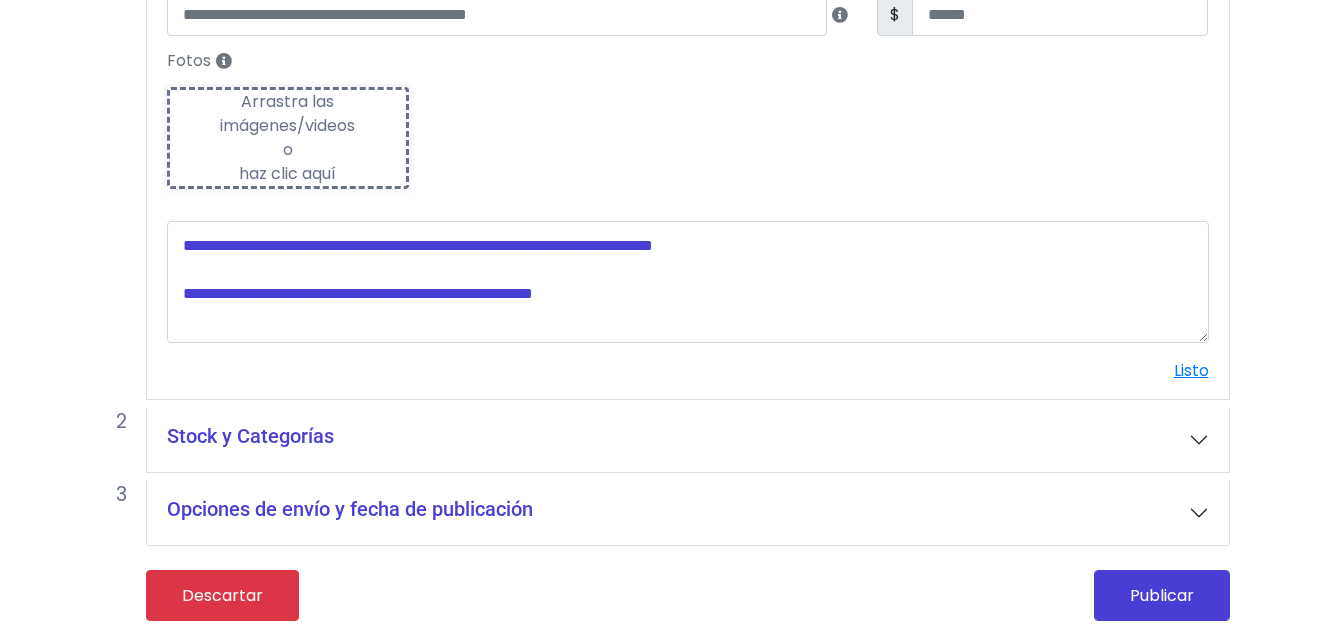 scroll, scrollTop: 268, scrollLeft: 0, axis: vertical 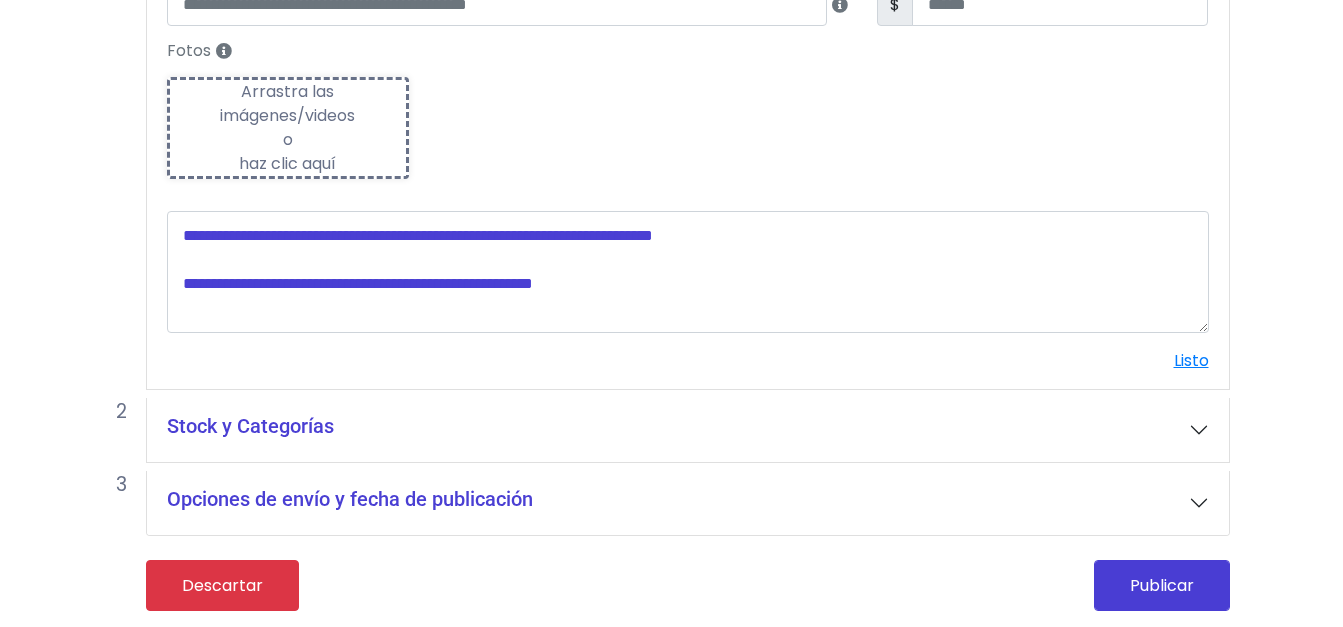 type on "**********" 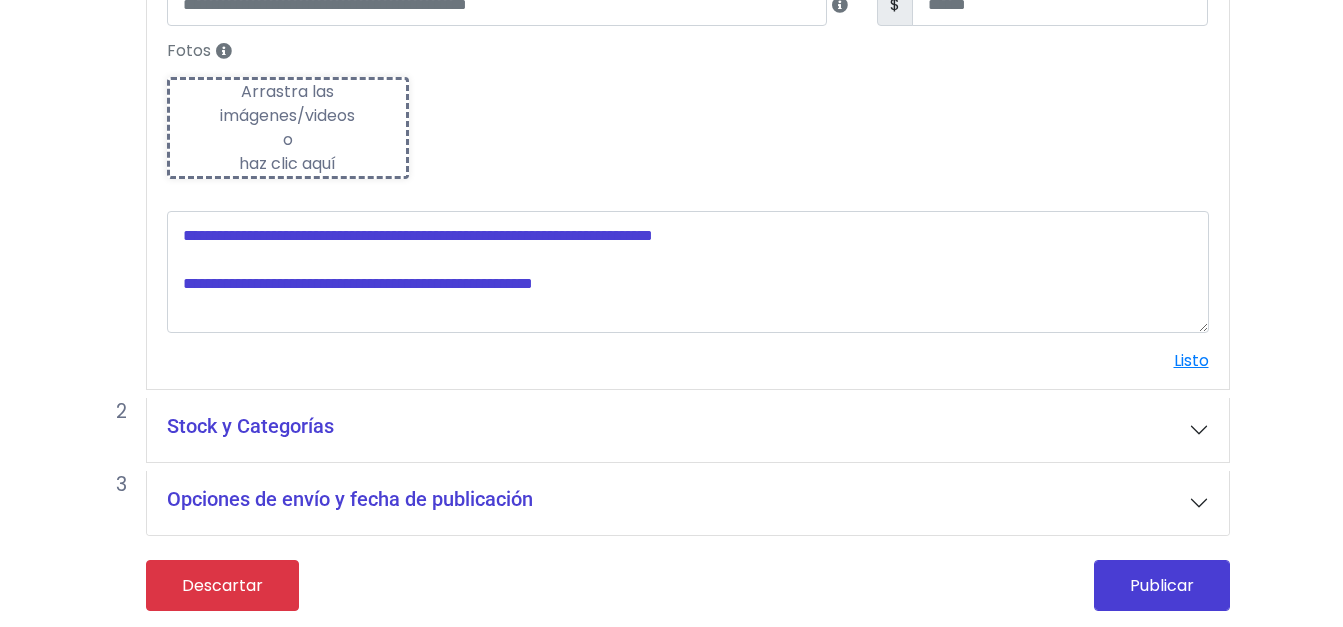 type on "***" 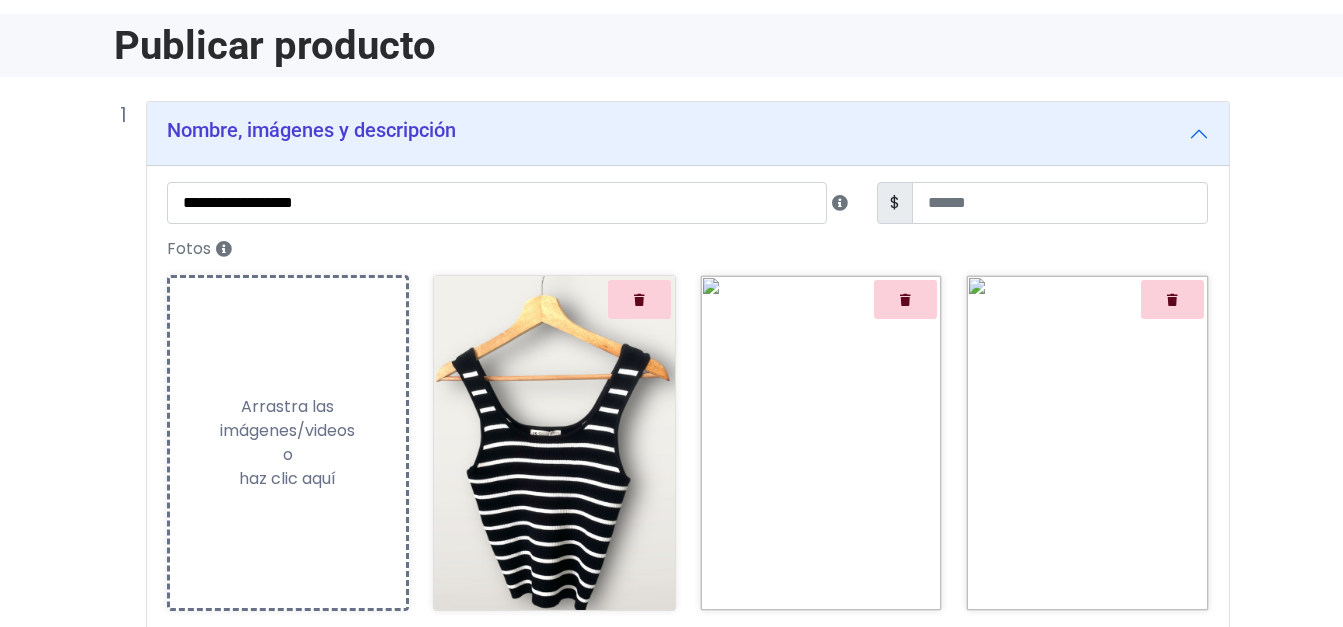 scroll, scrollTop: 68, scrollLeft: 0, axis: vertical 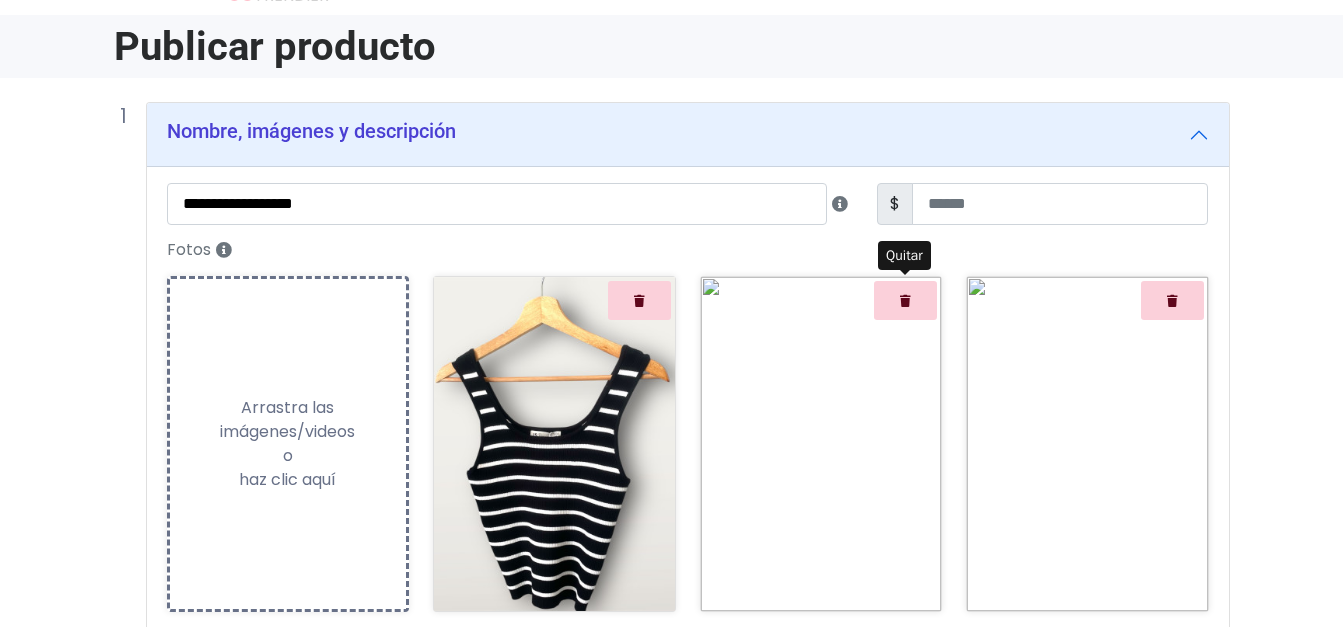 click at bounding box center [905, 300] 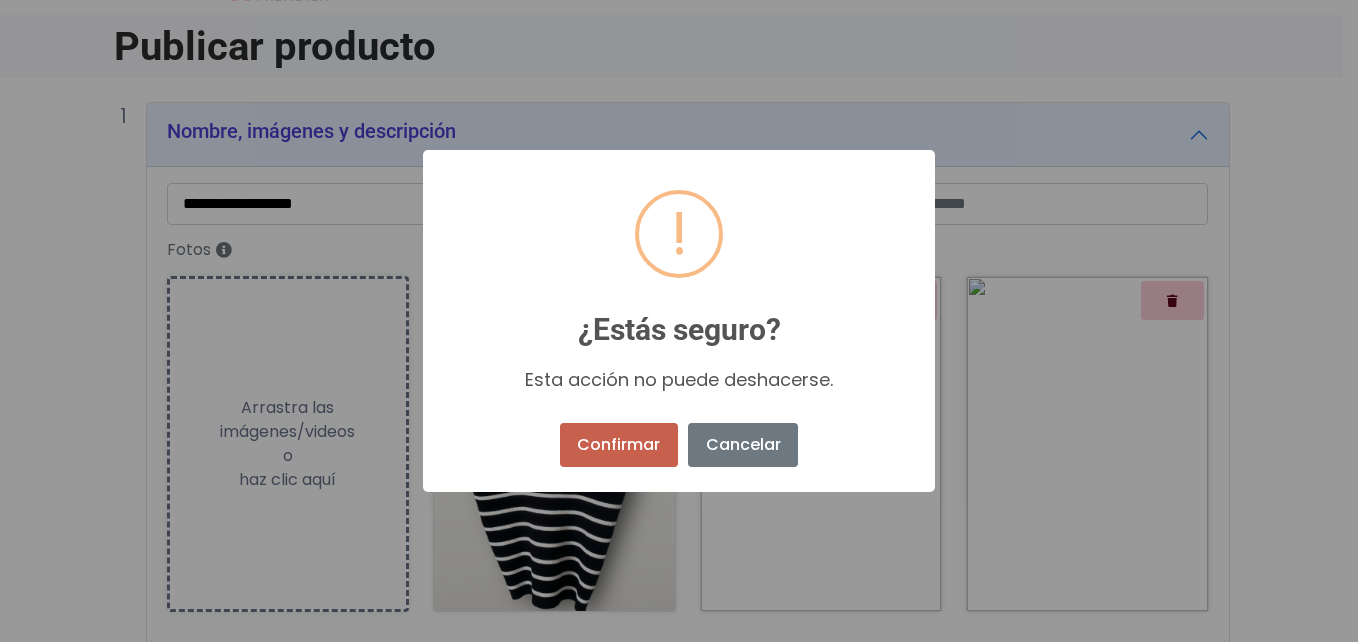 click on "Confirmar" at bounding box center [619, 445] 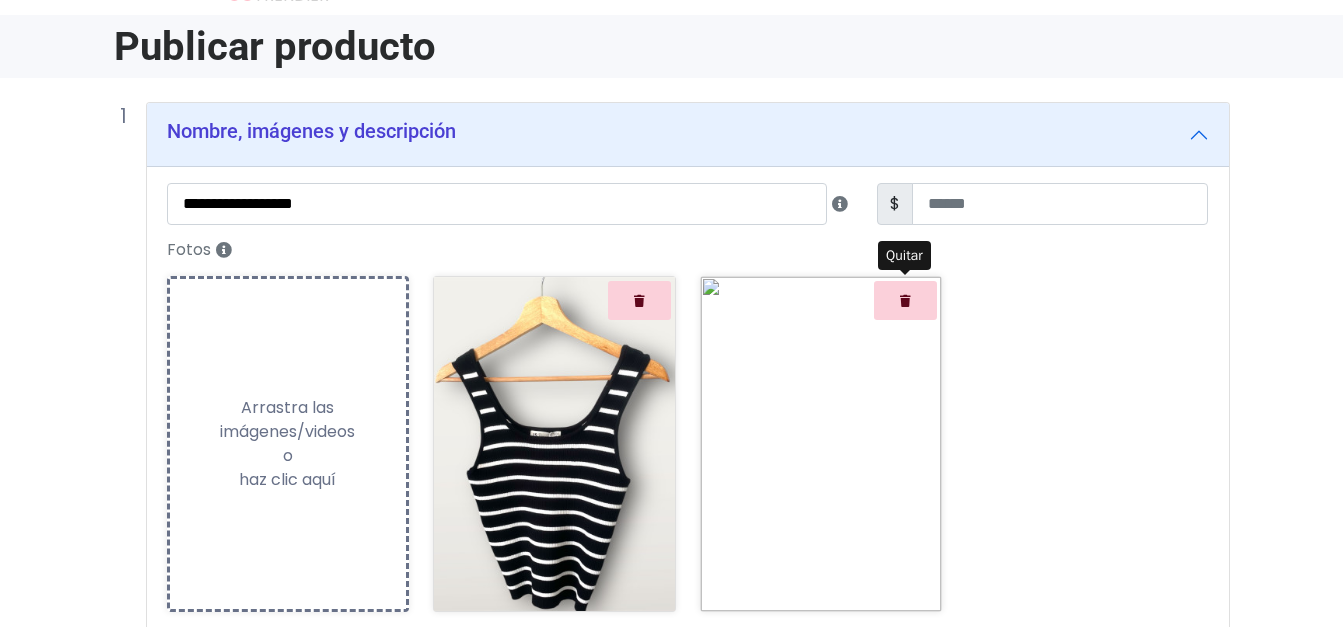 click at bounding box center [905, 300] 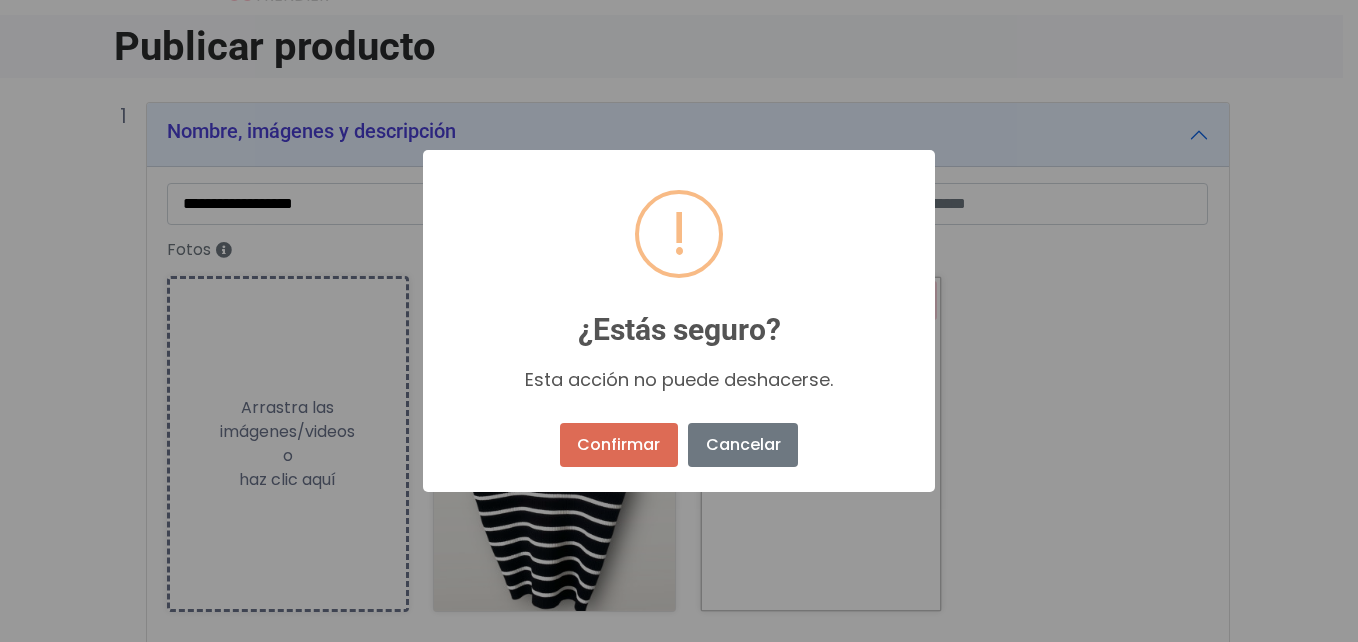 click on "Confirmar No Cancelar" at bounding box center [679, 445] 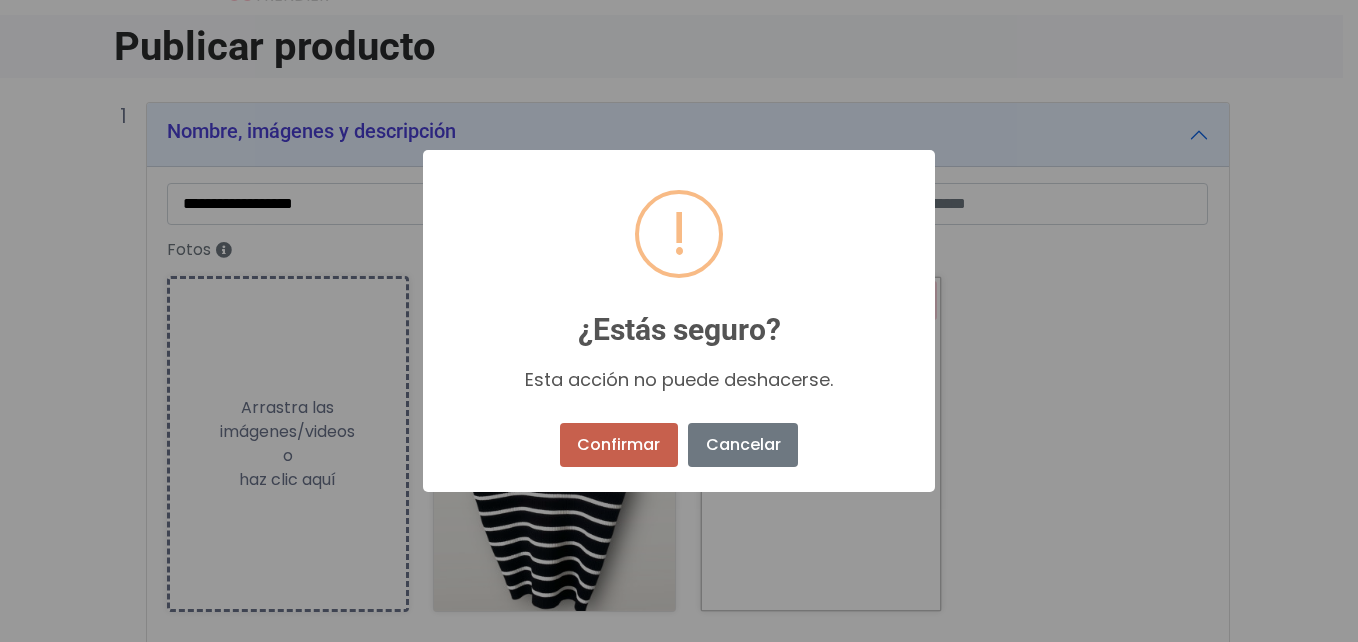 click on "Confirmar" at bounding box center [619, 445] 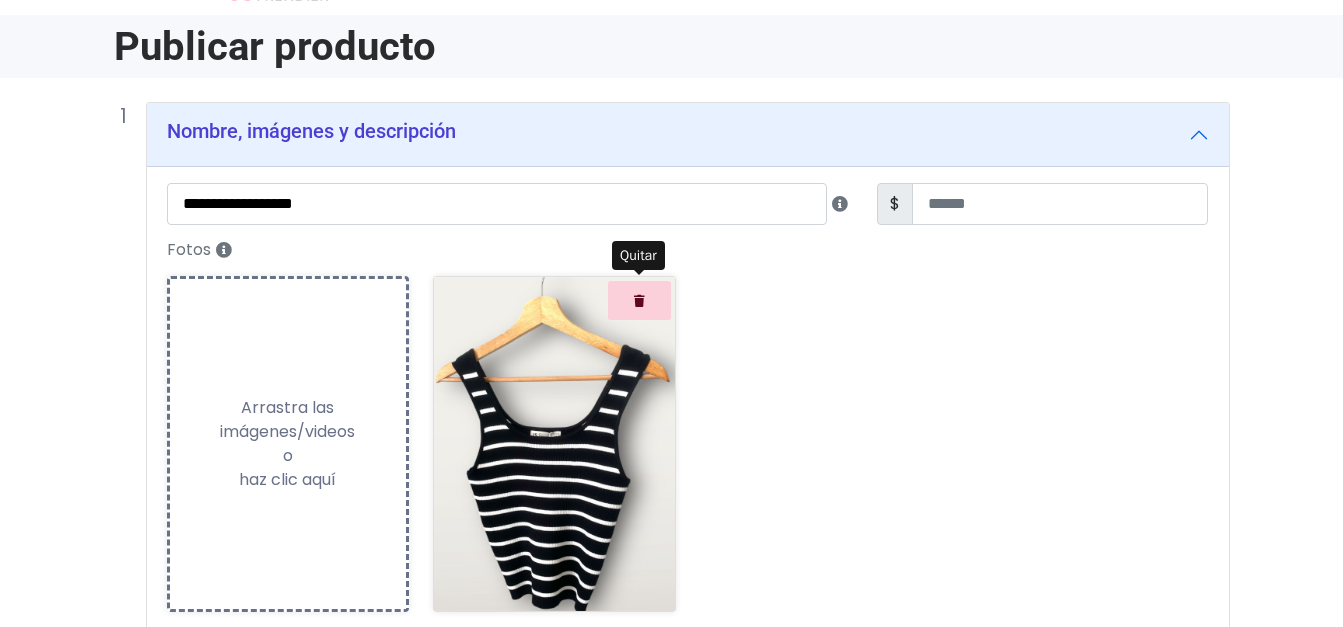 click at bounding box center (639, 300) 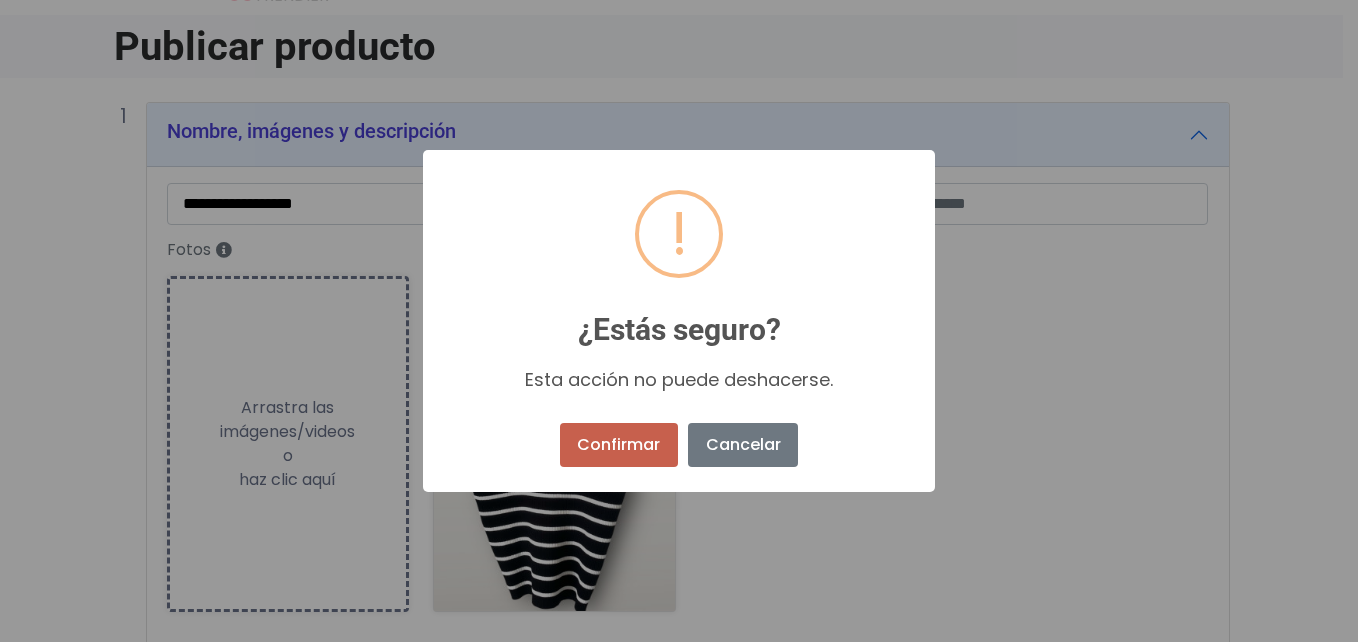 click on "Confirmar" at bounding box center (619, 445) 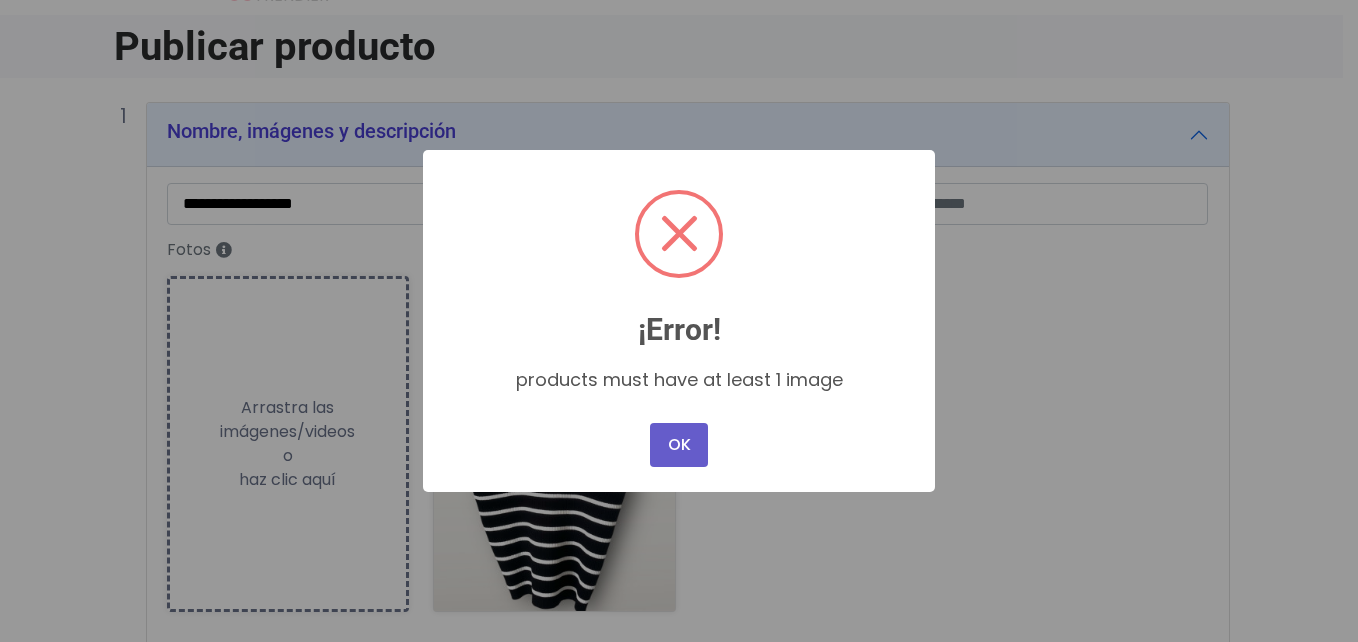 click on "OK" at bounding box center [679, 445] 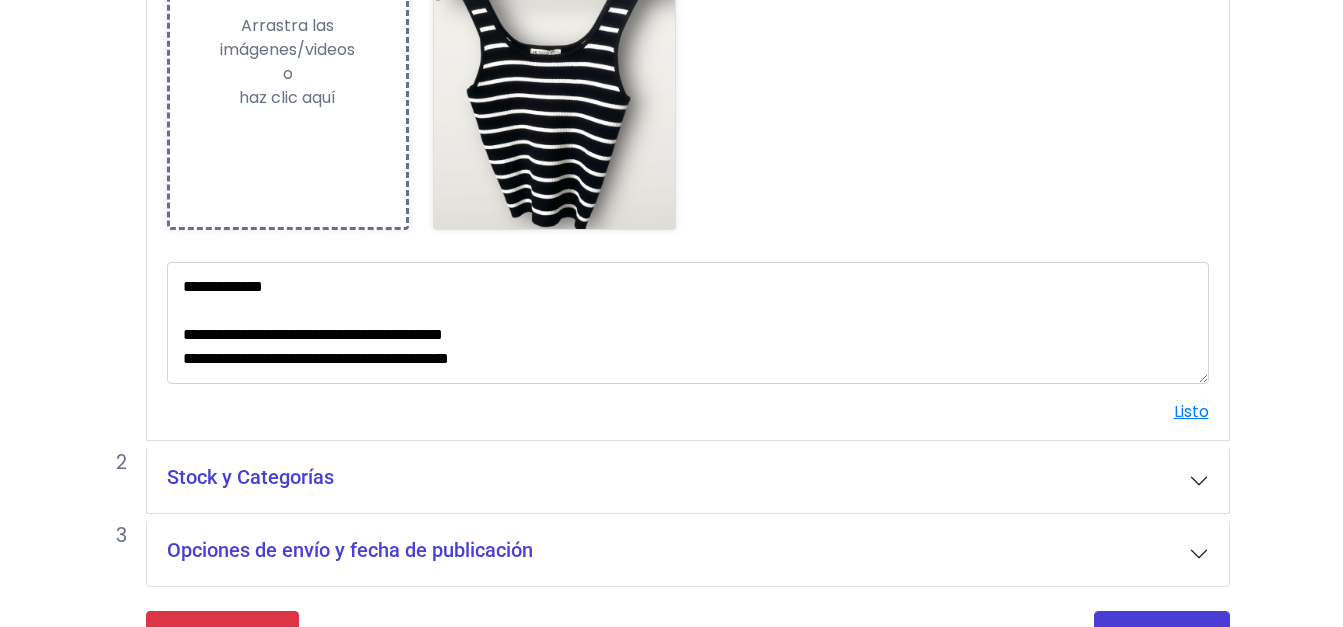 scroll, scrollTop: 502, scrollLeft: 0, axis: vertical 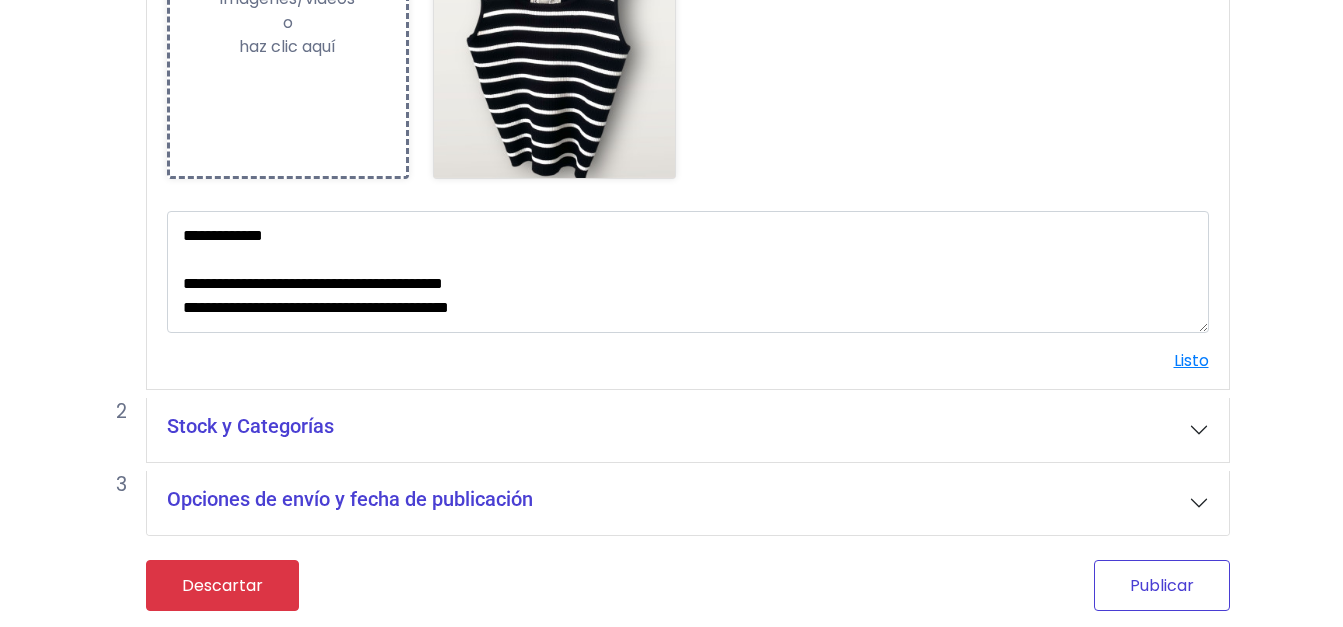 click on "Publicar" at bounding box center (1162, 585) 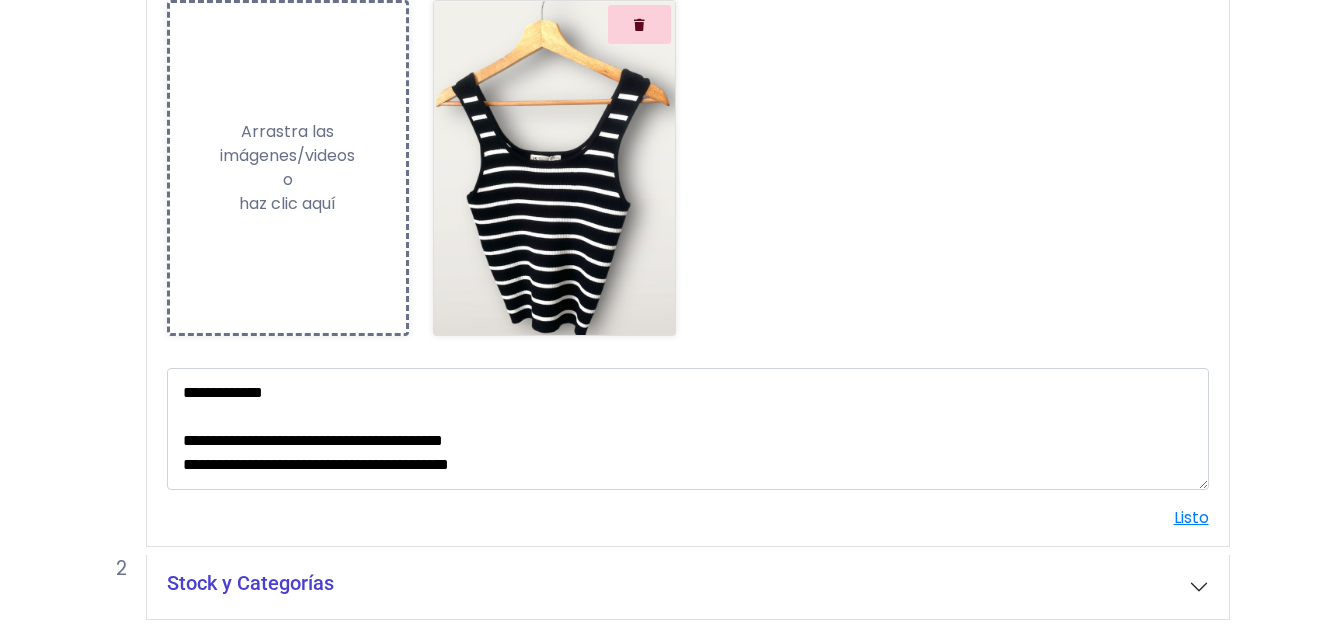 scroll, scrollTop: 21, scrollLeft: 0, axis: vertical 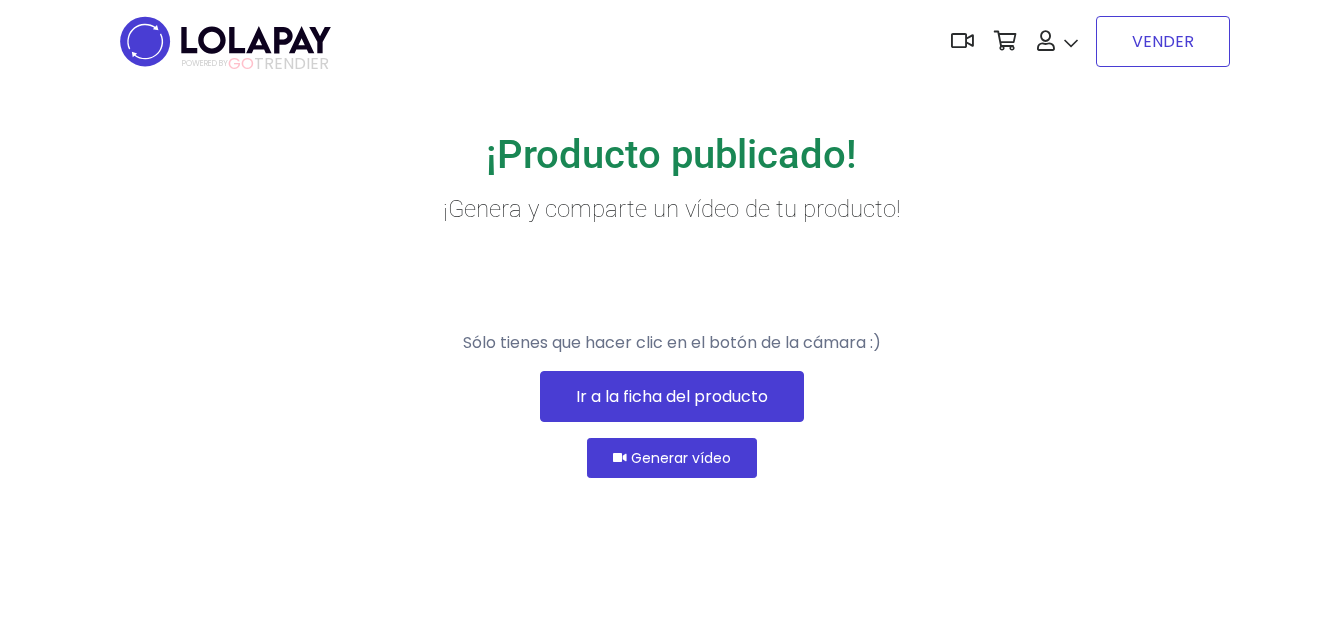 click on "VENDER" at bounding box center [1163, 41] 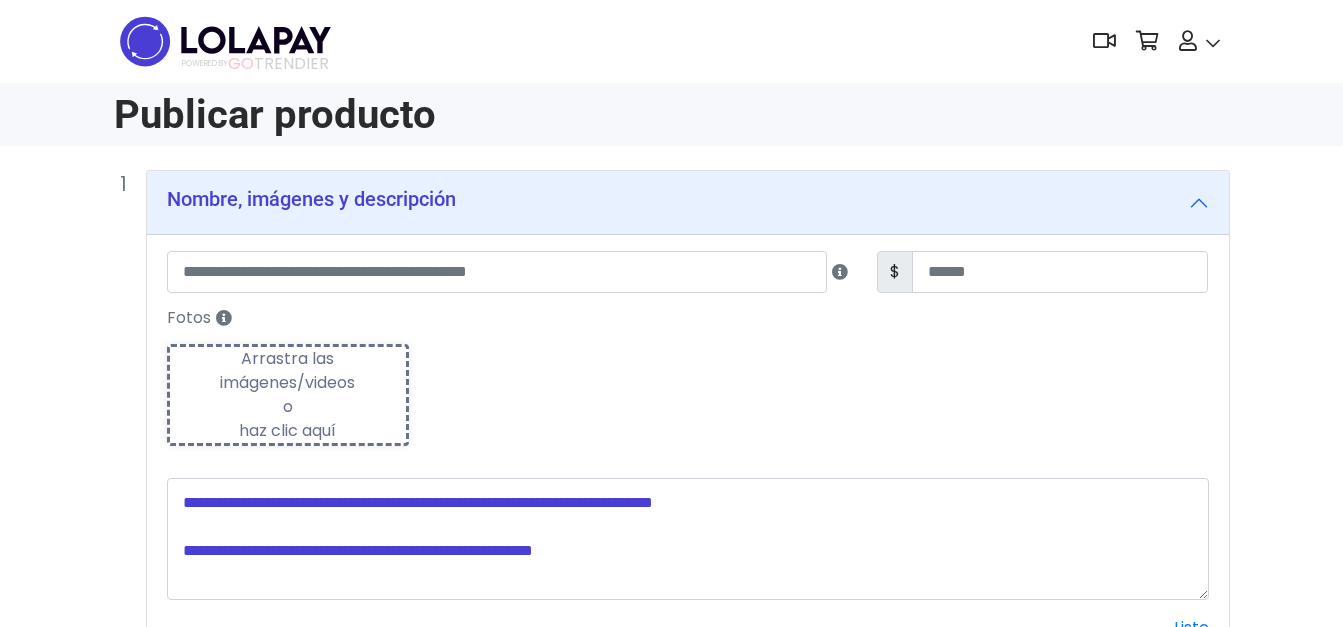 scroll, scrollTop: 0, scrollLeft: 0, axis: both 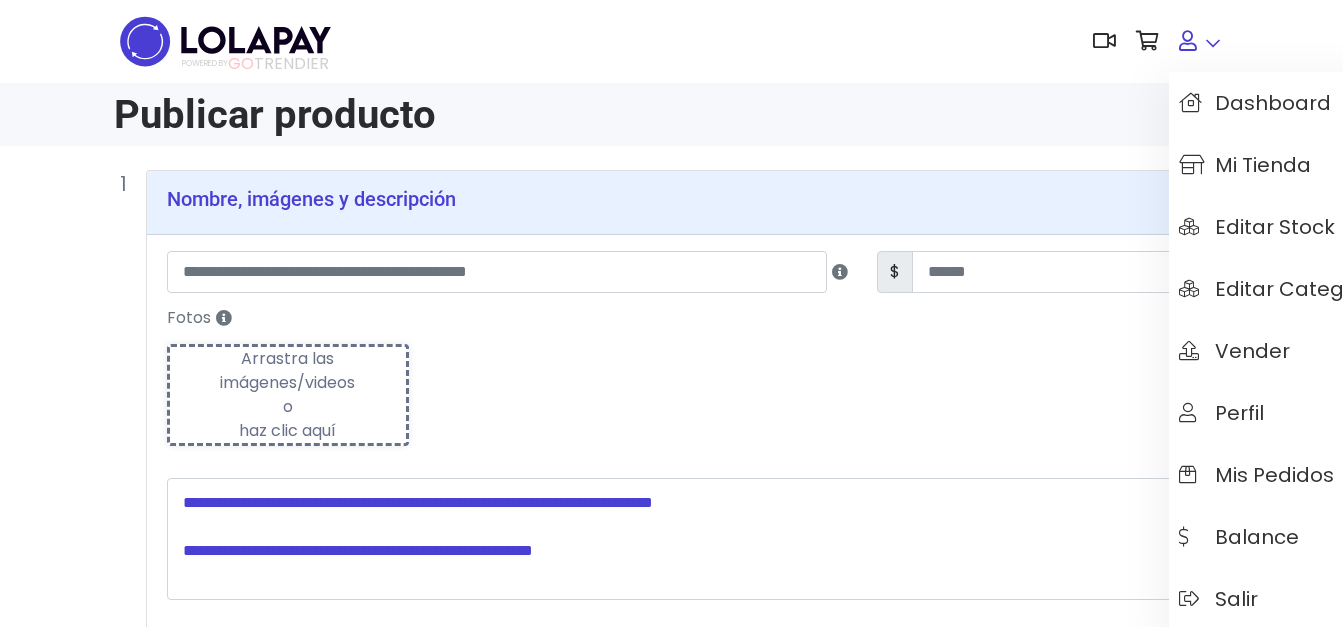 click 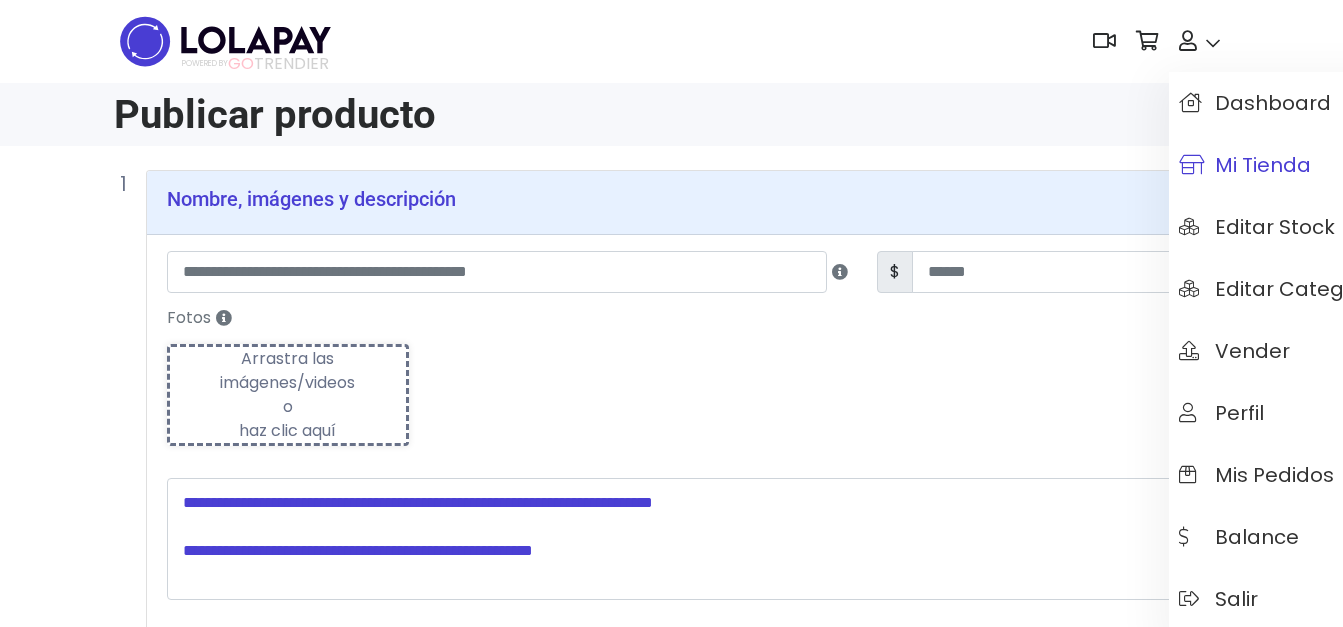 click on "Mi tienda" 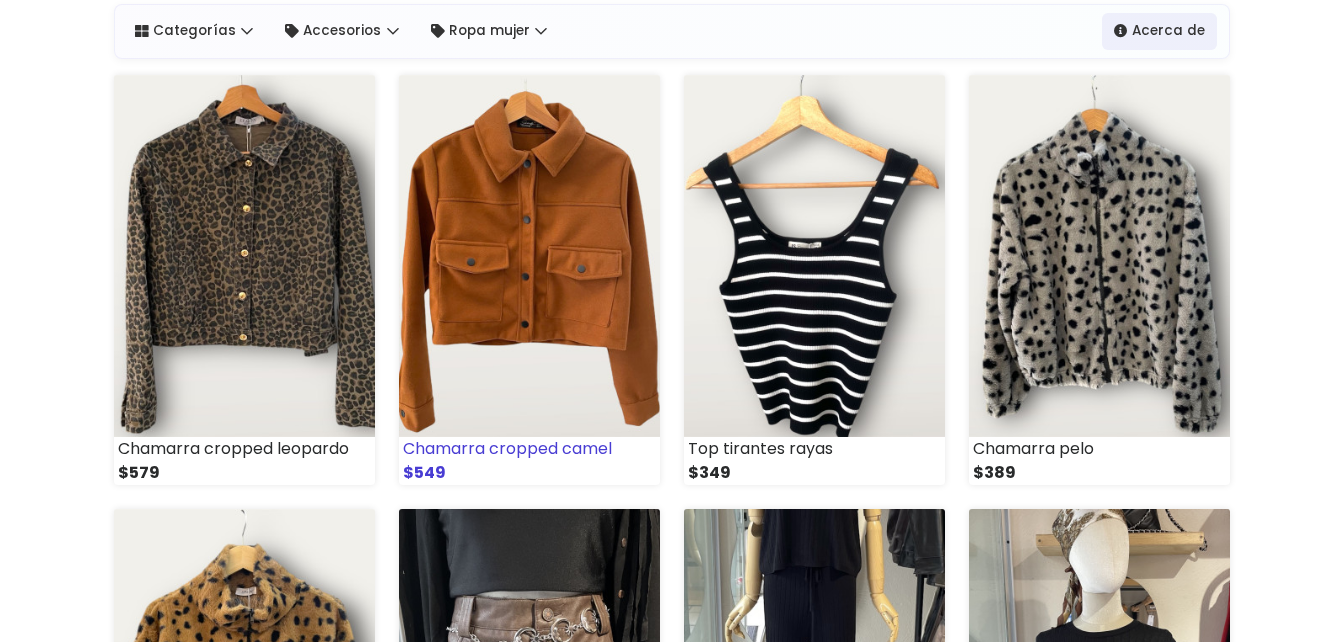 scroll, scrollTop: 0, scrollLeft: 0, axis: both 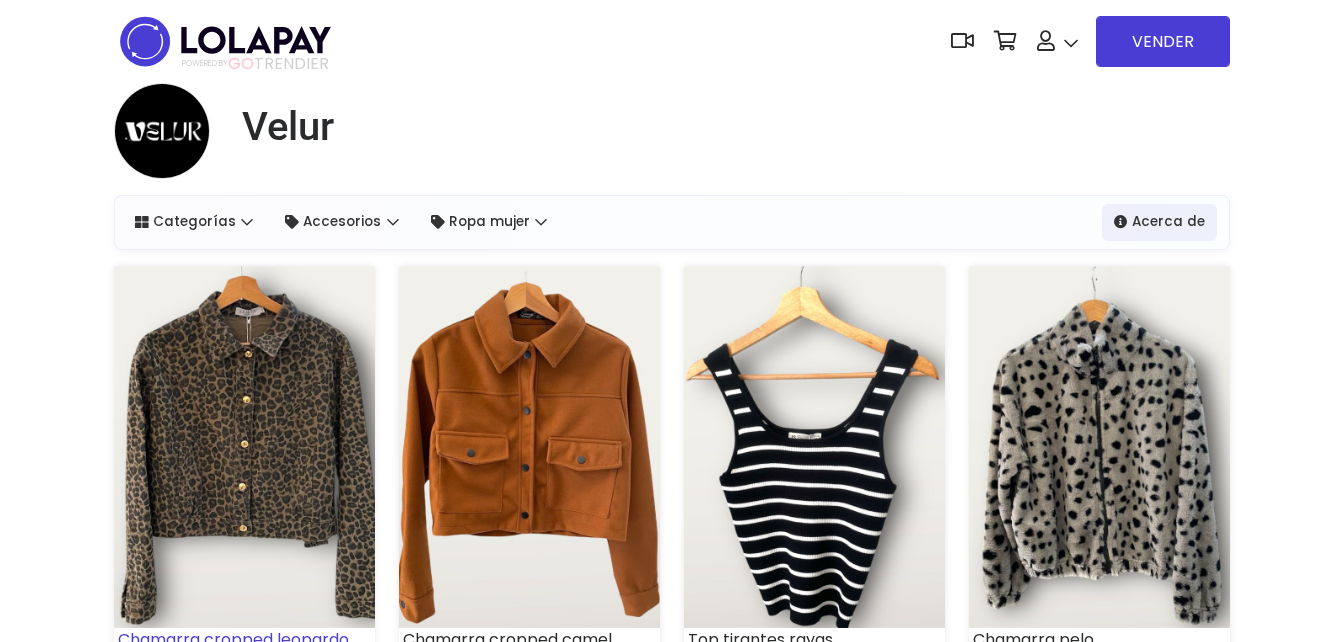click at bounding box center (244, 447) 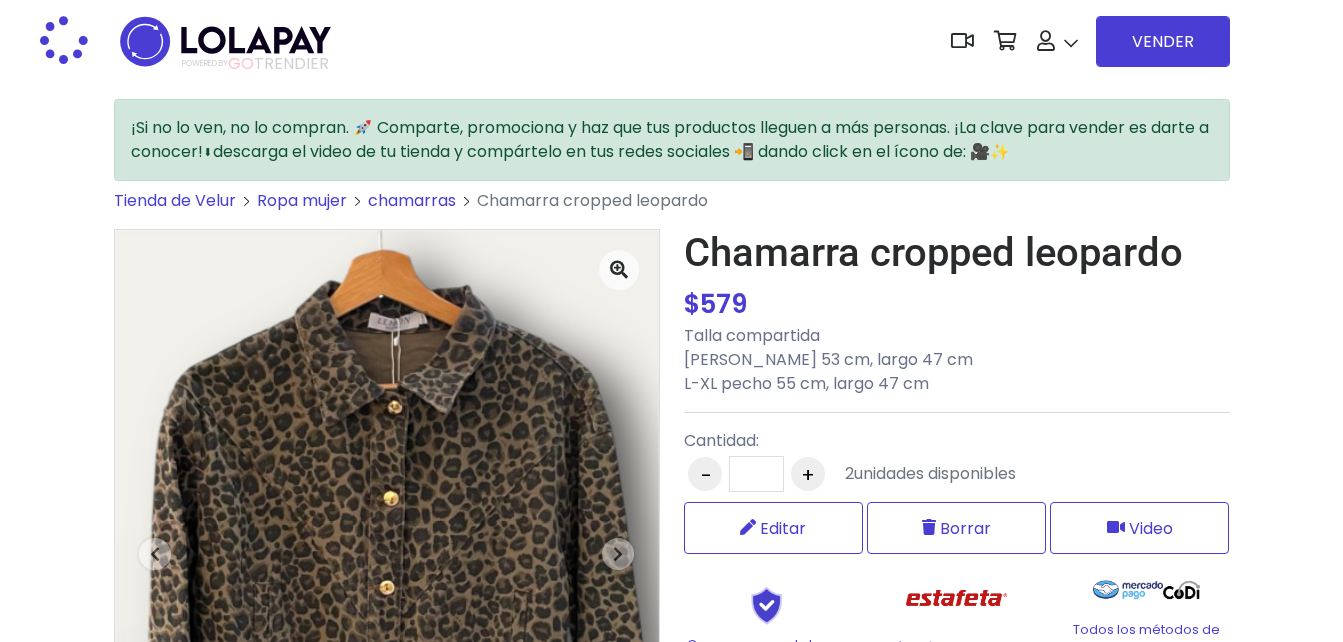 scroll, scrollTop: 0, scrollLeft: 0, axis: both 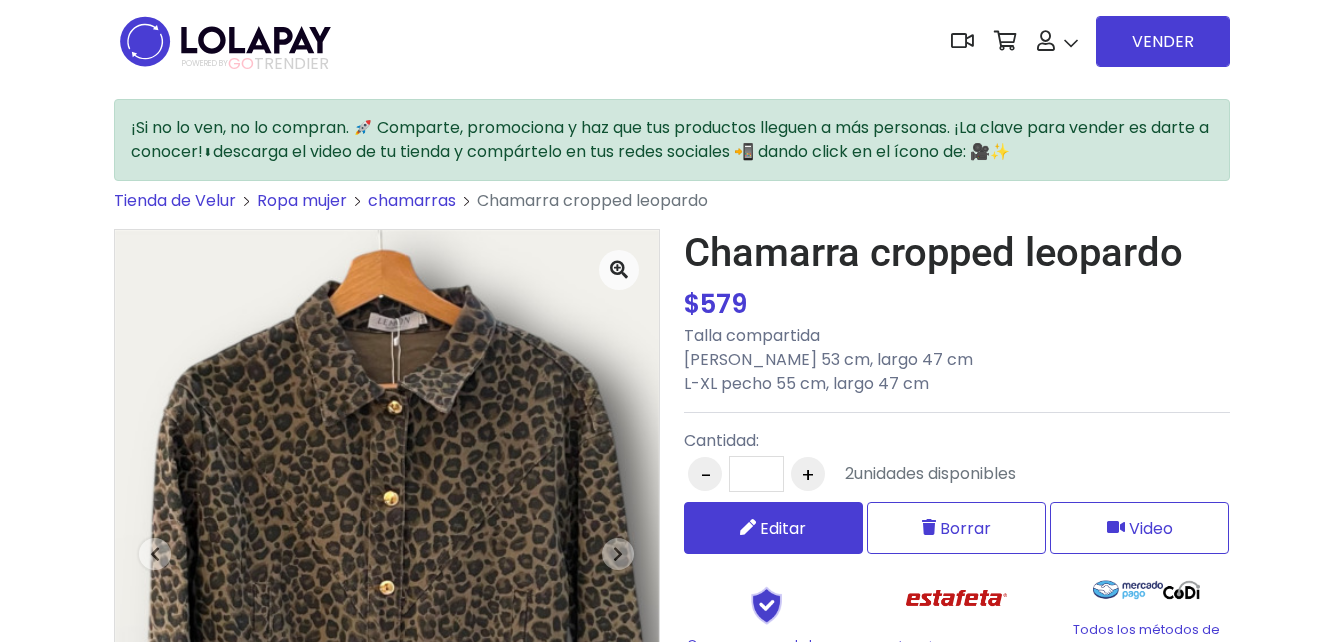 click on "Editar" at bounding box center (783, 528) 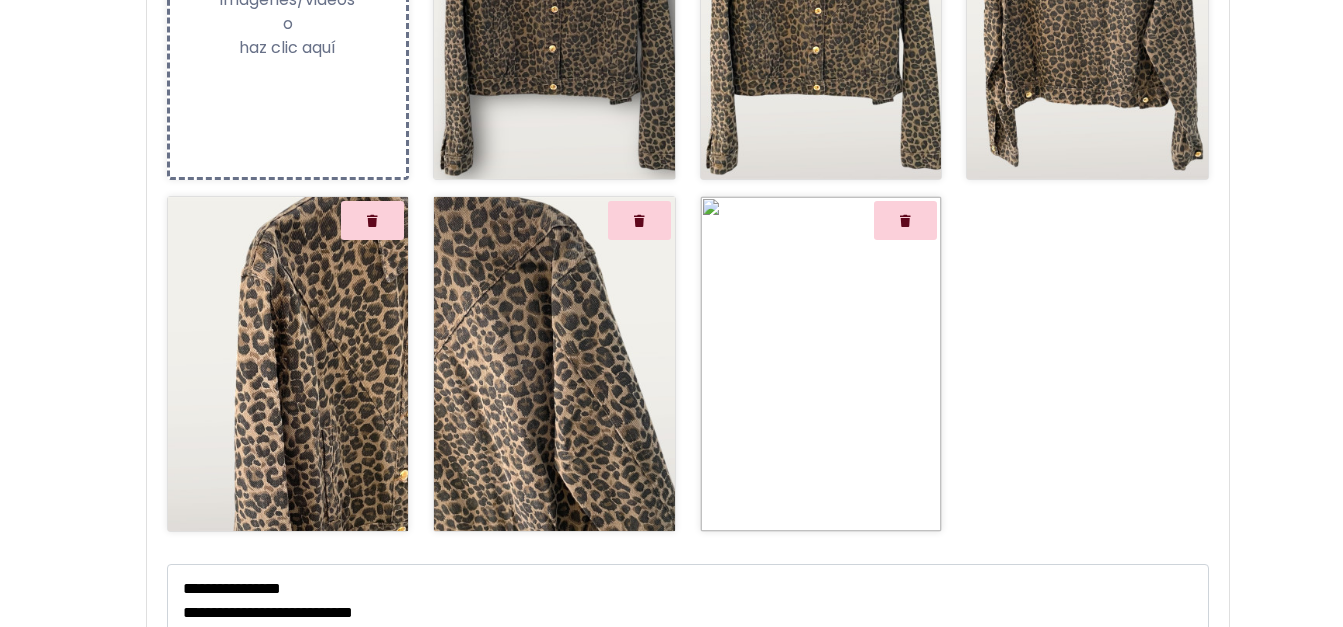 scroll, scrollTop: 300, scrollLeft: 0, axis: vertical 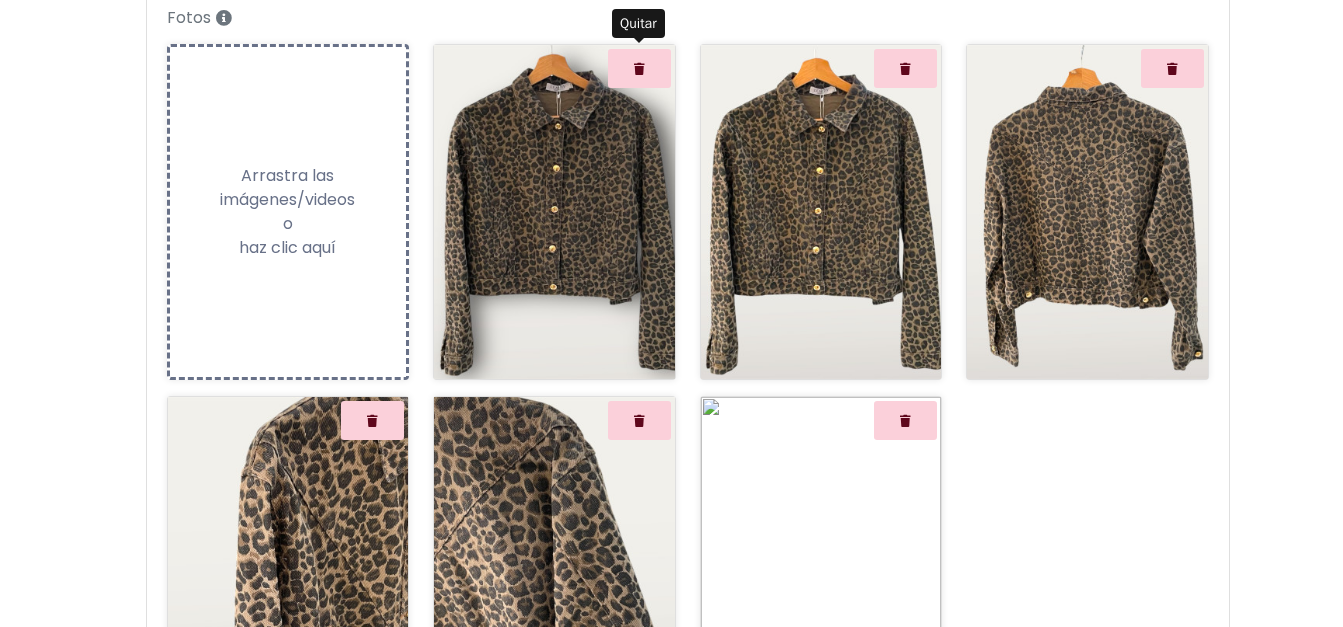 click at bounding box center [639, 68] 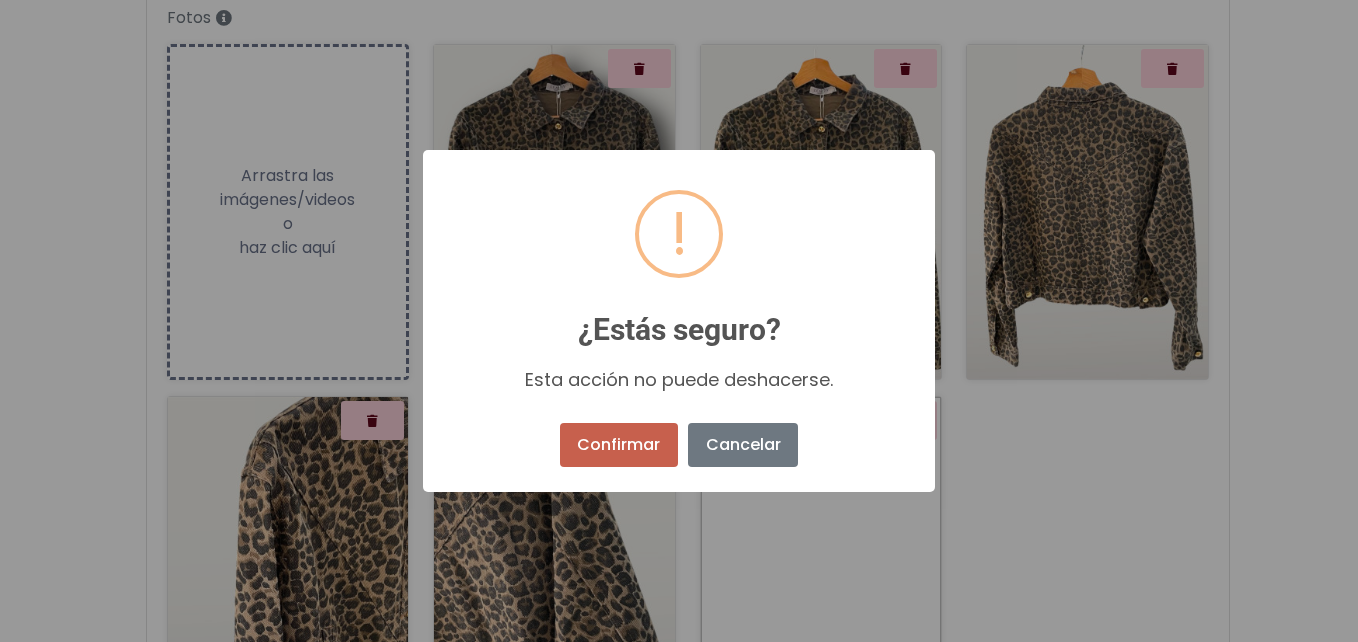 click on "Confirmar" at bounding box center [619, 445] 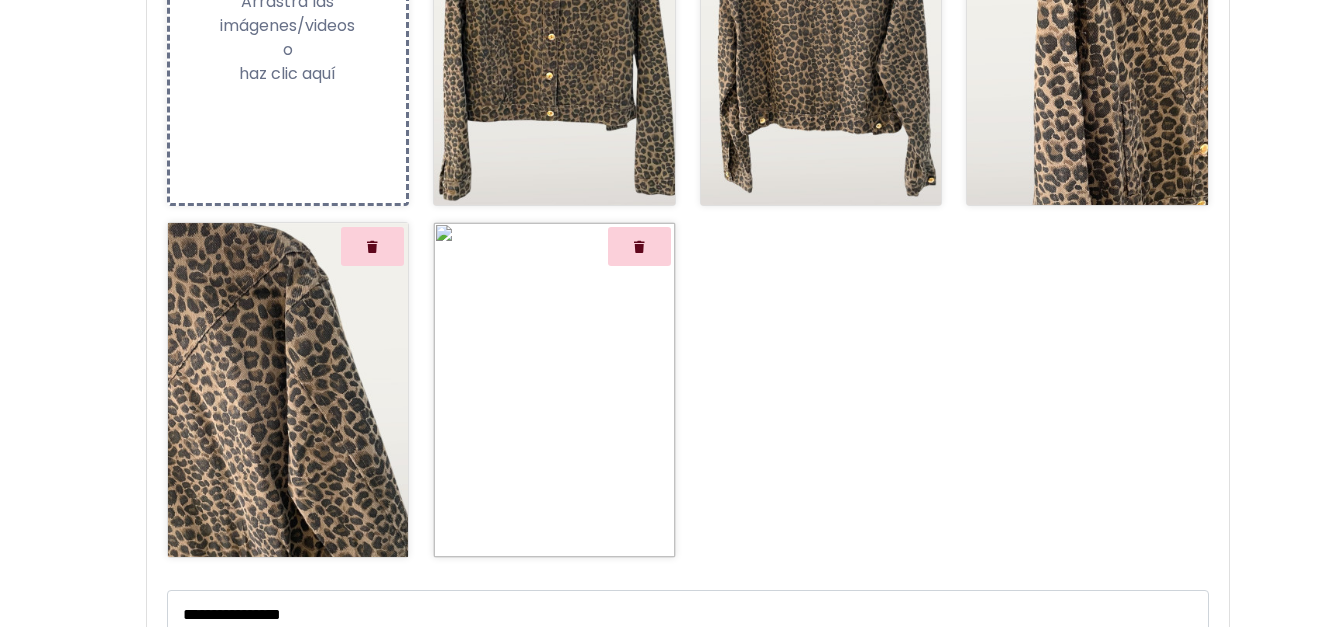 scroll, scrollTop: 500, scrollLeft: 0, axis: vertical 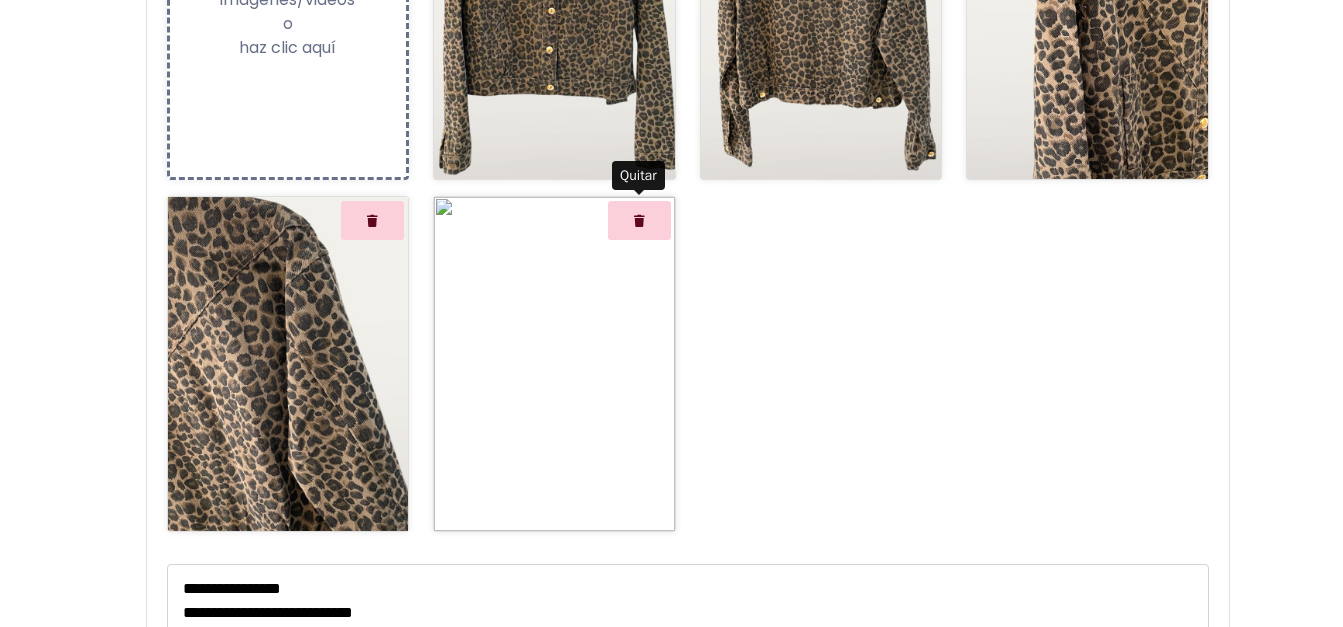 click at bounding box center (639, 220) 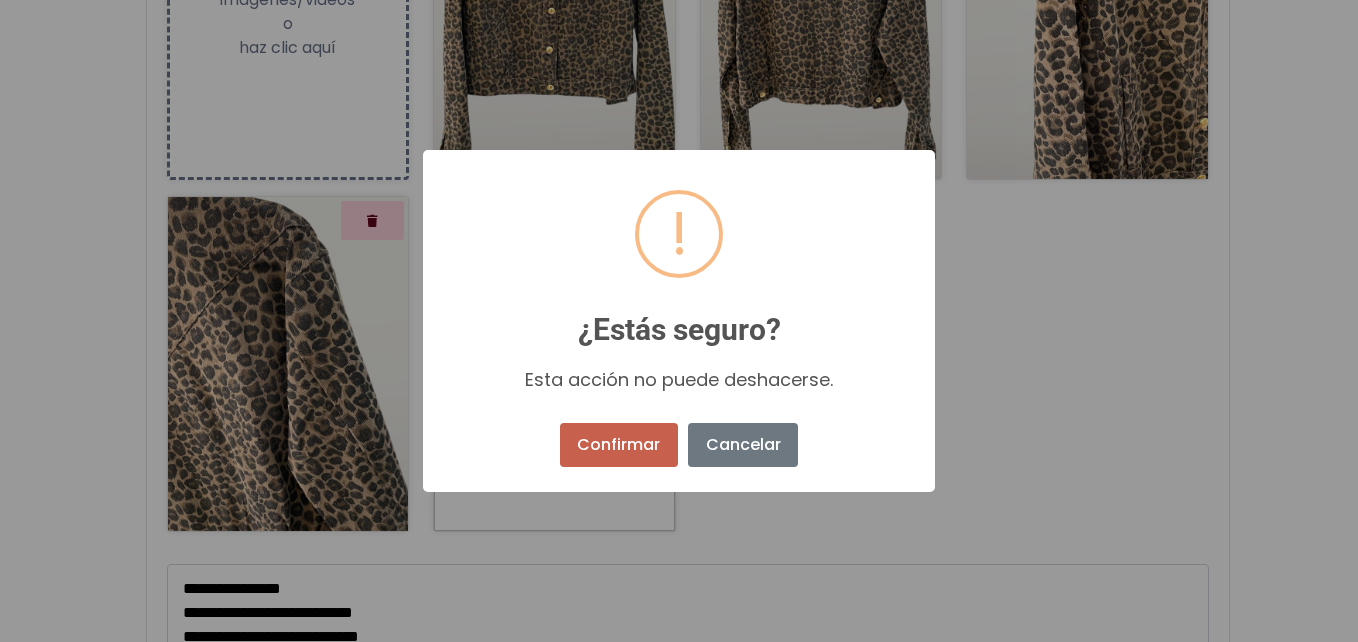 click on "Confirmar" at bounding box center [619, 445] 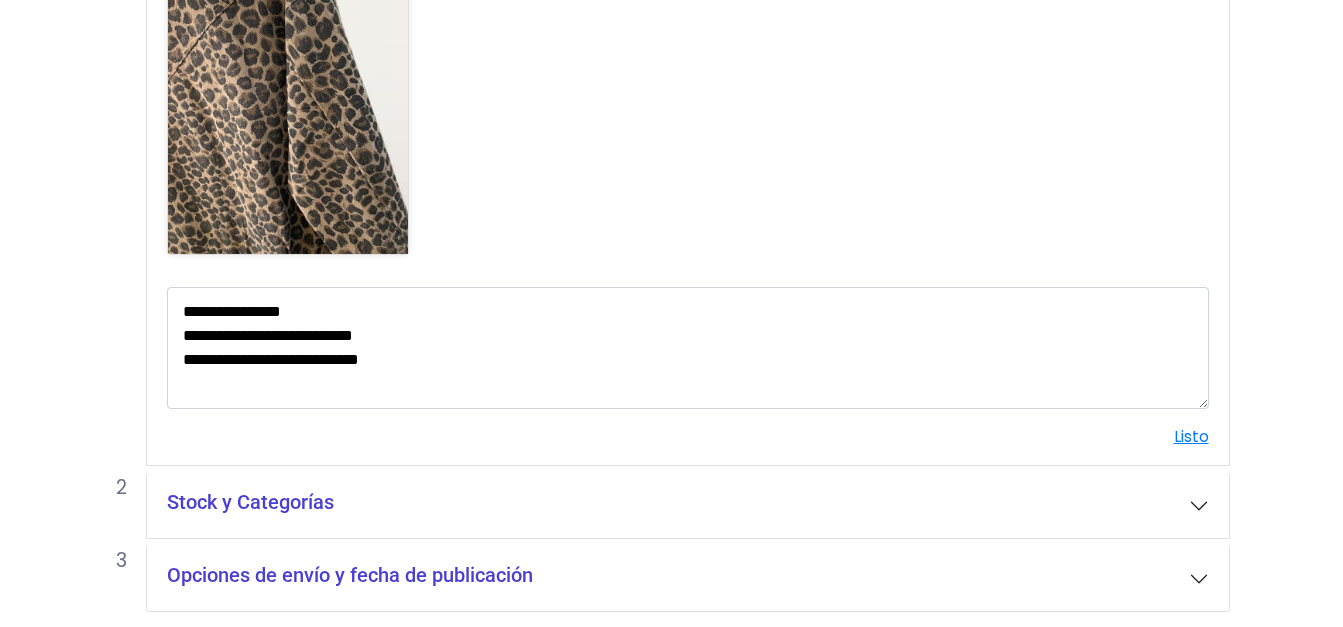 scroll, scrollTop: 854, scrollLeft: 0, axis: vertical 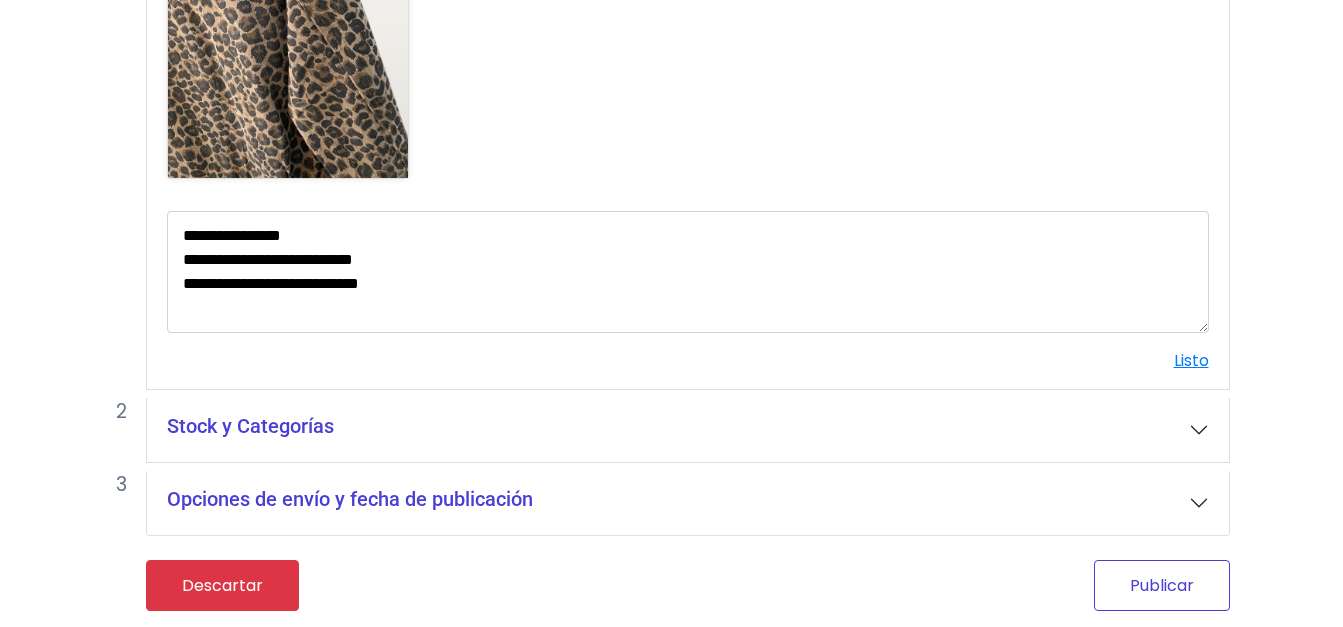 click on "Publicar" at bounding box center [1162, 585] 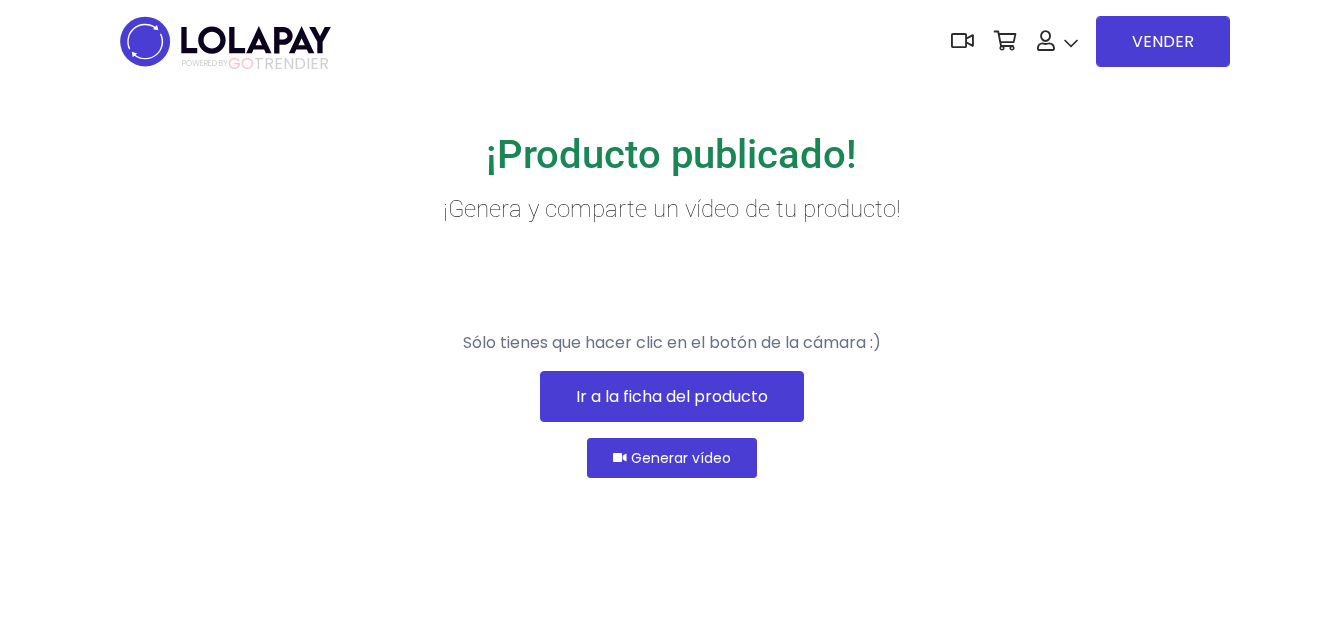 scroll, scrollTop: 0, scrollLeft: 0, axis: both 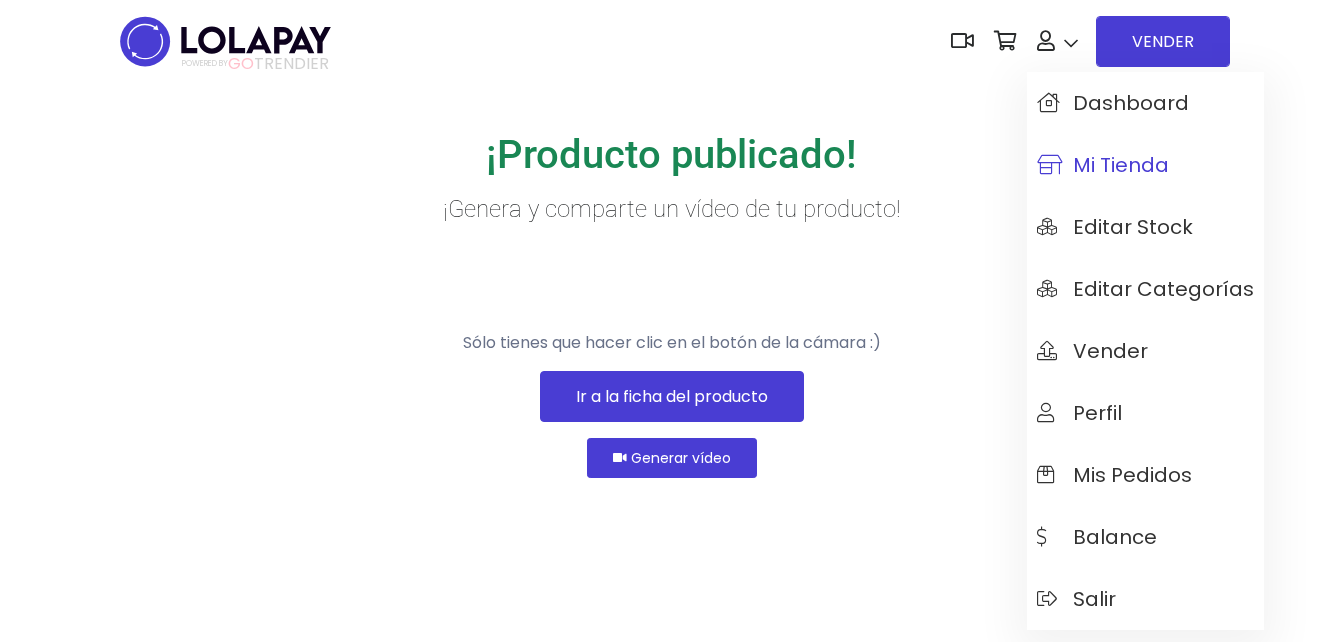 click on "Mi tienda" at bounding box center (1103, 165) 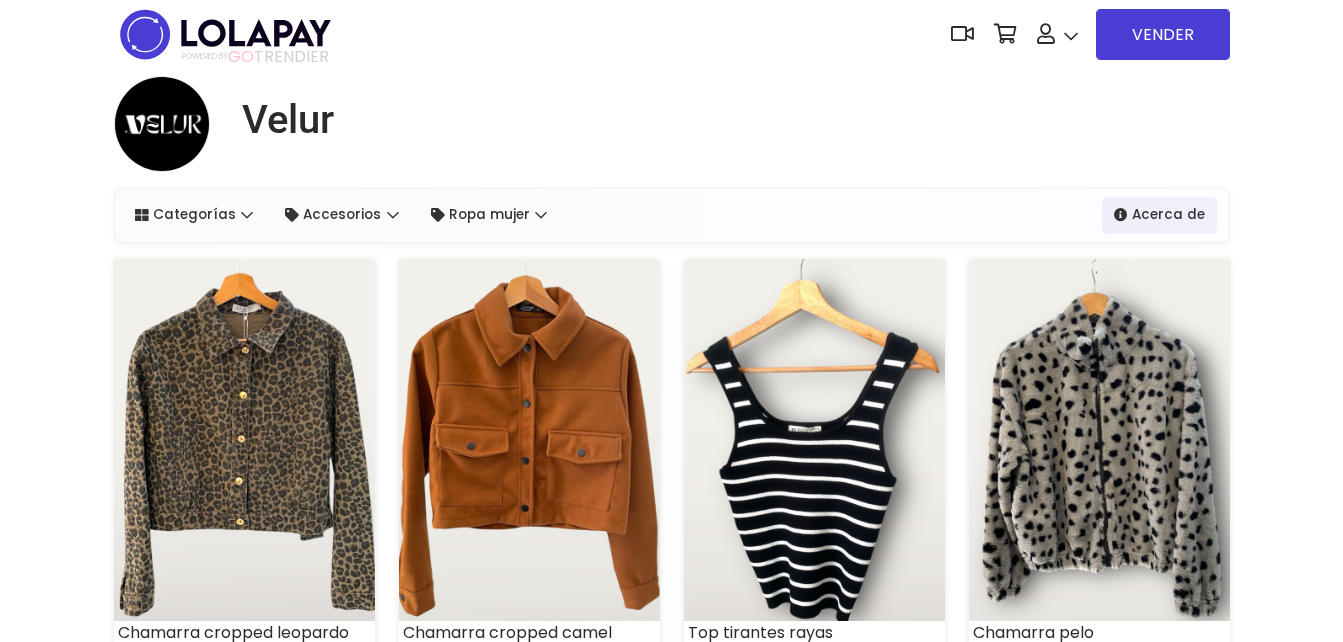 scroll, scrollTop: 0, scrollLeft: 0, axis: both 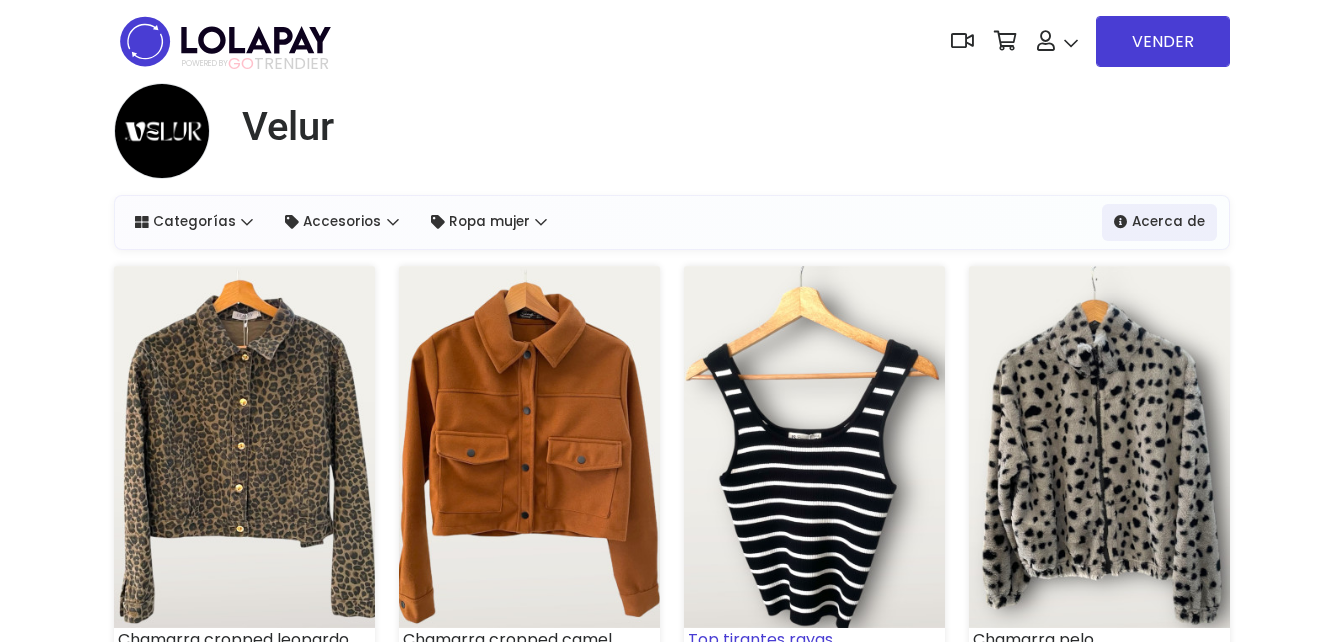 click at bounding box center [814, 447] 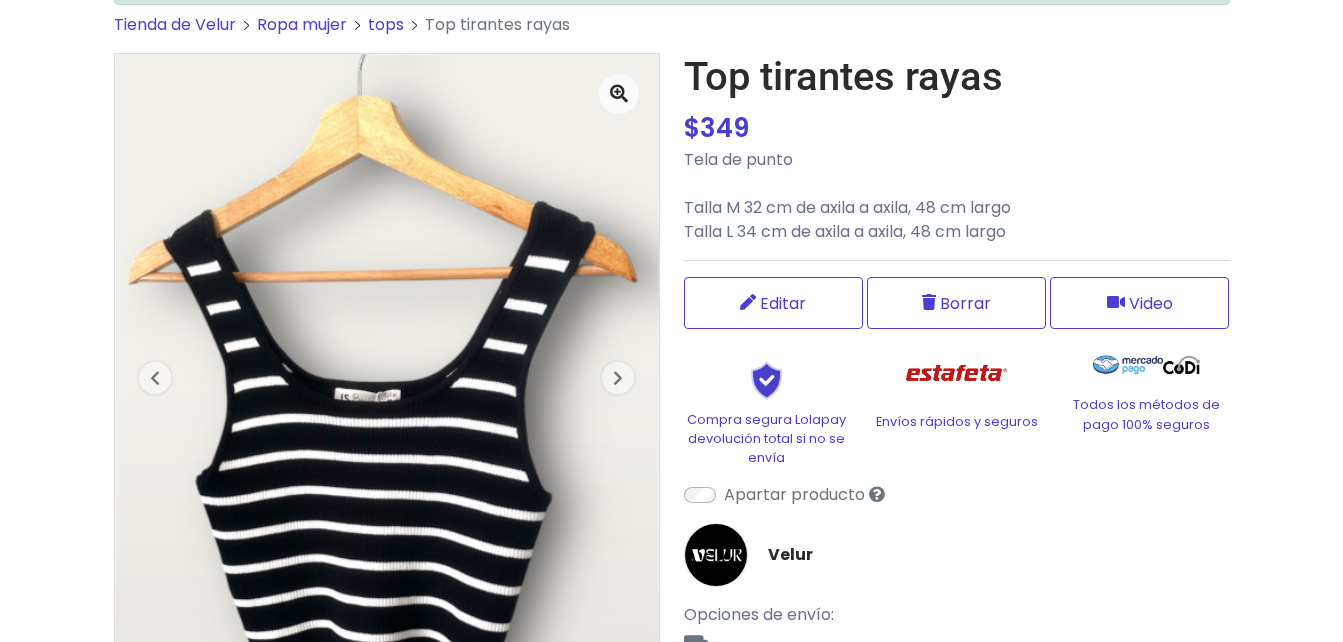 scroll, scrollTop: 300, scrollLeft: 0, axis: vertical 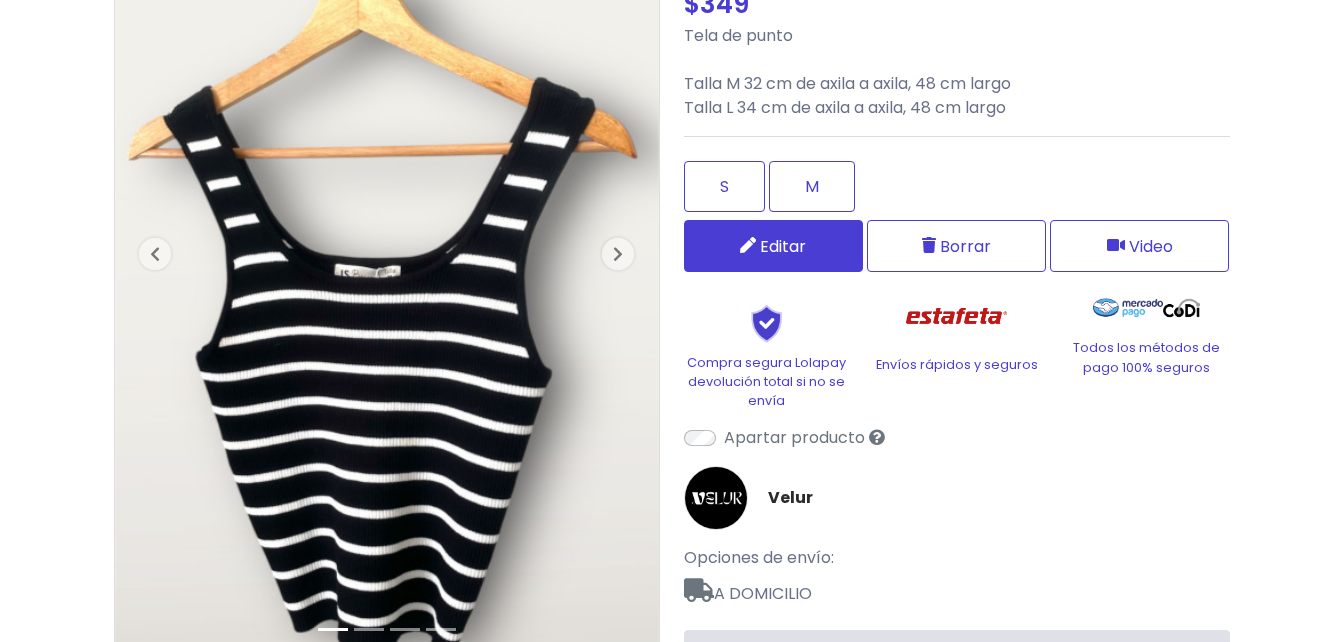 click on "Editar" at bounding box center (783, 246) 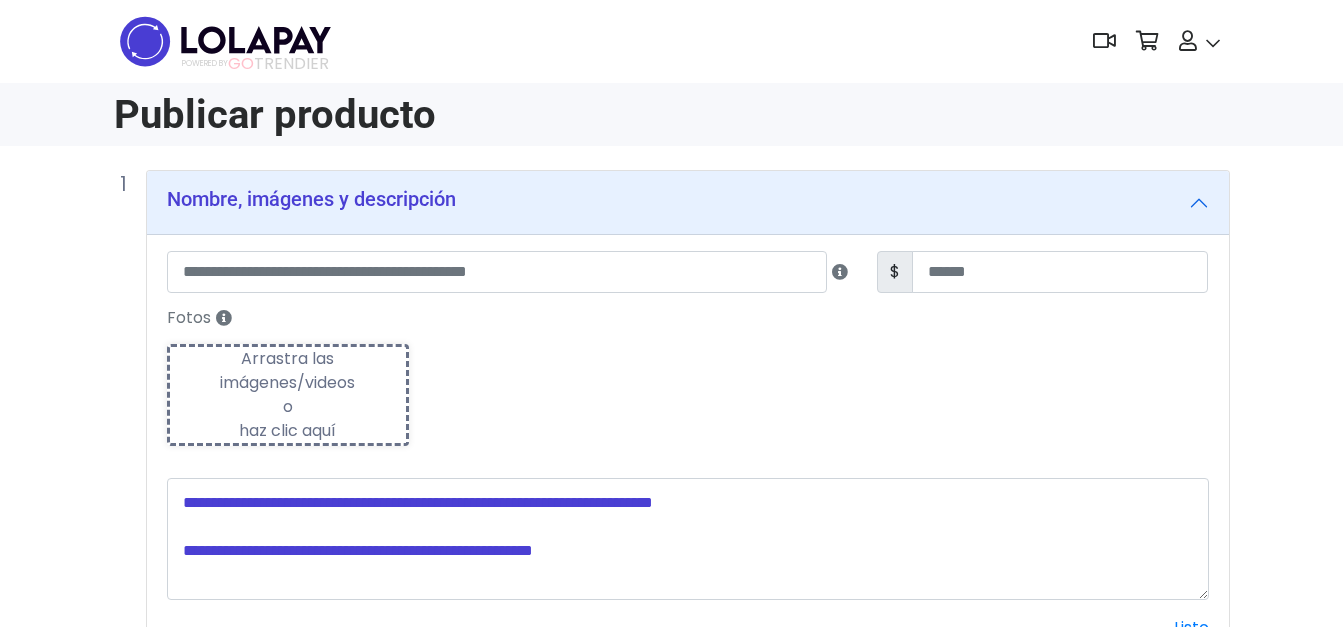 scroll, scrollTop: 0, scrollLeft: 0, axis: both 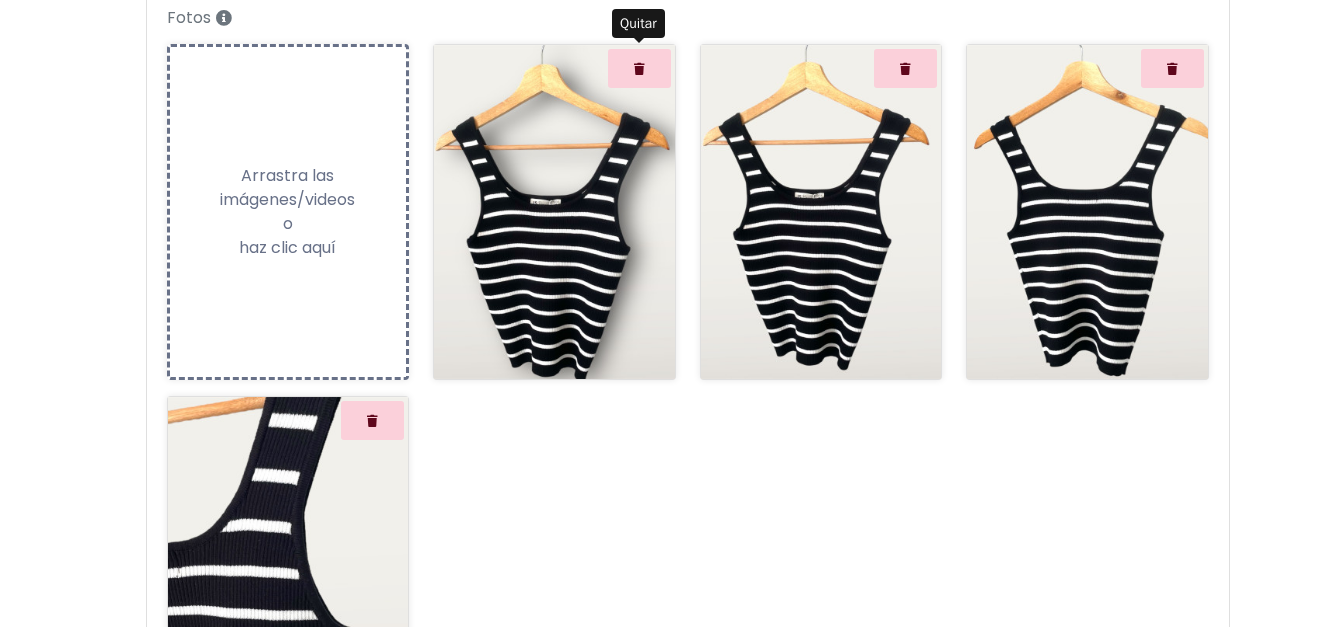 click at bounding box center (639, 69) 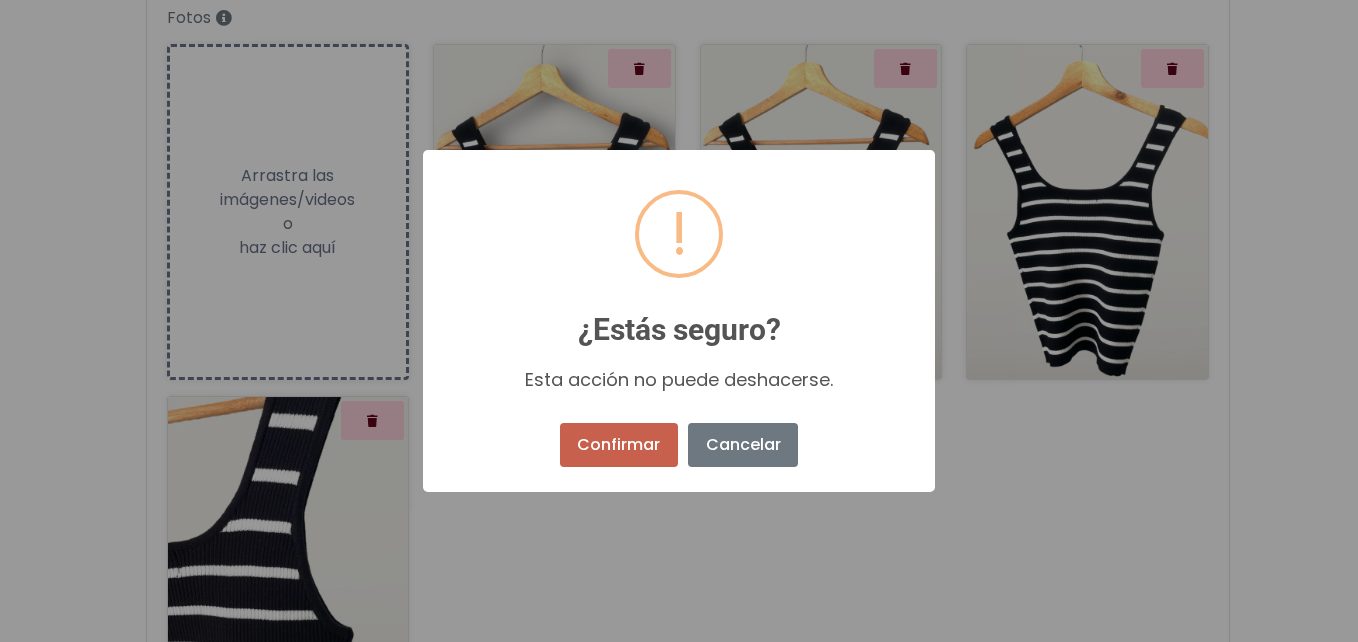 click on "Confirmar" at bounding box center (619, 445) 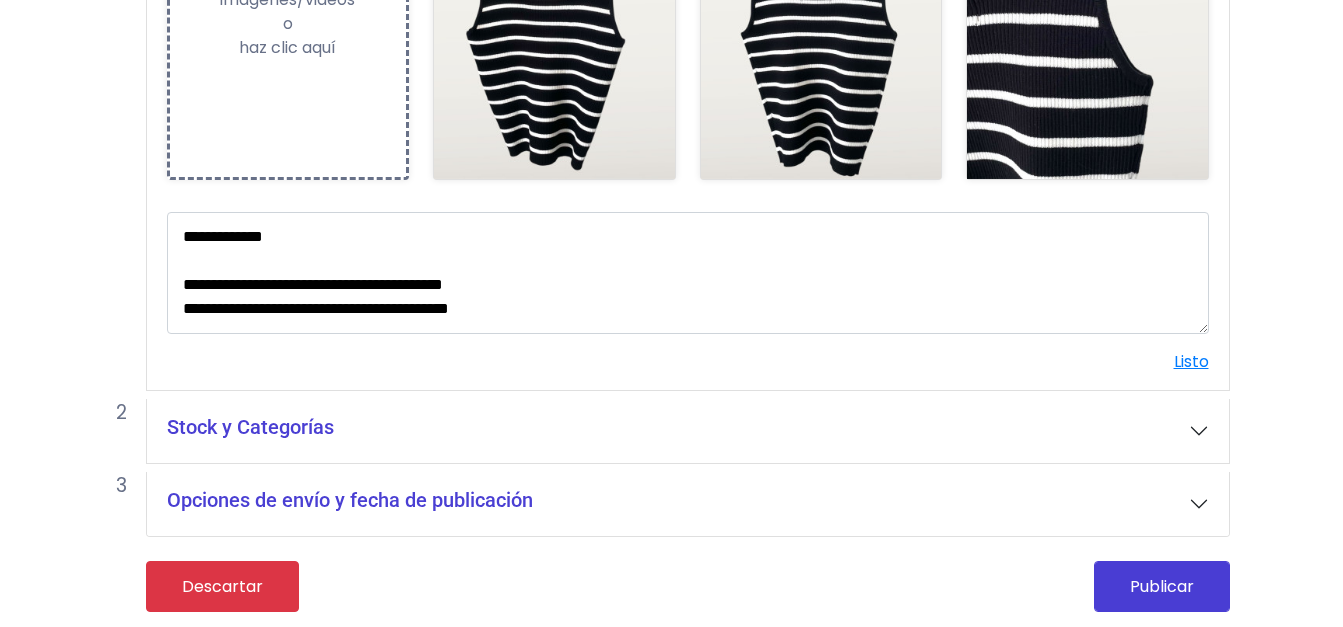 scroll, scrollTop: 502, scrollLeft: 0, axis: vertical 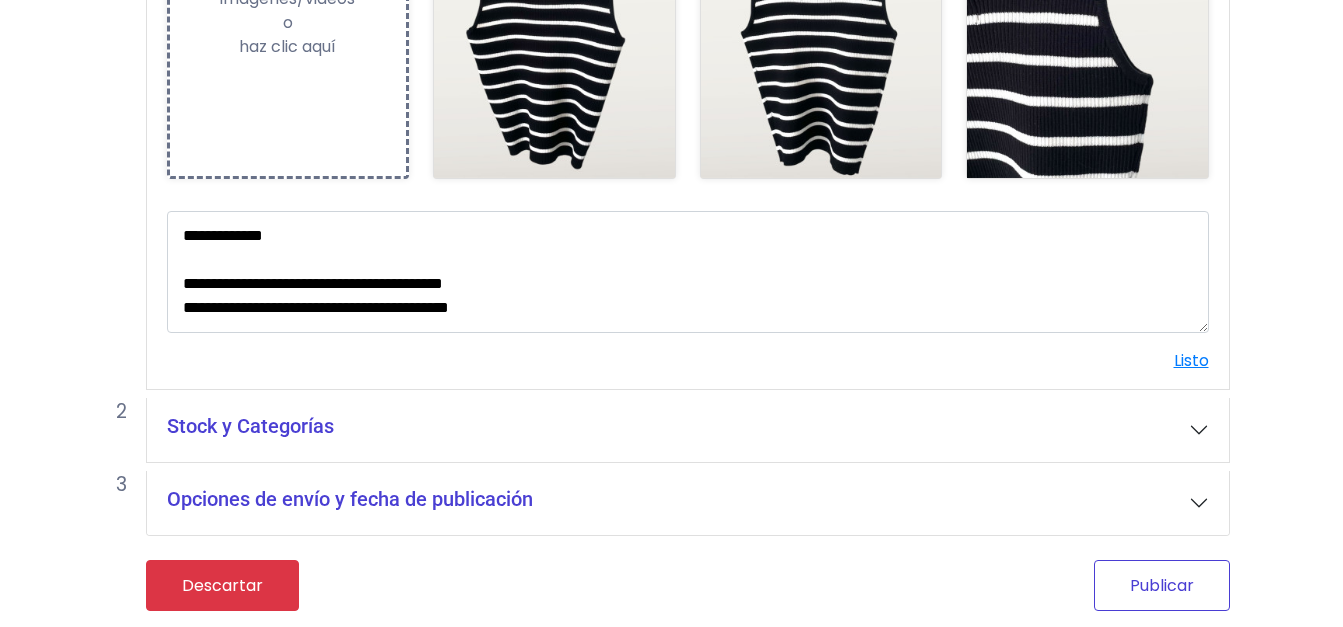 click on "Publicar" at bounding box center [1162, 585] 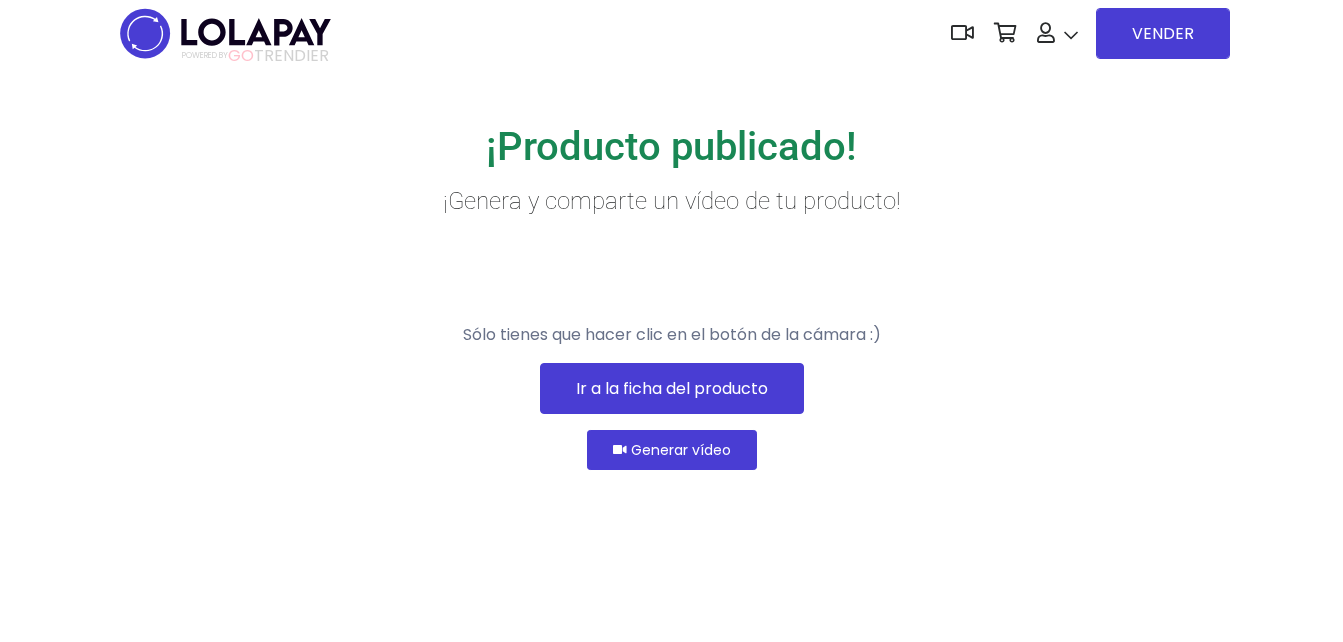 scroll, scrollTop: 0, scrollLeft: 0, axis: both 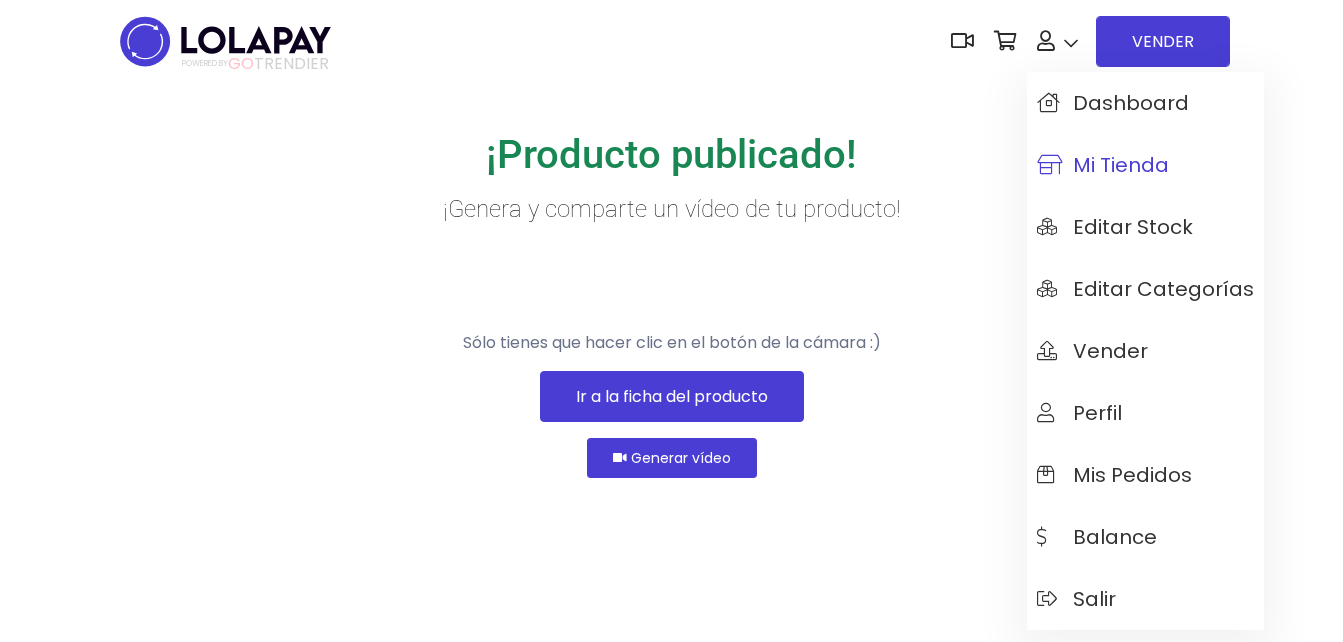 click on "Mi tienda" at bounding box center (1103, 165) 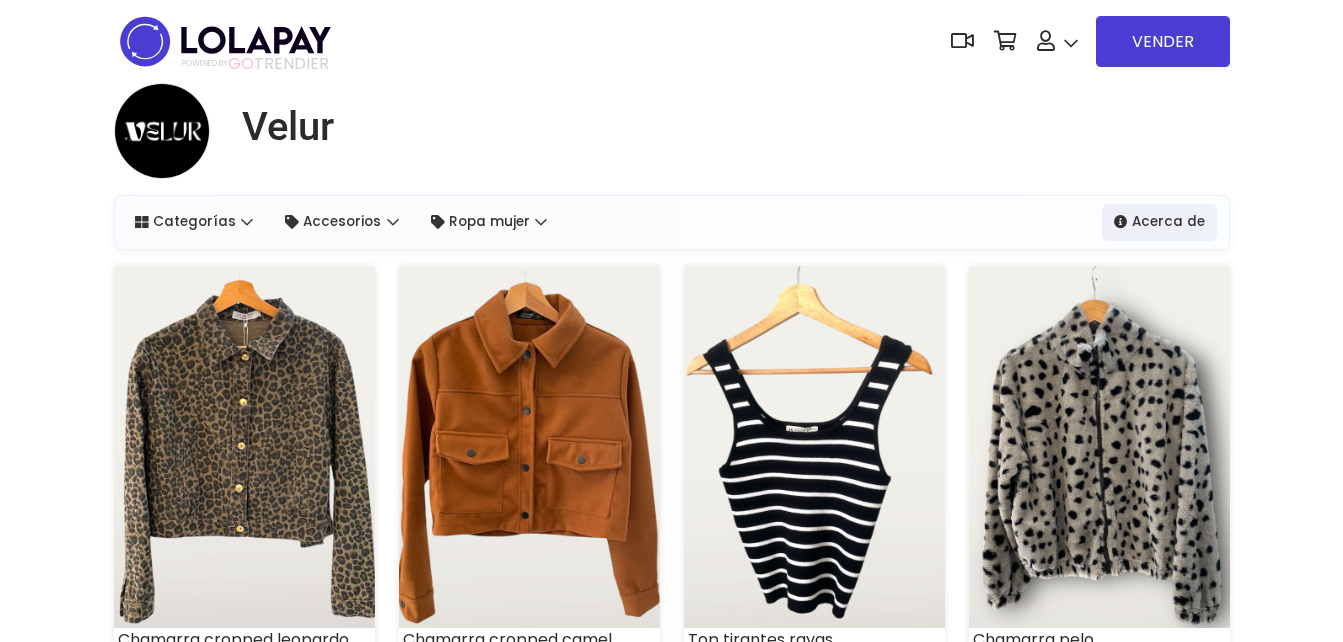 scroll, scrollTop: 0, scrollLeft: 0, axis: both 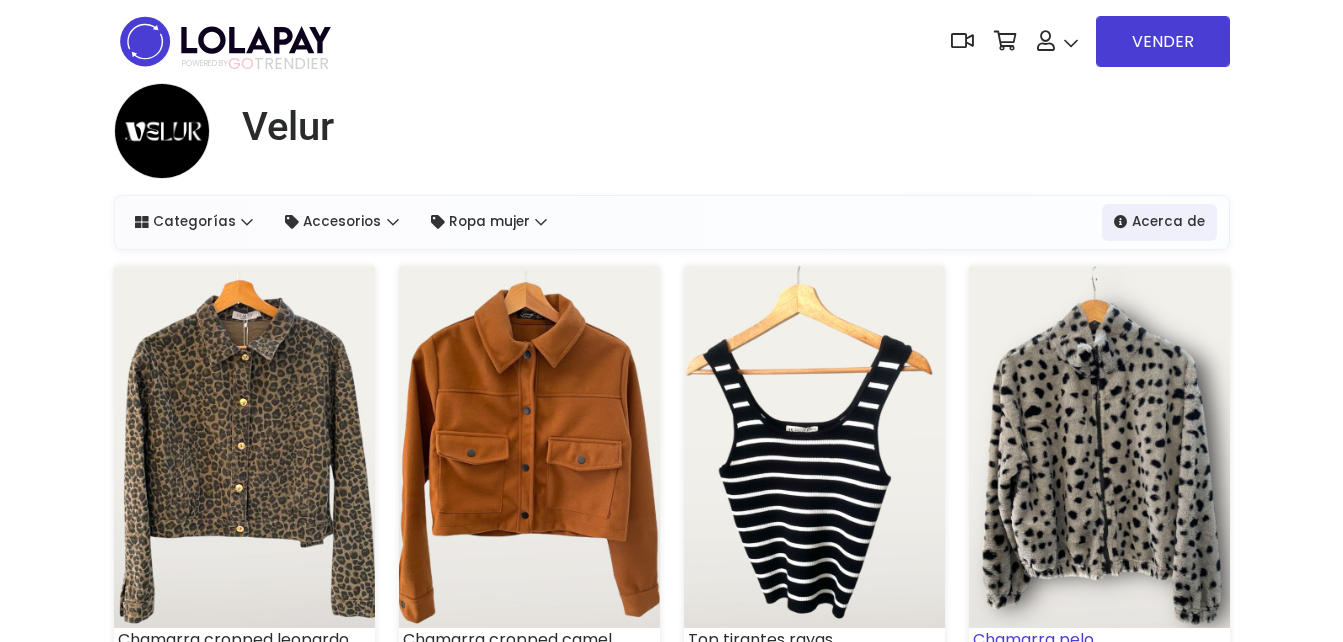 click at bounding box center [1099, 447] 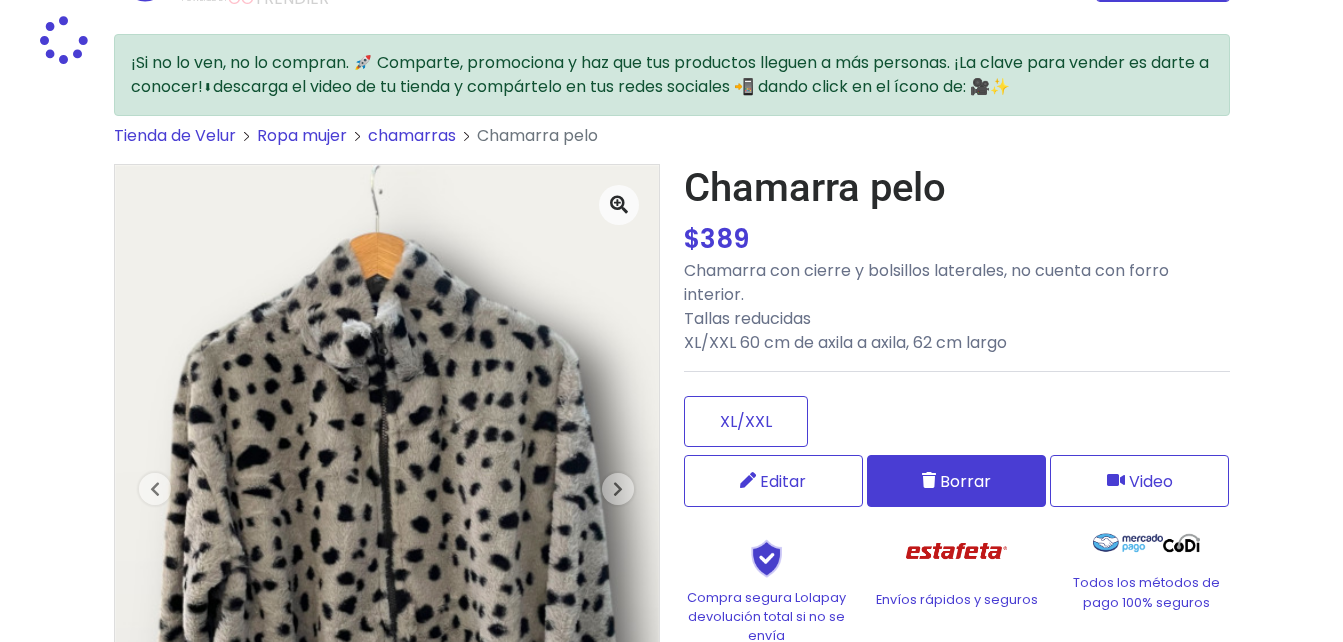 scroll, scrollTop: 100, scrollLeft: 0, axis: vertical 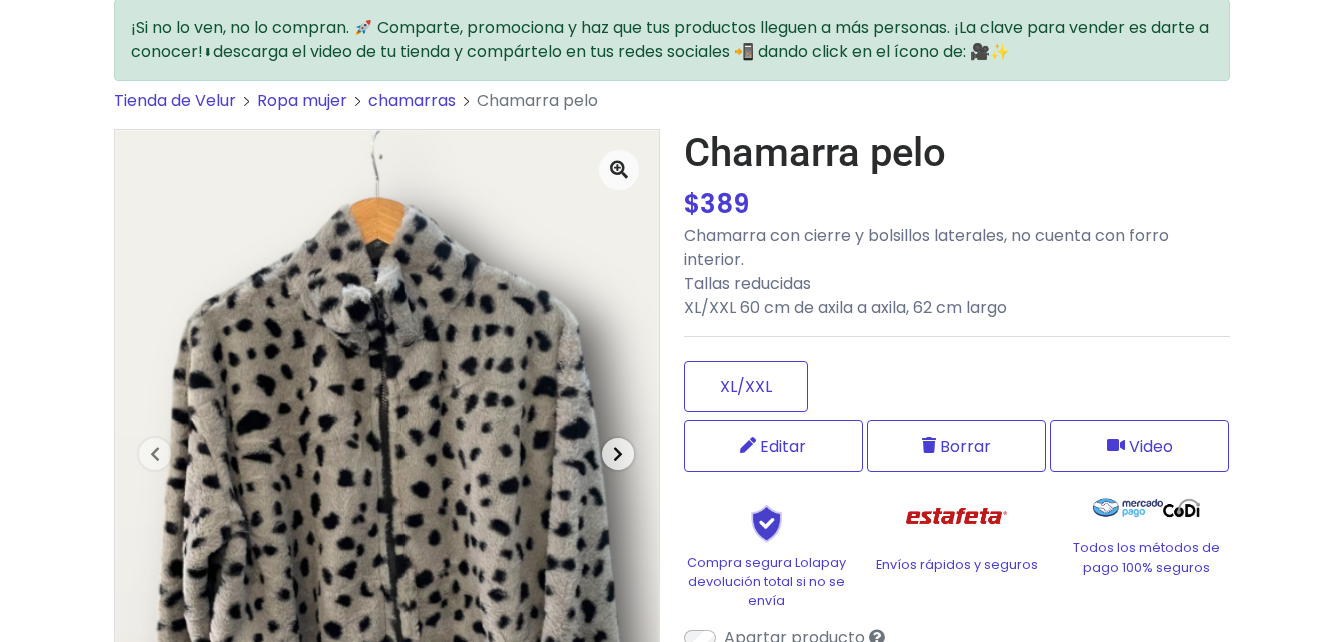 click on "Next" at bounding box center [618, 453] 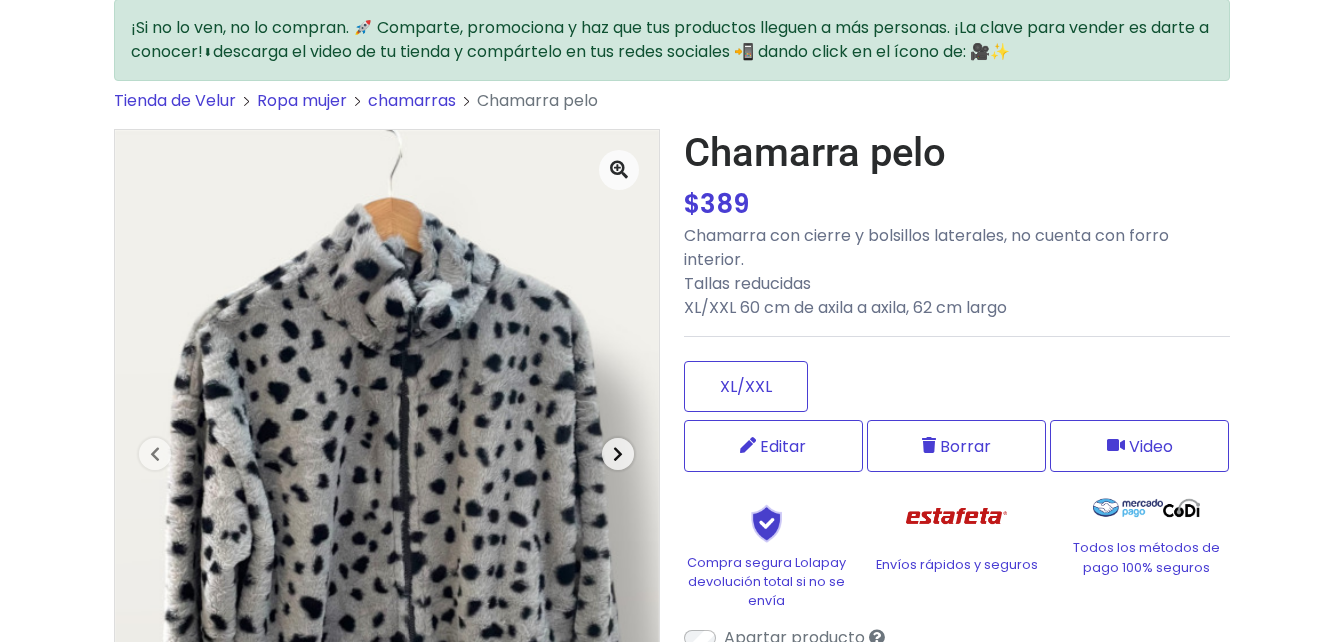 click on "Next" at bounding box center (618, 453) 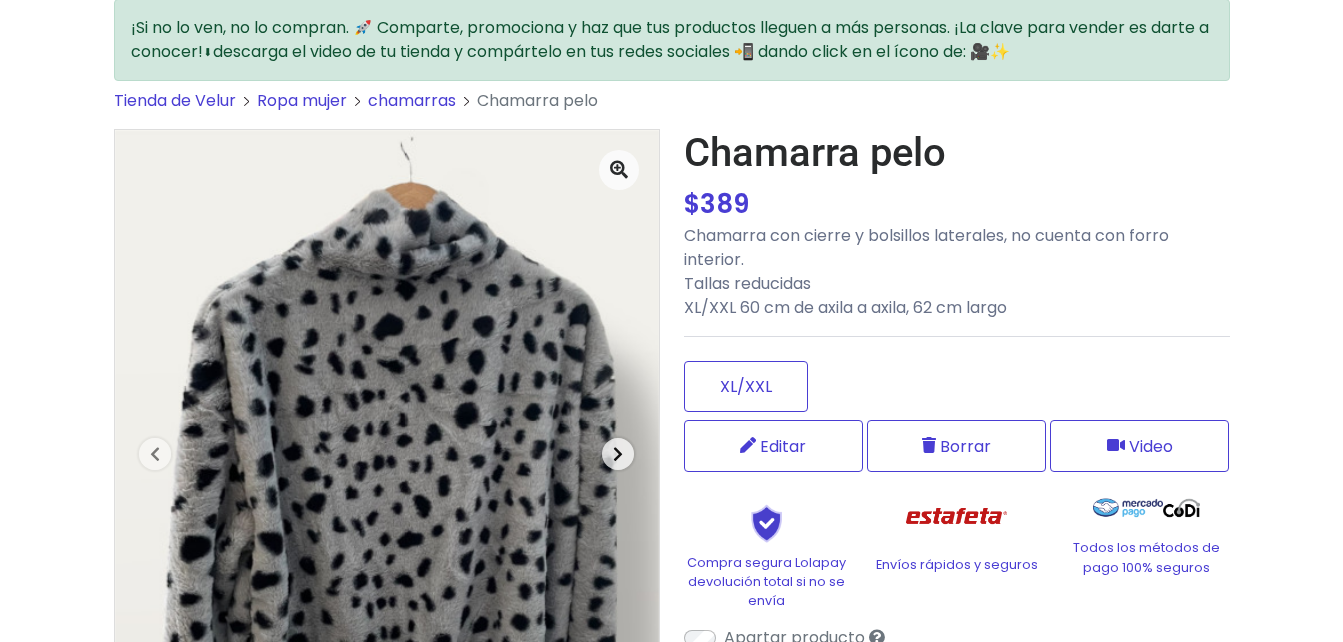 click on "Next" at bounding box center (618, 453) 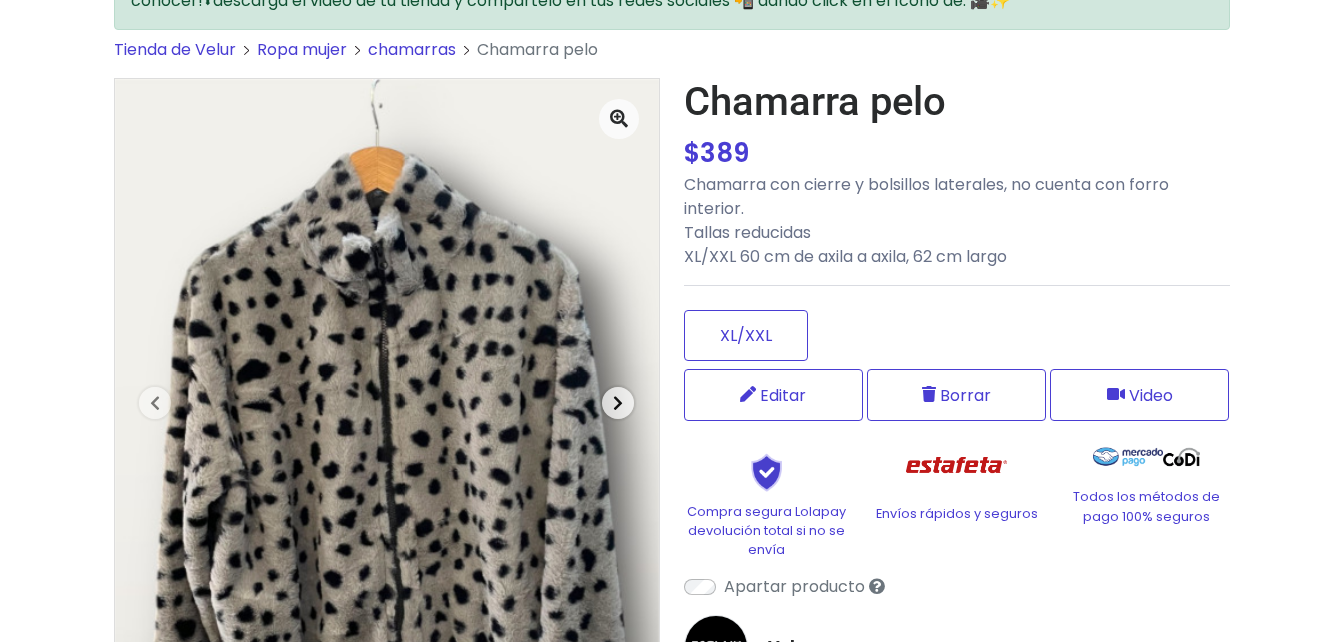 scroll, scrollTop: 200, scrollLeft: 0, axis: vertical 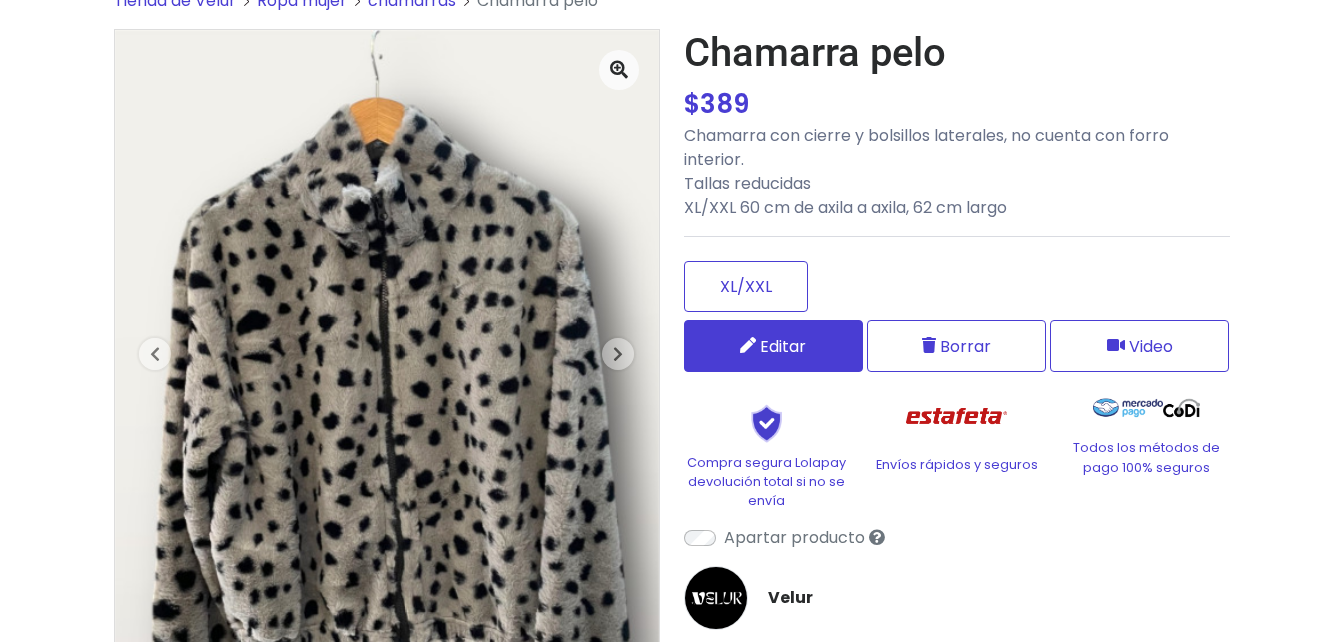 click on "Editar" at bounding box center [773, 346] 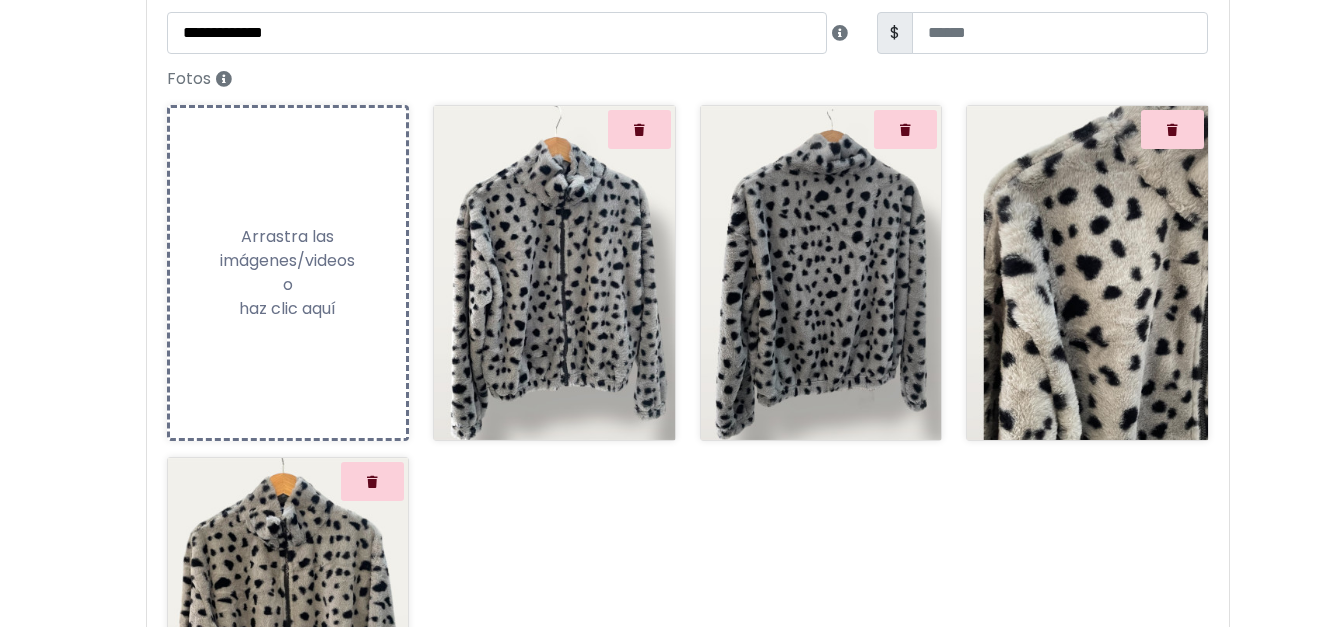 scroll, scrollTop: 300, scrollLeft: 0, axis: vertical 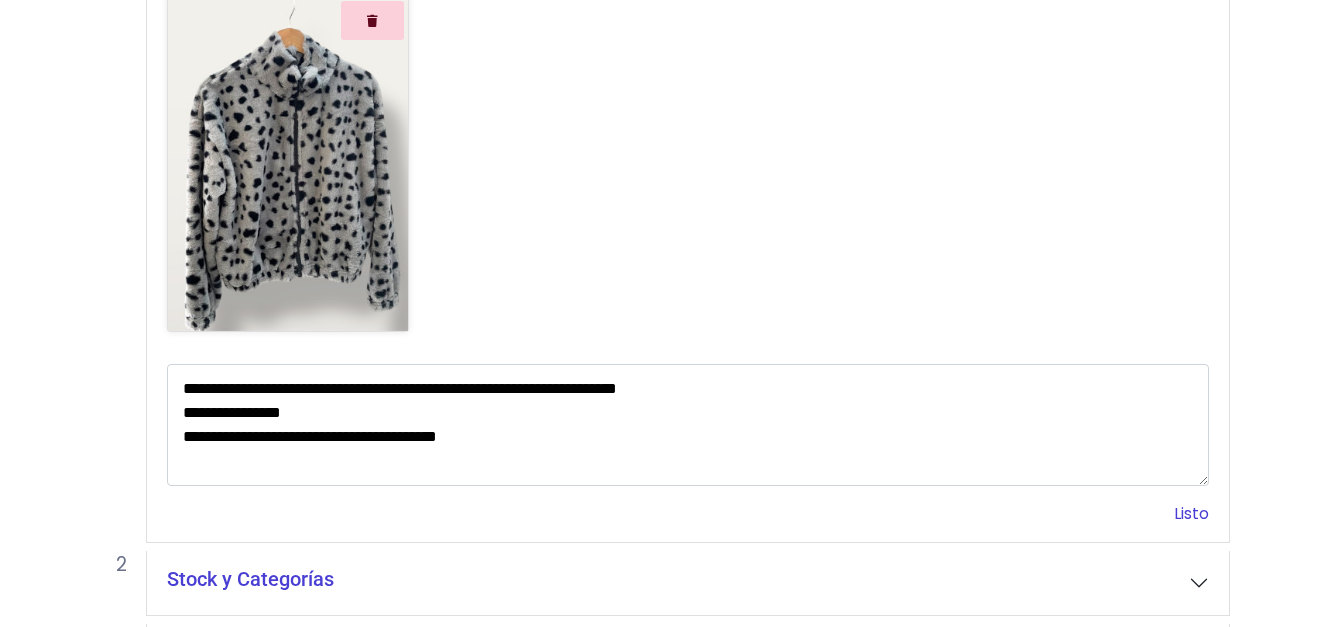 click on "Listo" at bounding box center (1191, 513) 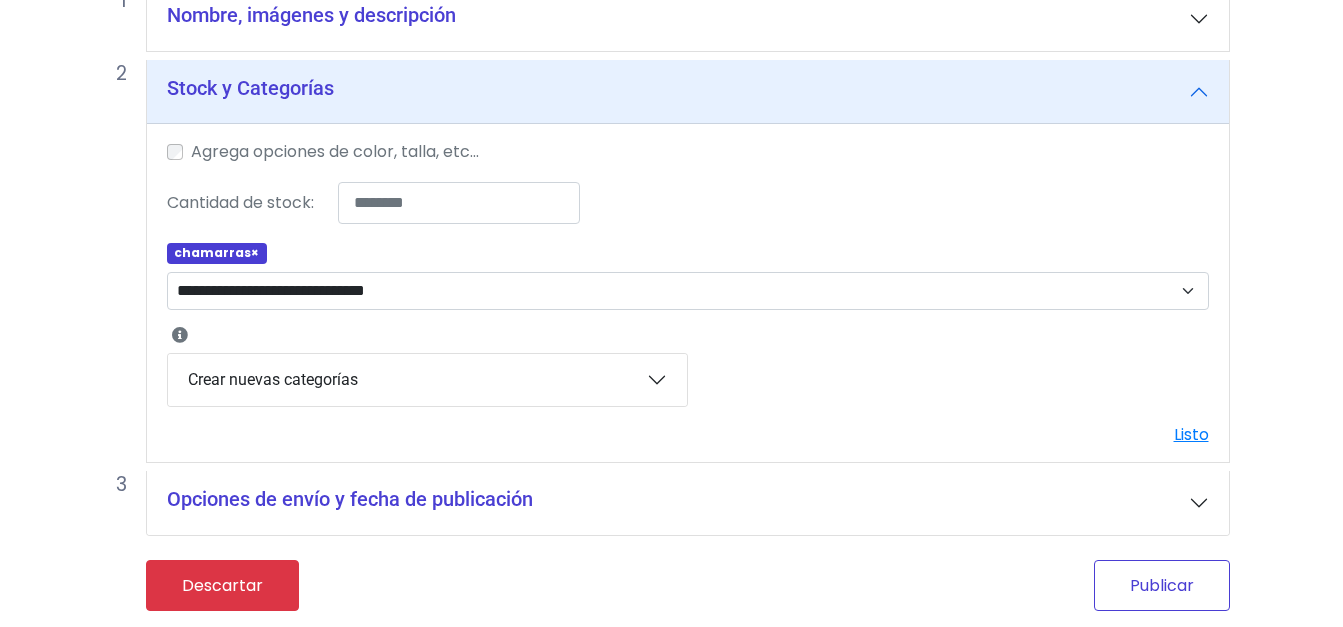 scroll, scrollTop: 186, scrollLeft: 0, axis: vertical 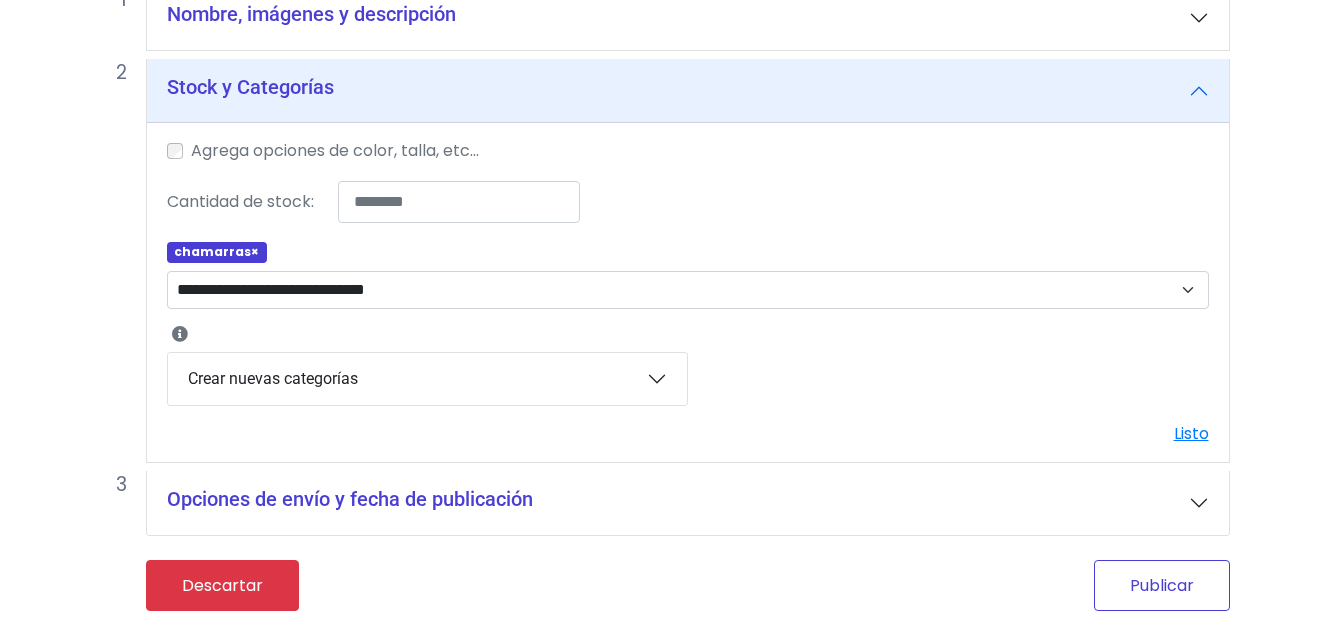 click on "Publicar" at bounding box center [1162, 585] 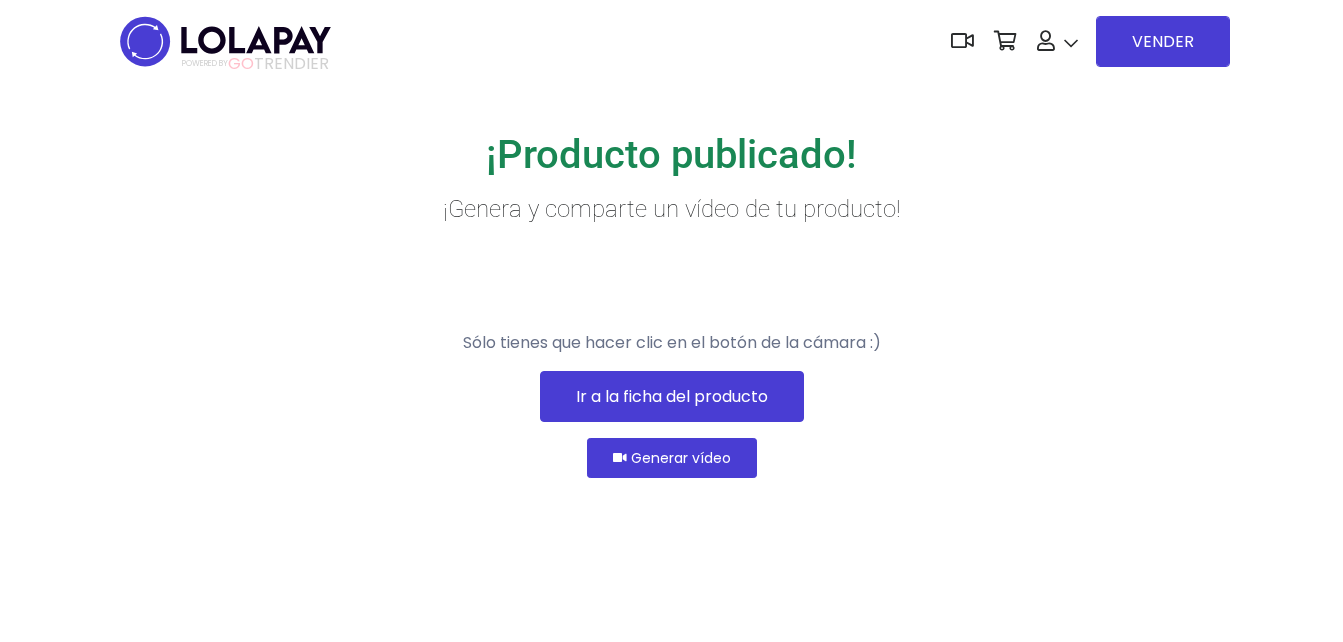 scroll, scrollTop: 0, scrollLeft: 0, axis: both 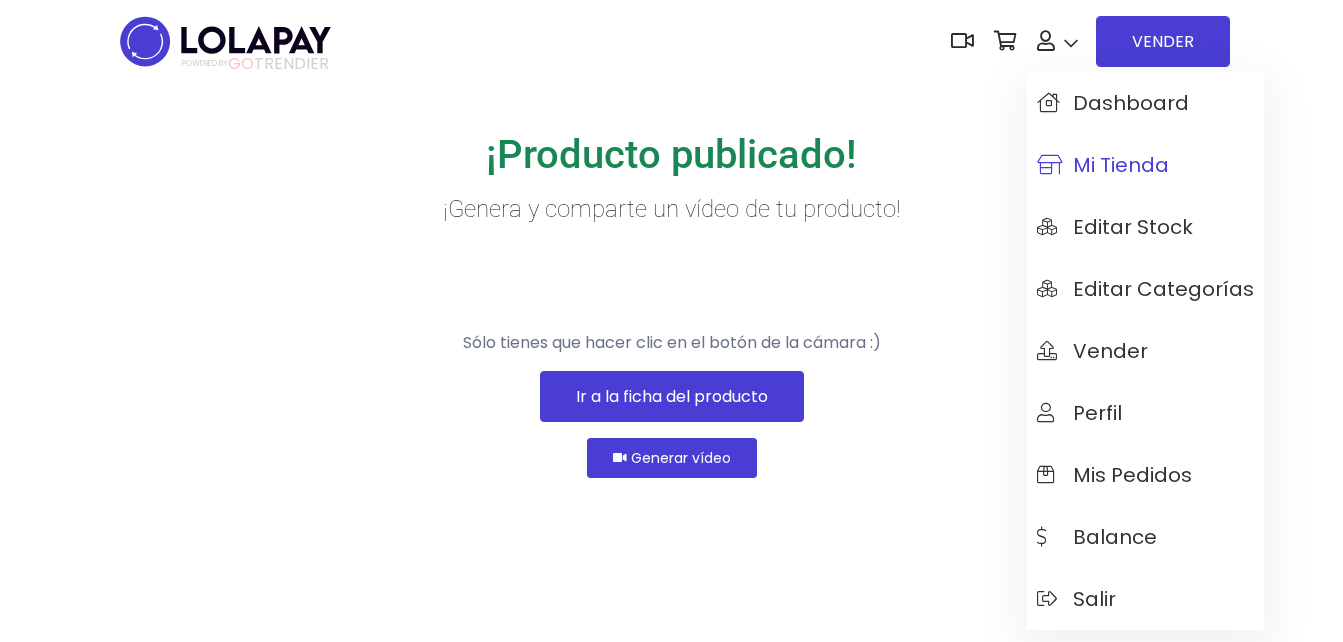 click on "Mi tienda" at bounding box center [1103, 165] 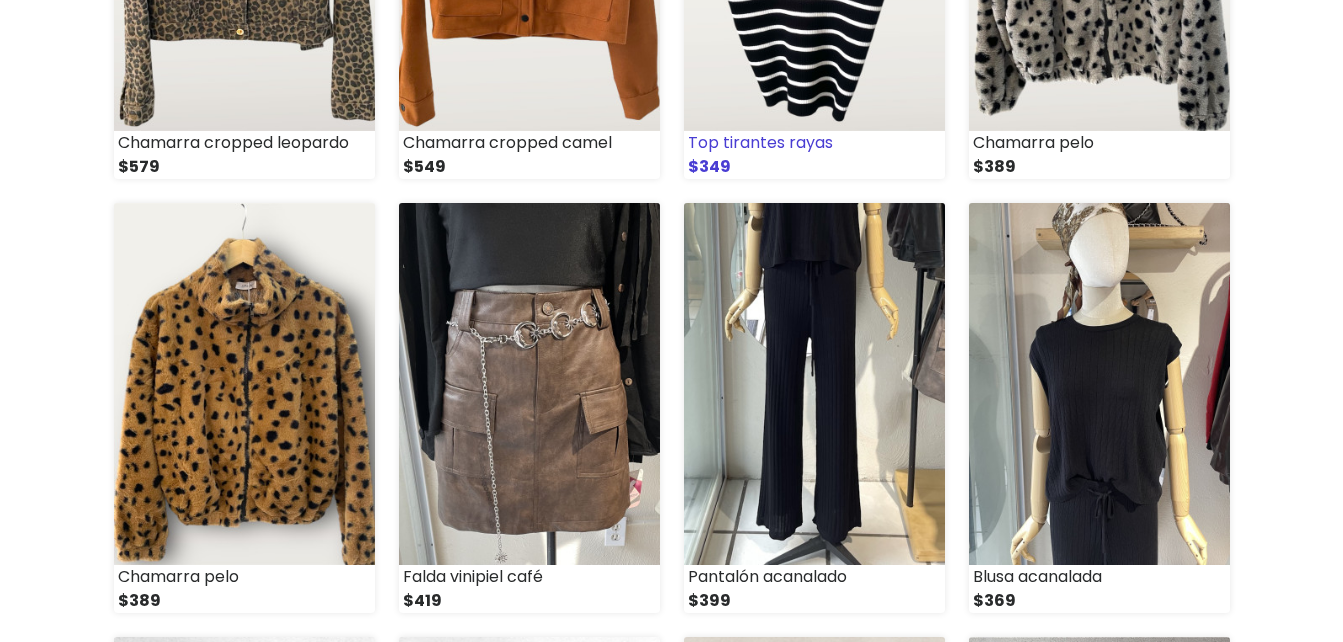 scroll, scrollTop: 500, scrollLeft: 0, axis: vertical 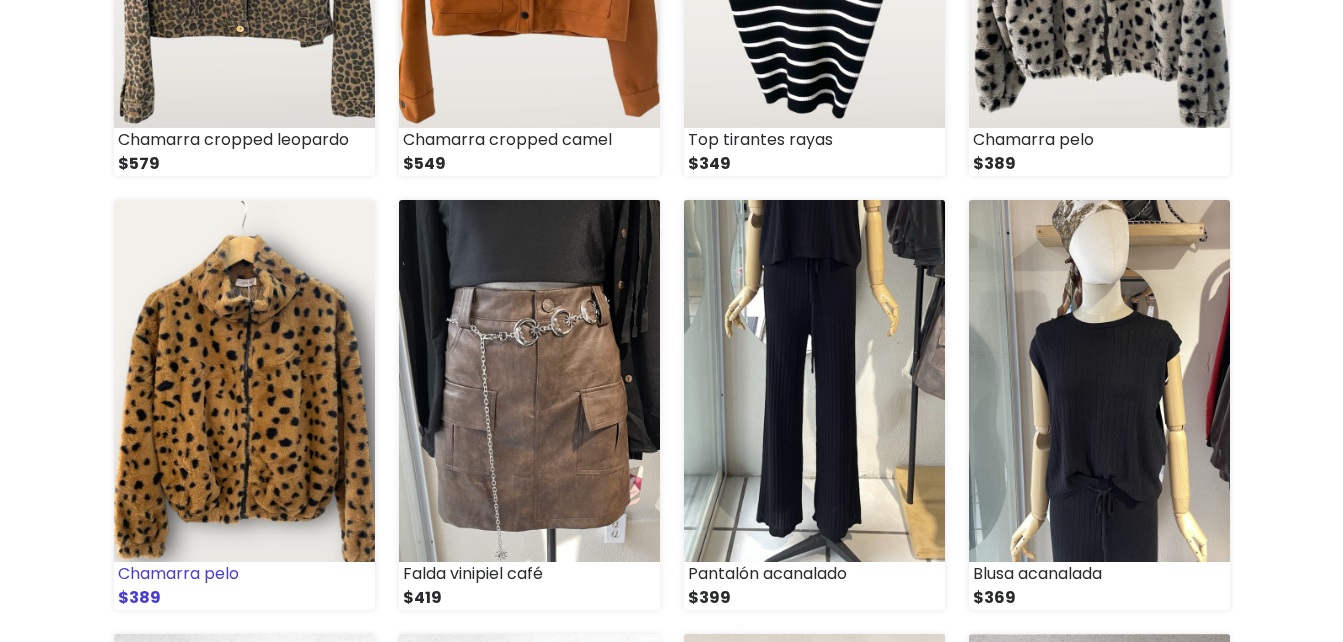 click at bounding box center (244, 381) 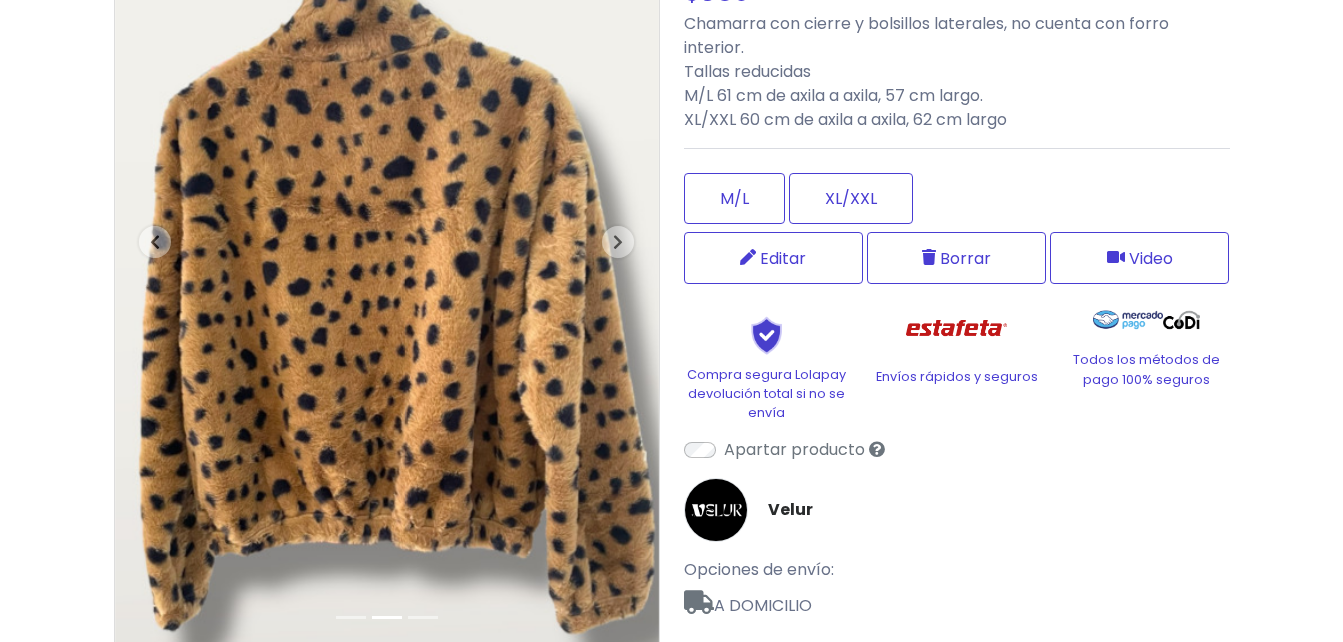 scroll, scrollTop: 300, scrollLeft: 0, axis: vertical 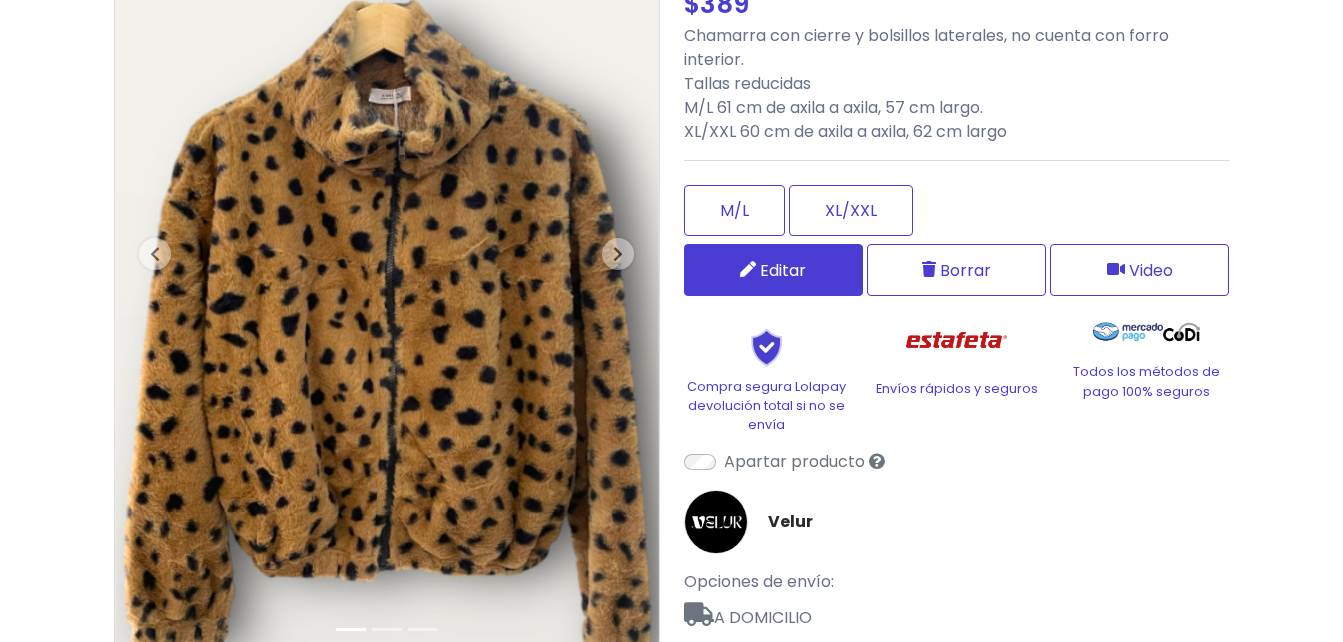 click on "Editar" at bounding box center (783, 270) 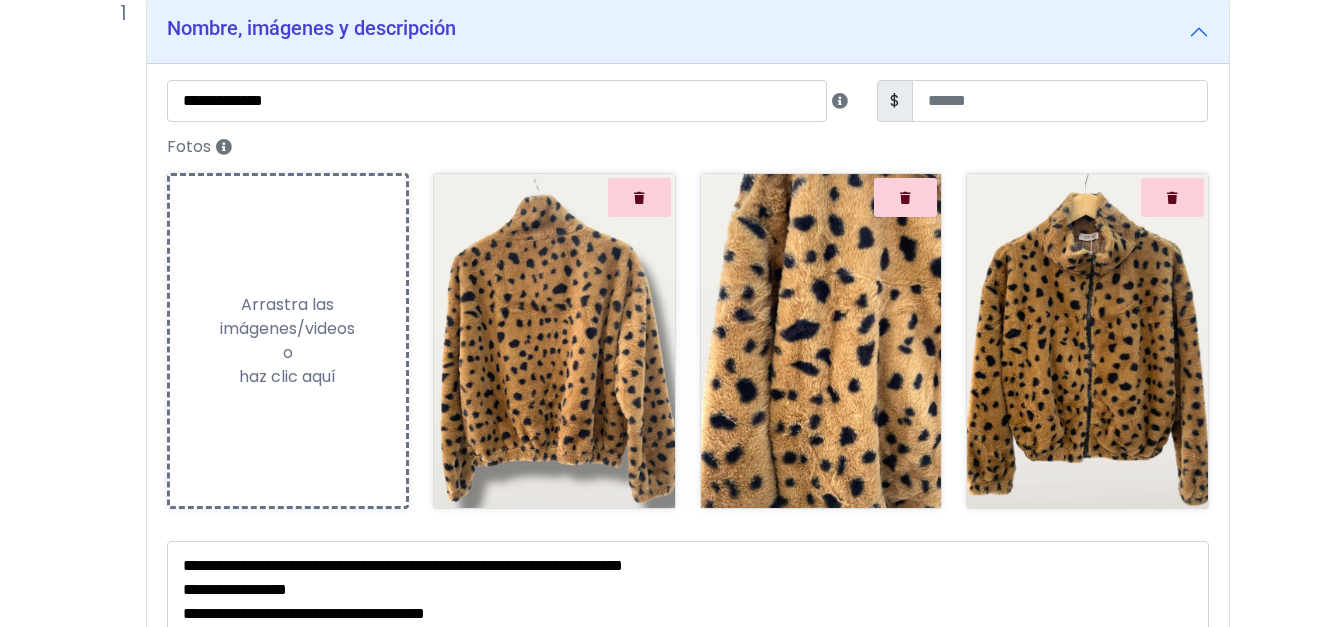 scroll, scrollTop: 168, scrollLeft: 0, axis: vertical 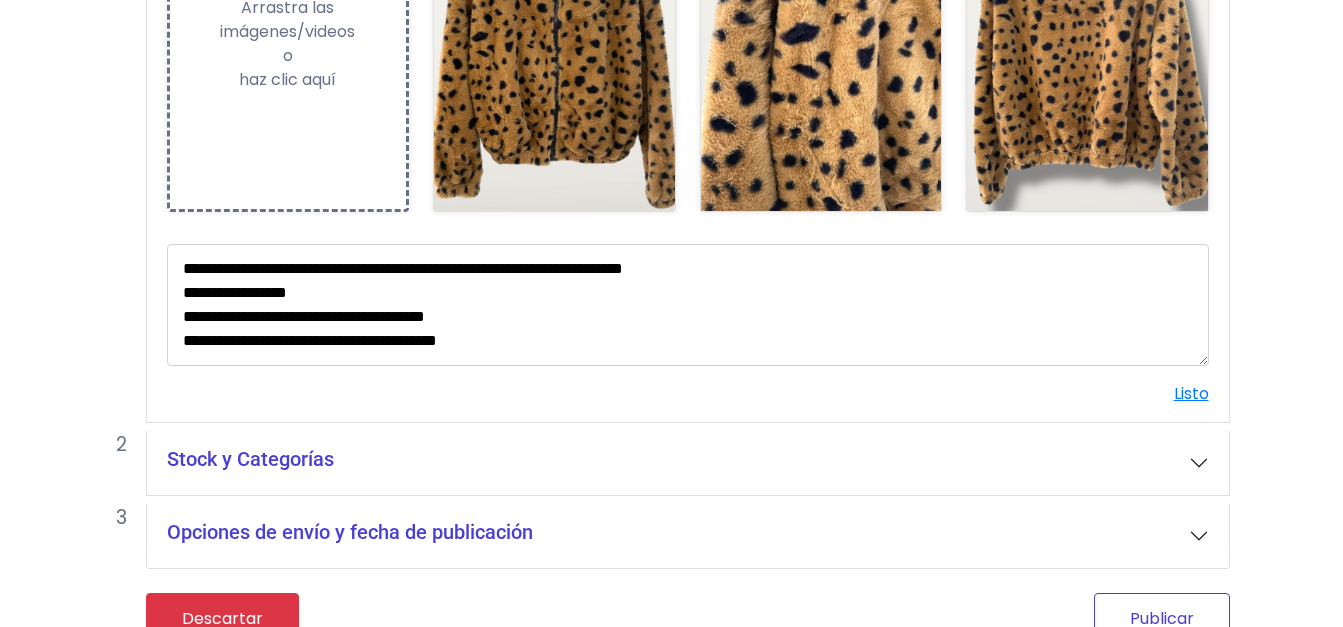 click on "Publicar" at bounding box center [1162, 618] 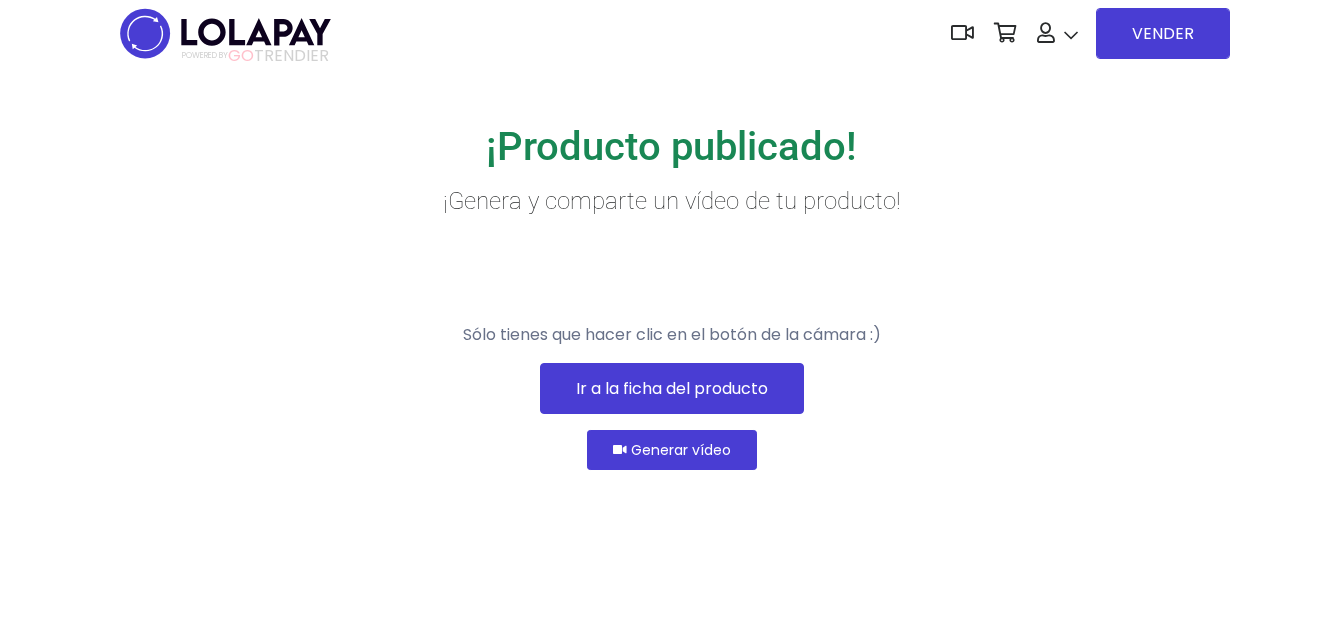 scroll, scrollTop: 0, scrollLeft: 0, axis: both 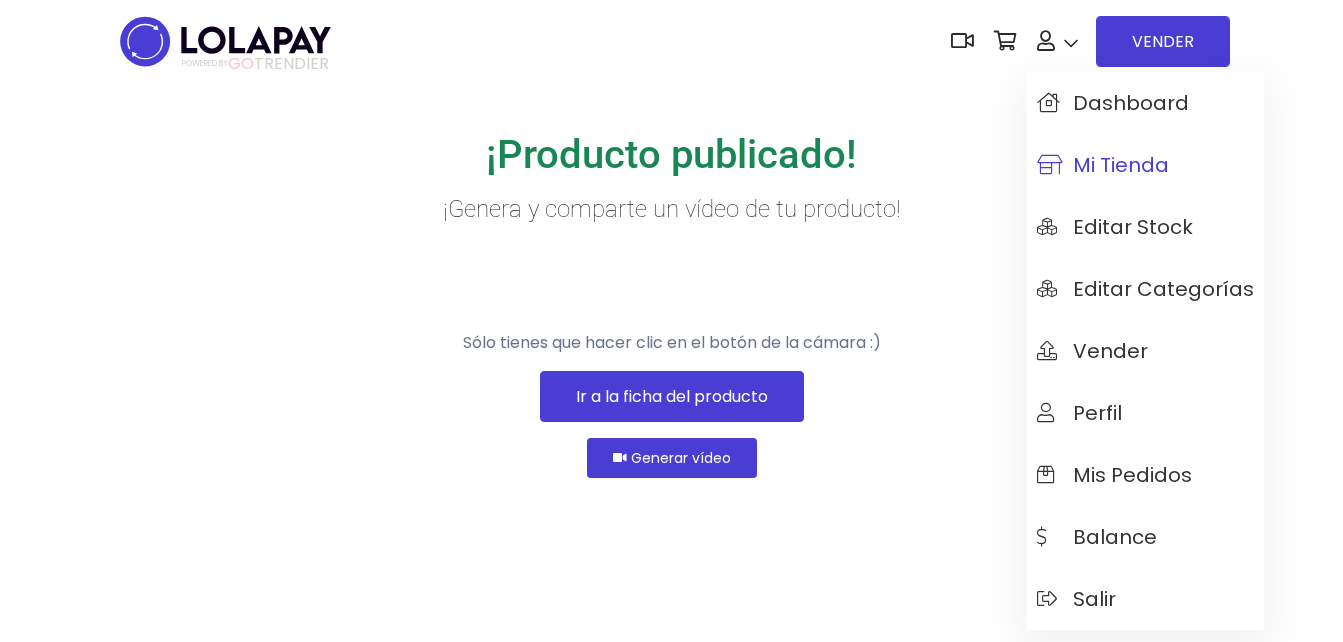 click at bounding box center (1047, 165) 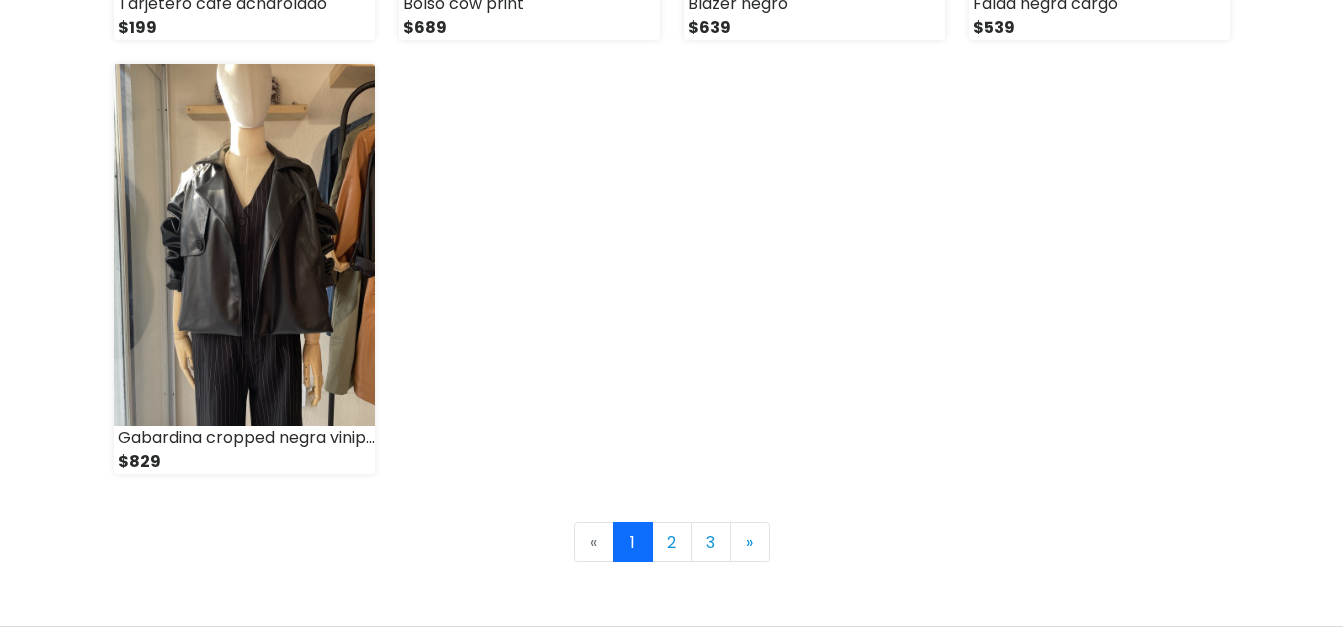 scroll, scrollTop: 2900, scrollLeft: 0, axis: vertical 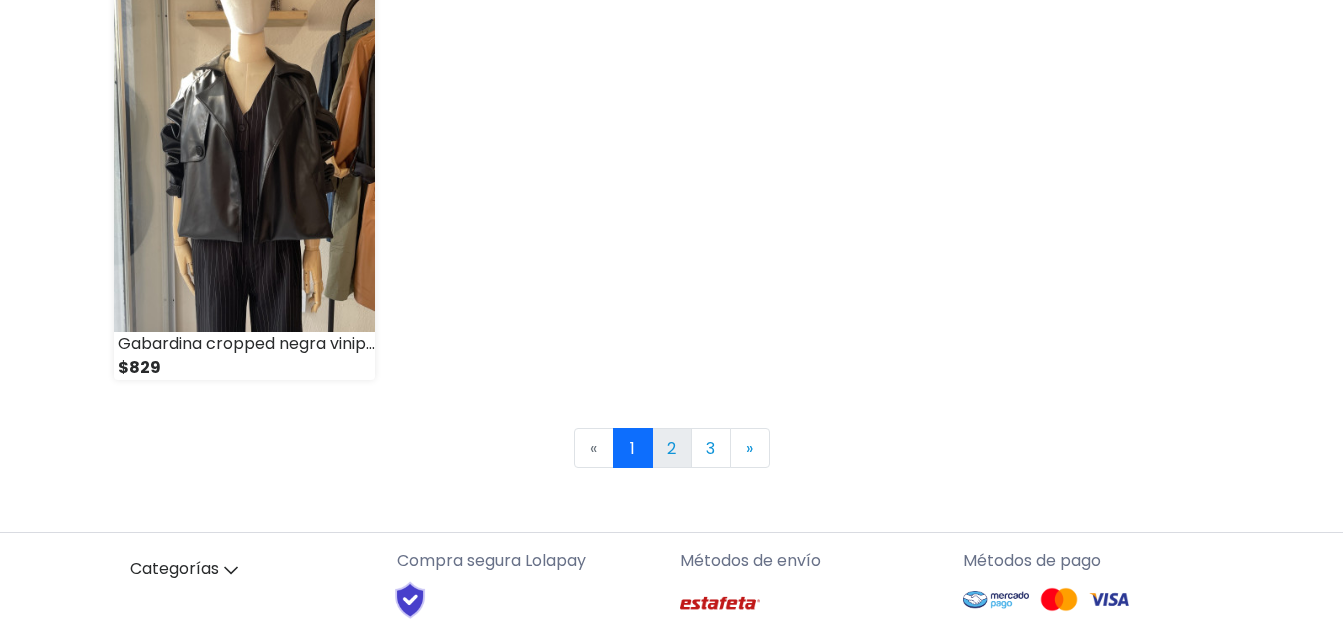 click on "2" at bounding box center [672, 448] 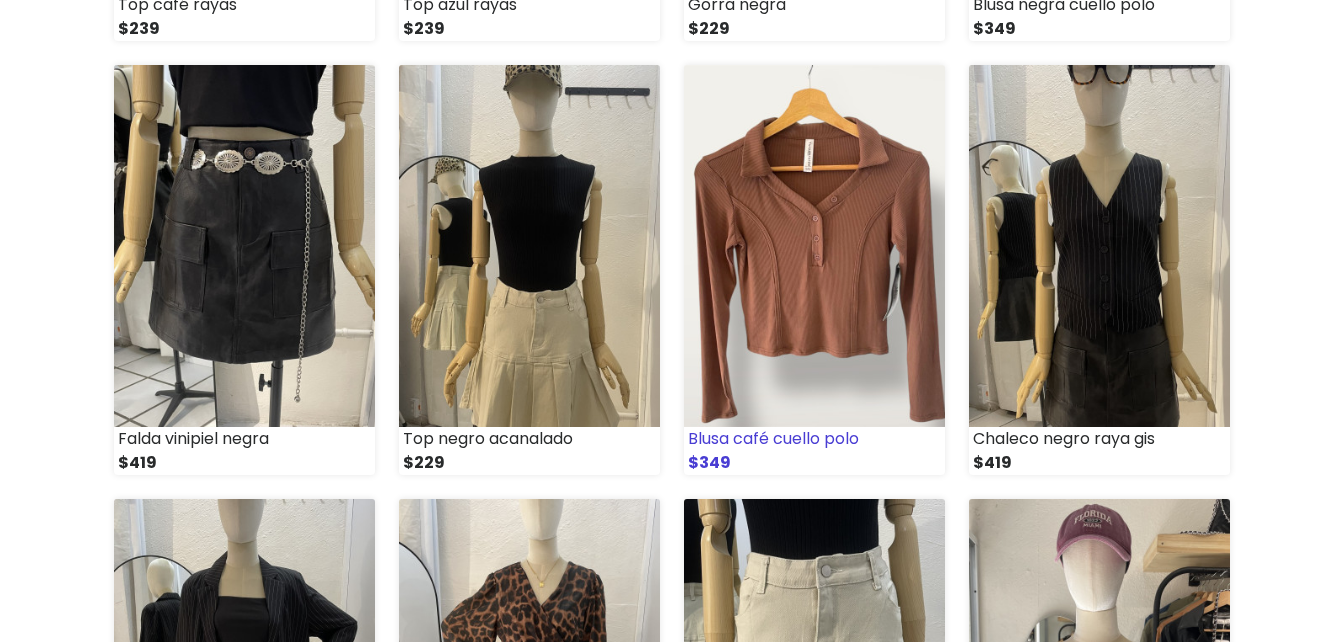 scroll, scrollTop: 1000, scrollLeft: 0, axis: vertical 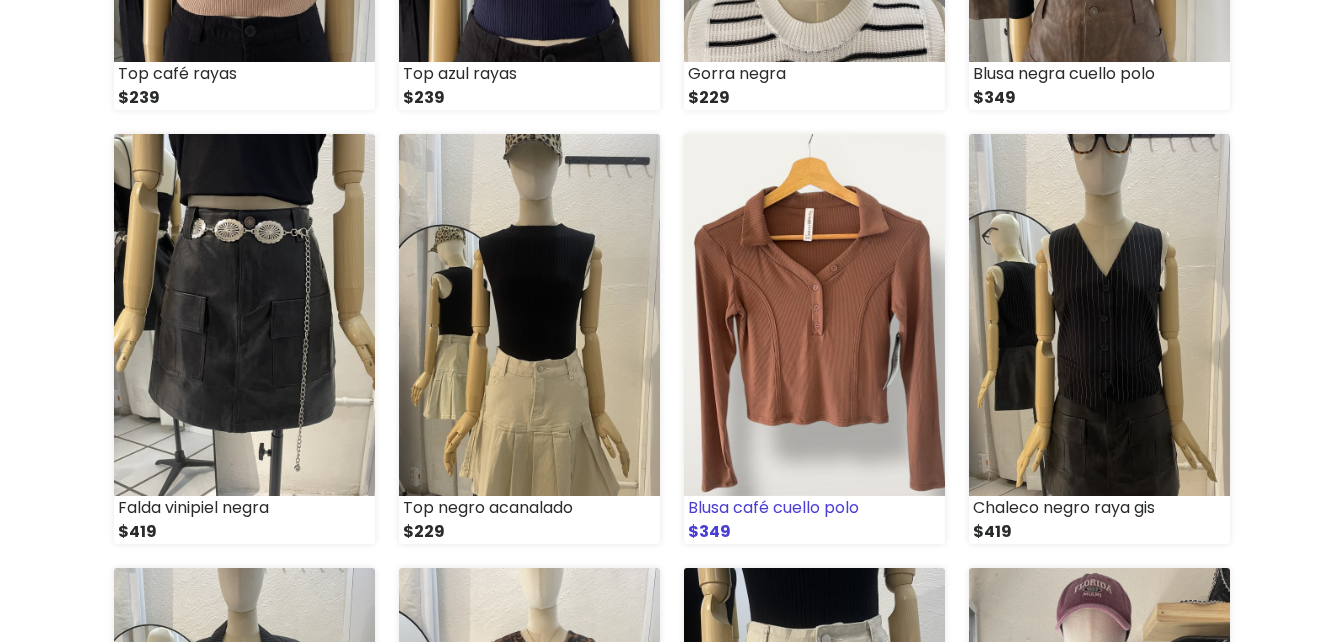 click at bounding box center [814, 315] 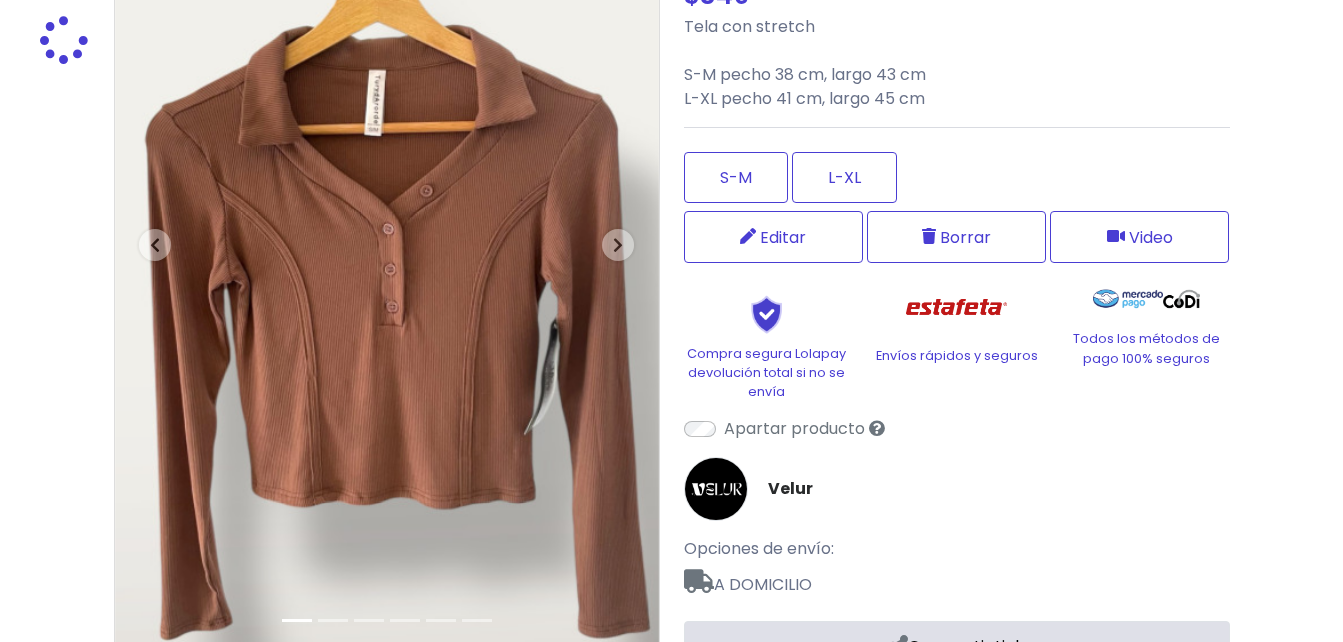 scroll, scrollTop: 371, scrollLeft: 0, axis: vertical 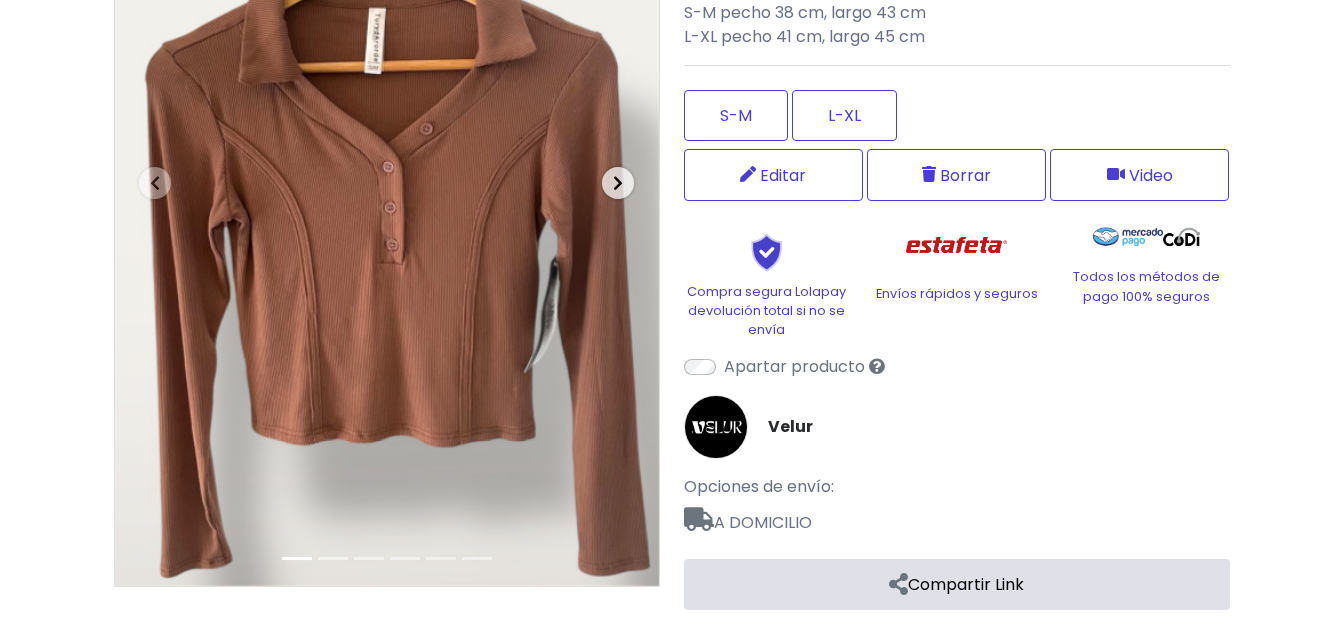 click at bounding box center [618, 183] 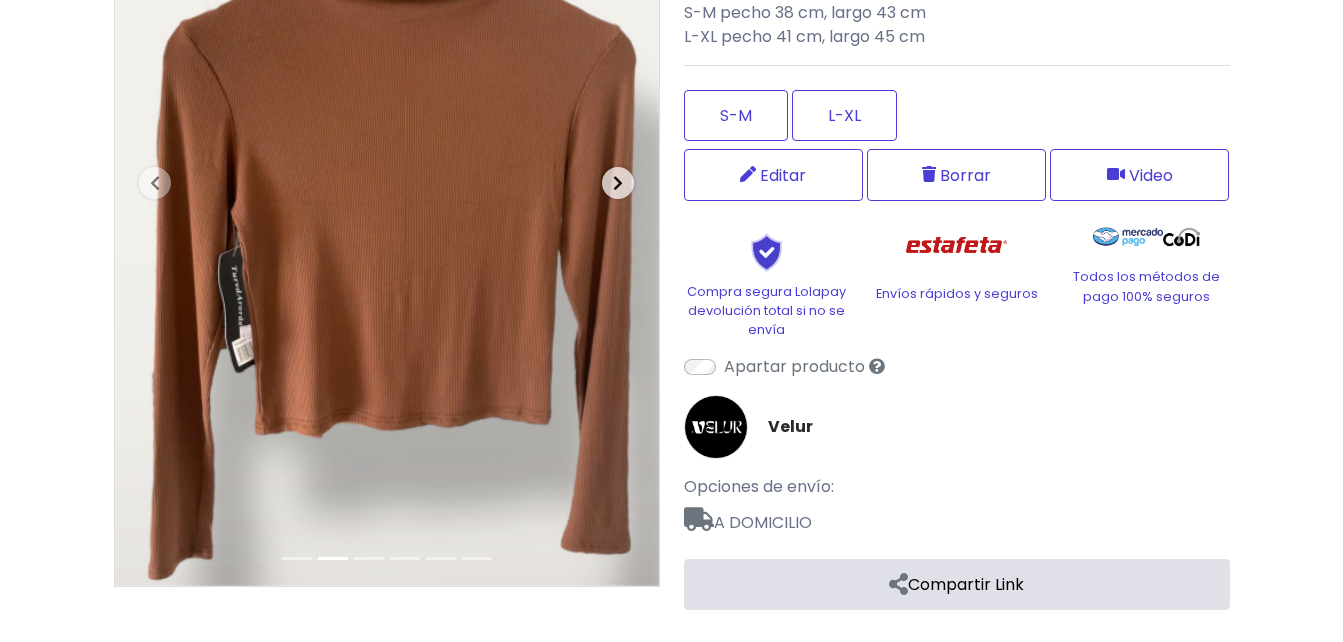 click at bounding box center (618, 183) 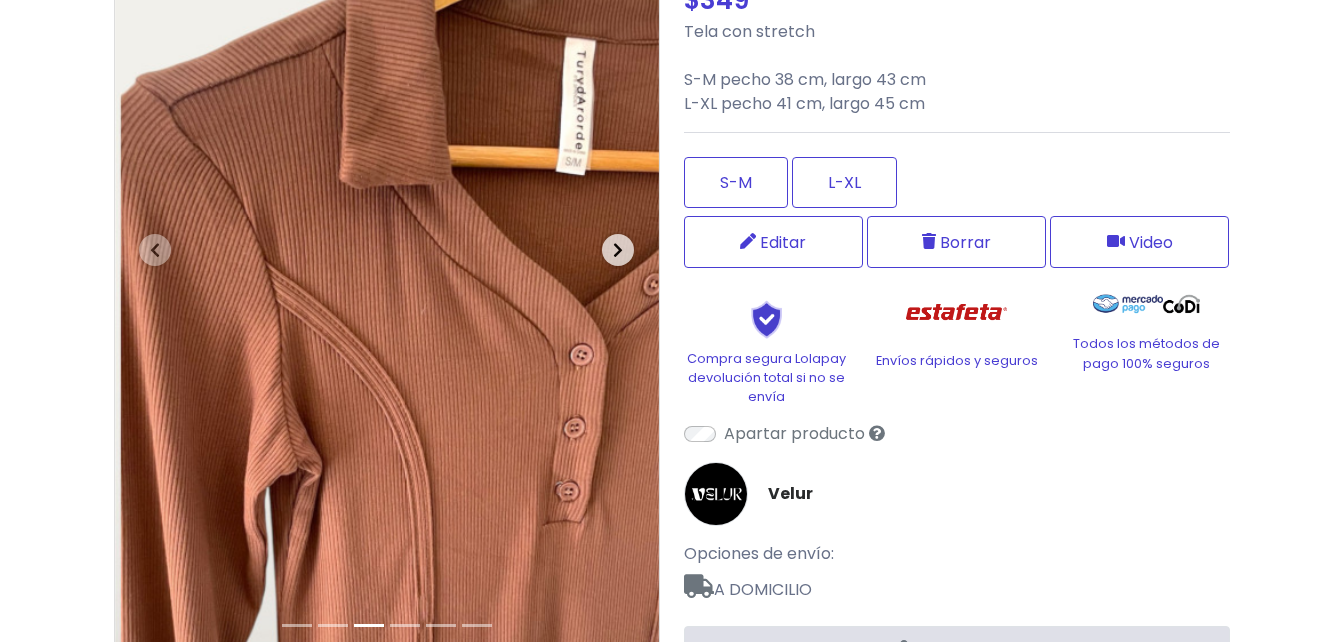 scroll, scrollTop: 271, scrollLeft: 0, axis: vertical 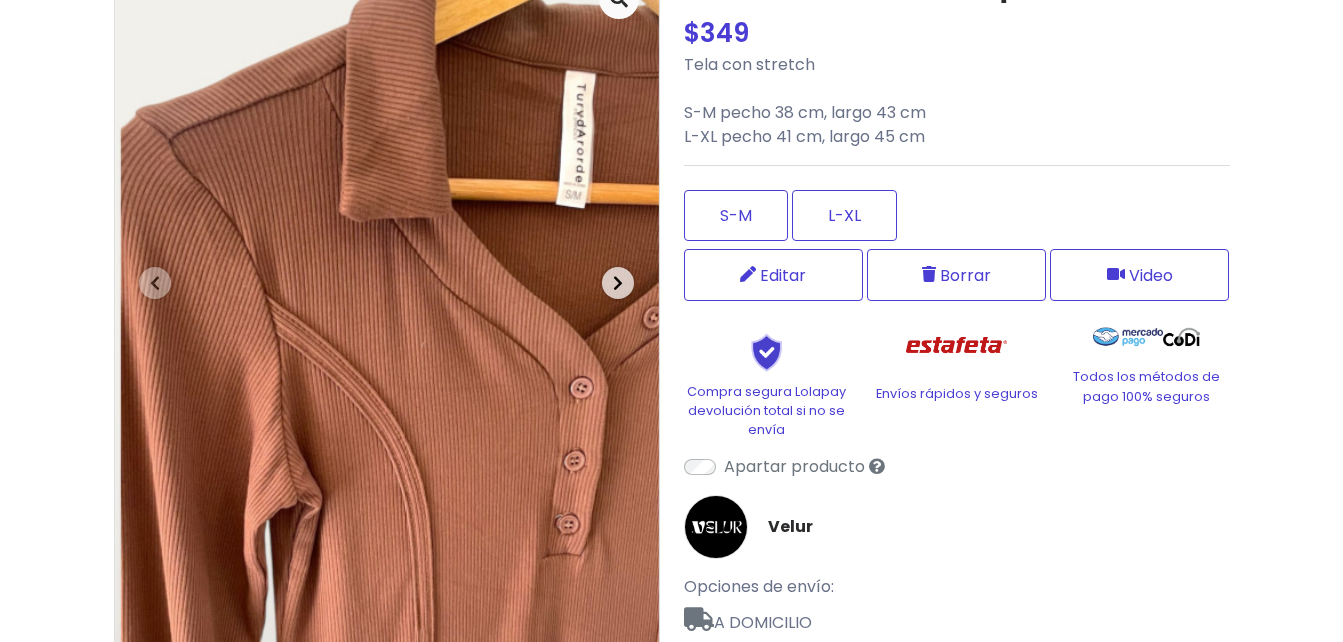 click on "Next" at bounding box center [618, 282] 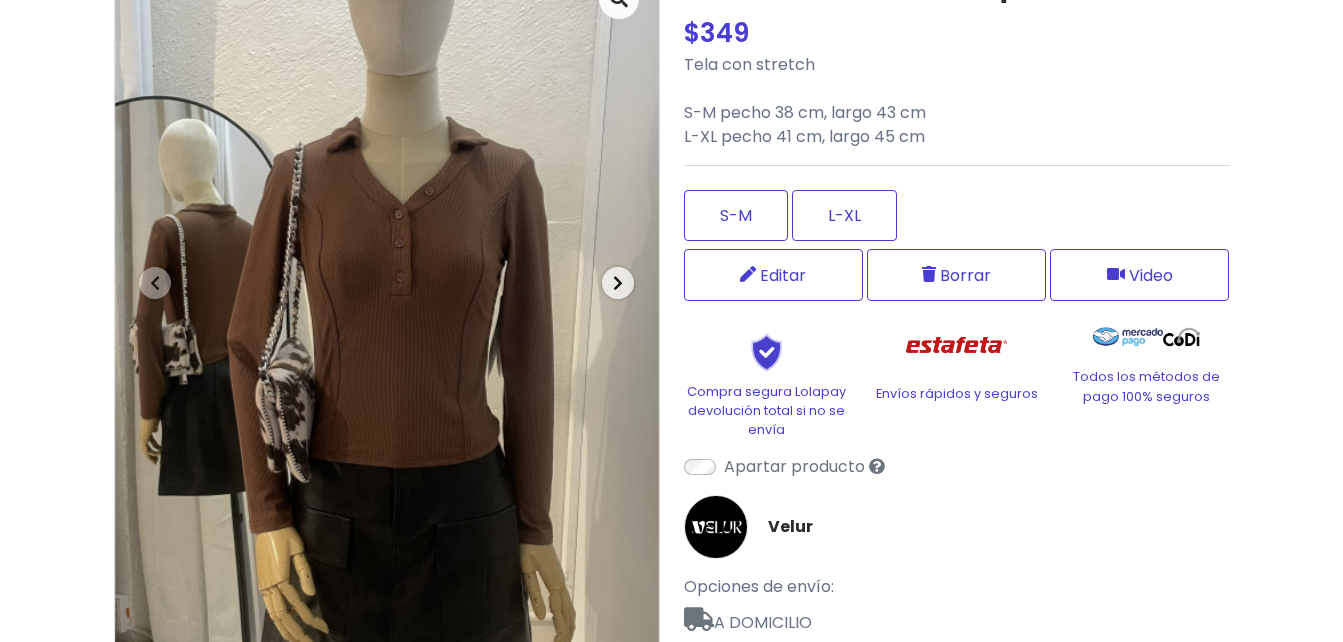 click on "Next" at bounding box center (618, 282) 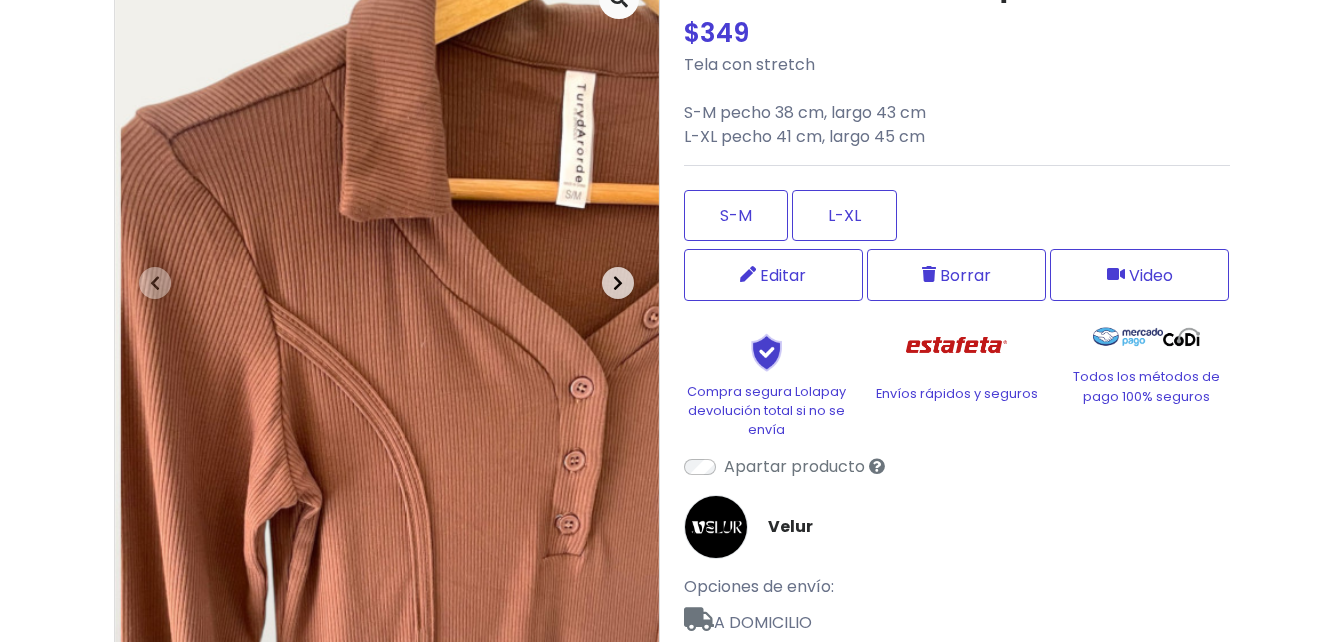 type 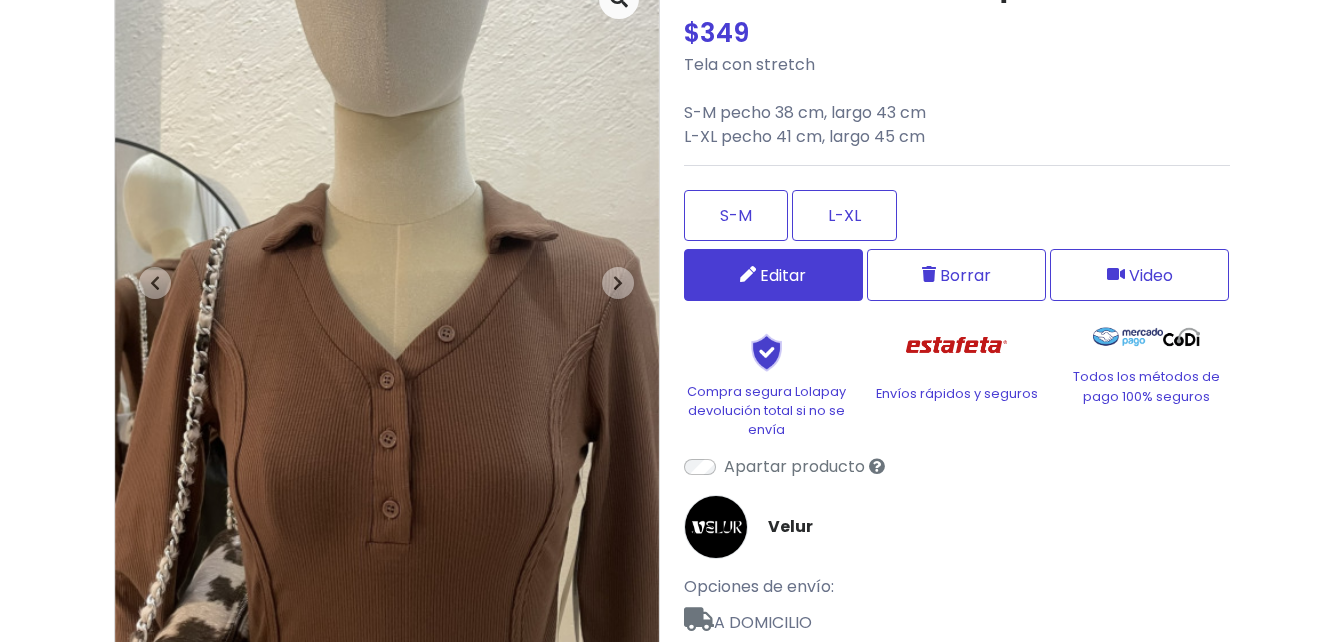 click on "Editar" at bounding box center (783, 275) 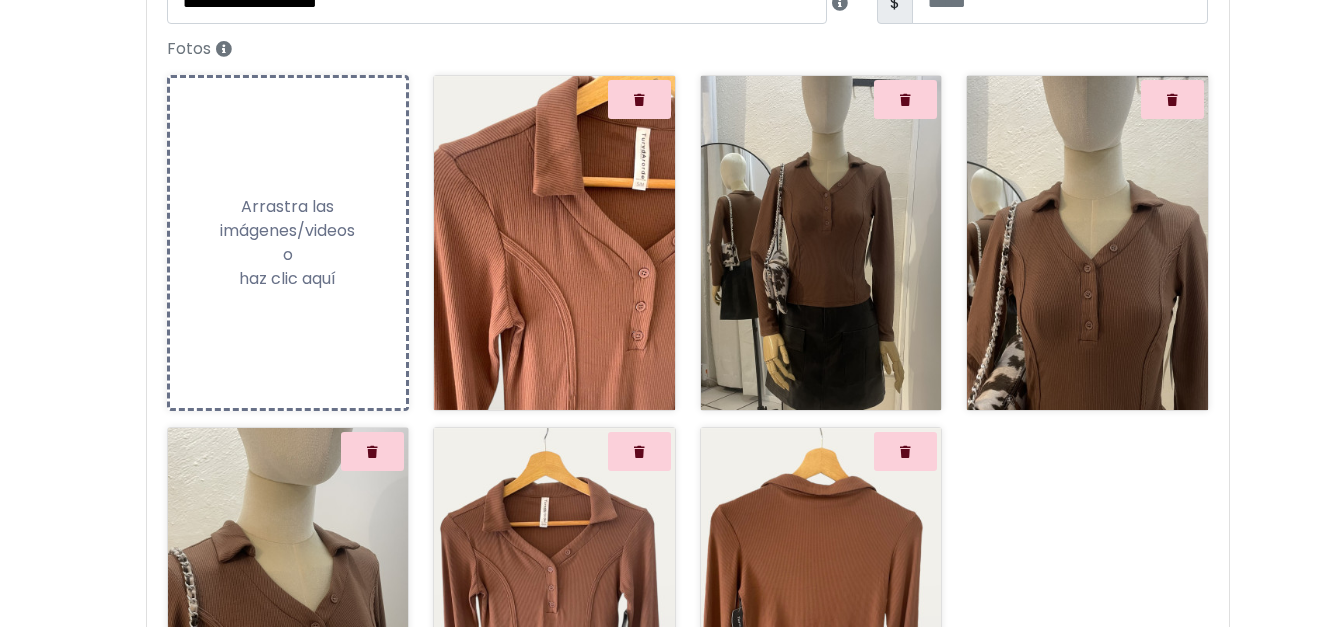 scroll, scrollTop: 300, scrollLeft: 0, axis: vertical 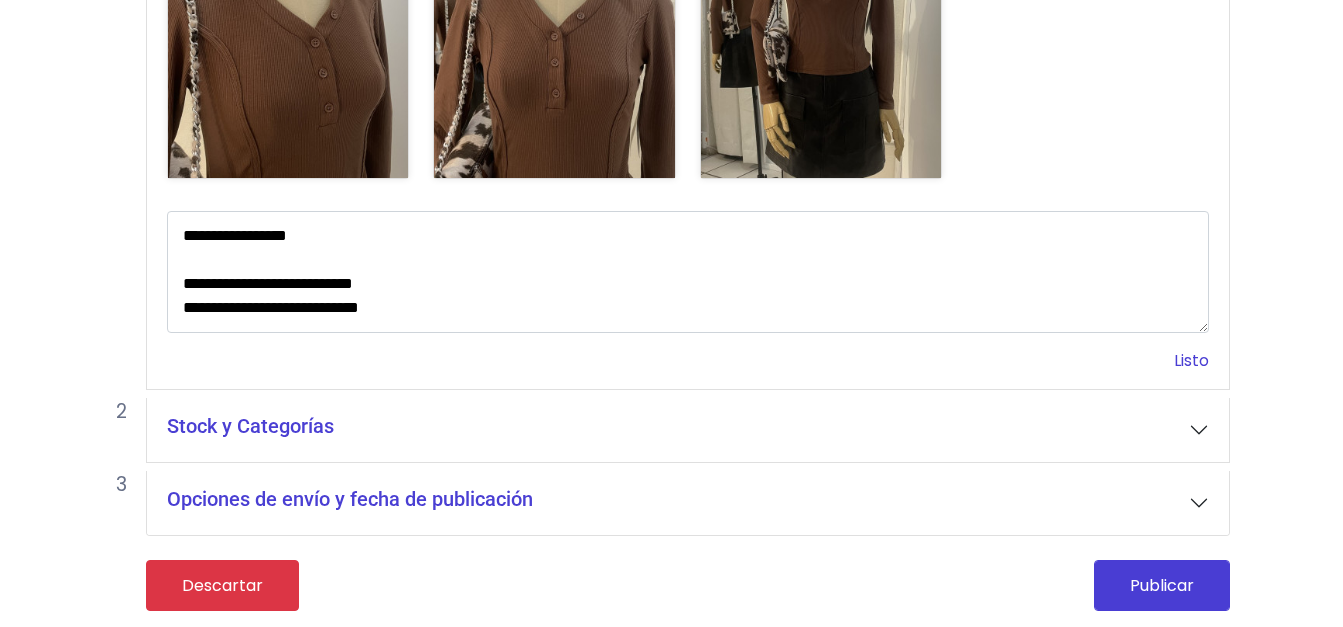 click on "Listo" at bounding box center (1191, 360) 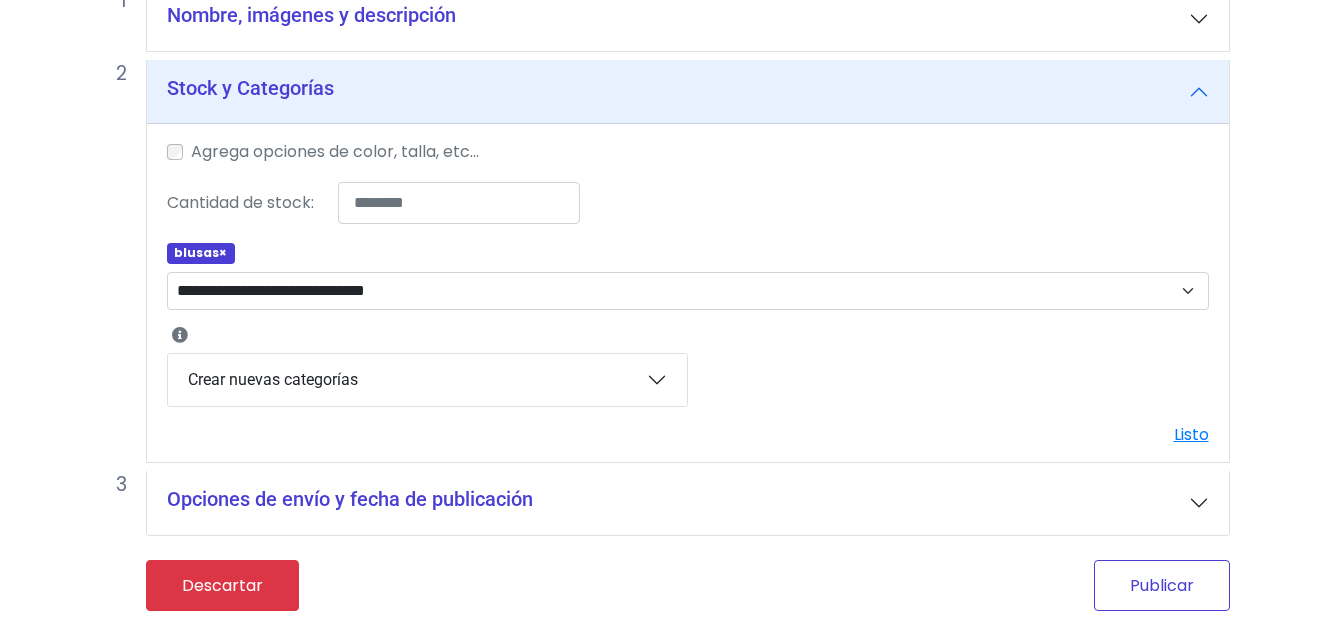 scroll, scrollTop: 186, scrollLeft: 0, axis: vertical 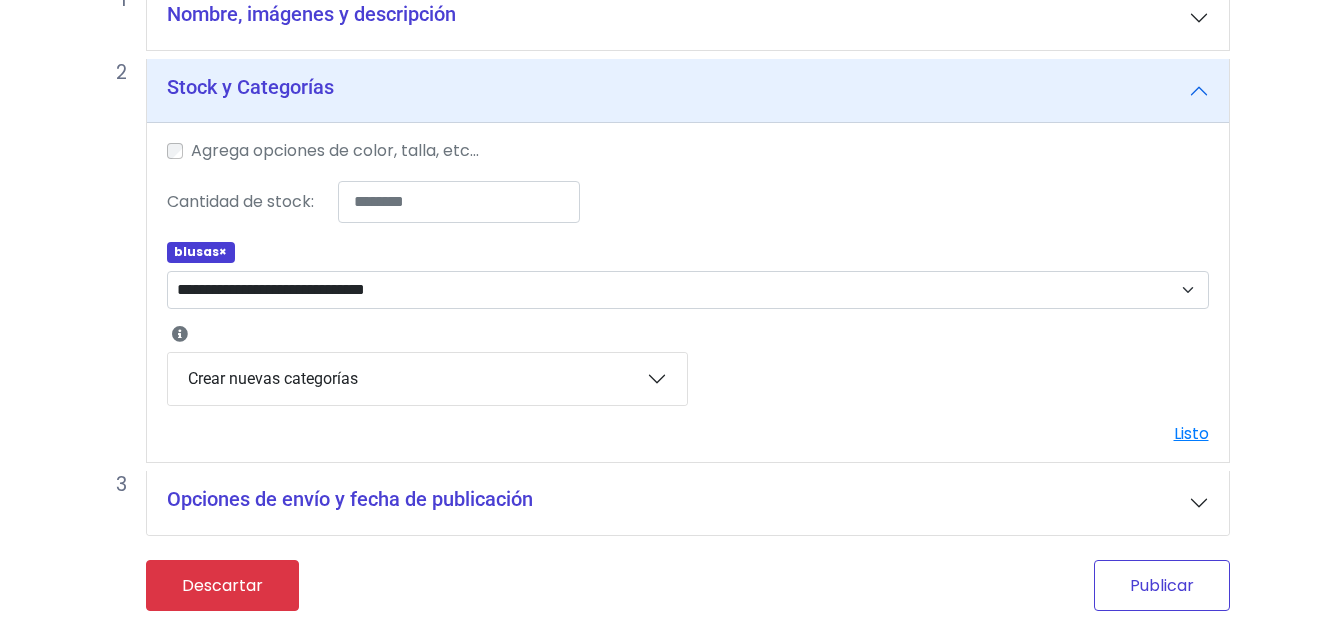 click on "Publicar" at bounding box center (1162, 585) 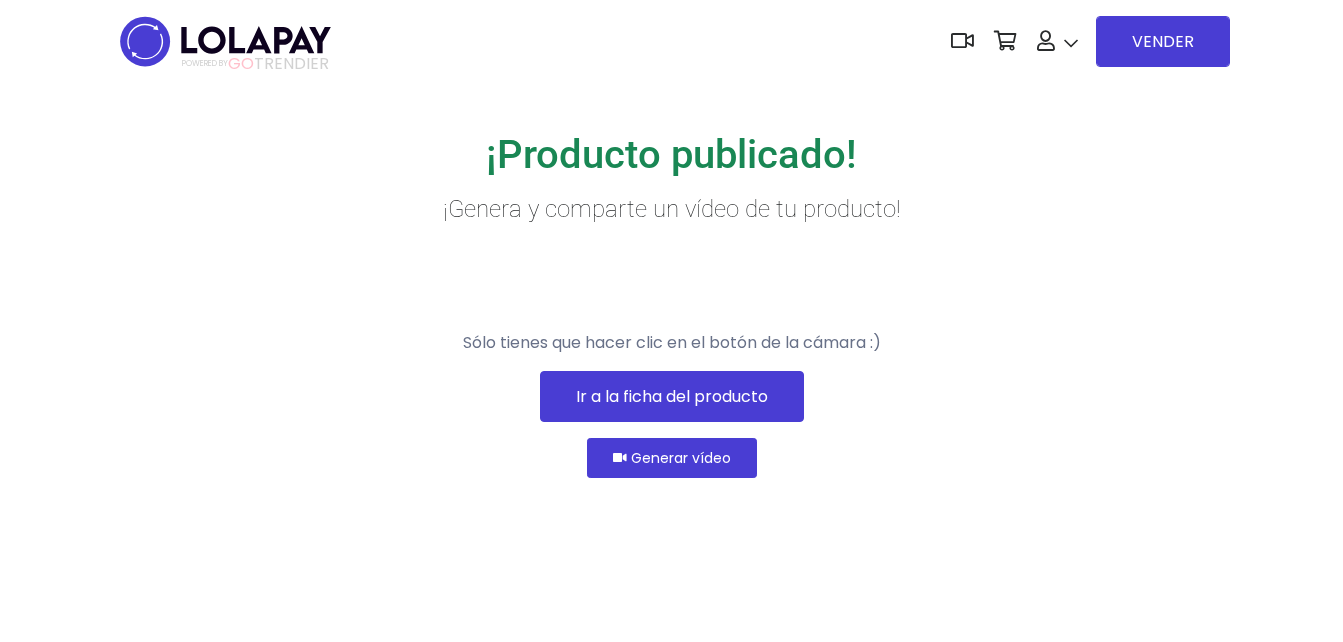 scroll, scrollTop: 0, scrollLeft: 0, axis: both 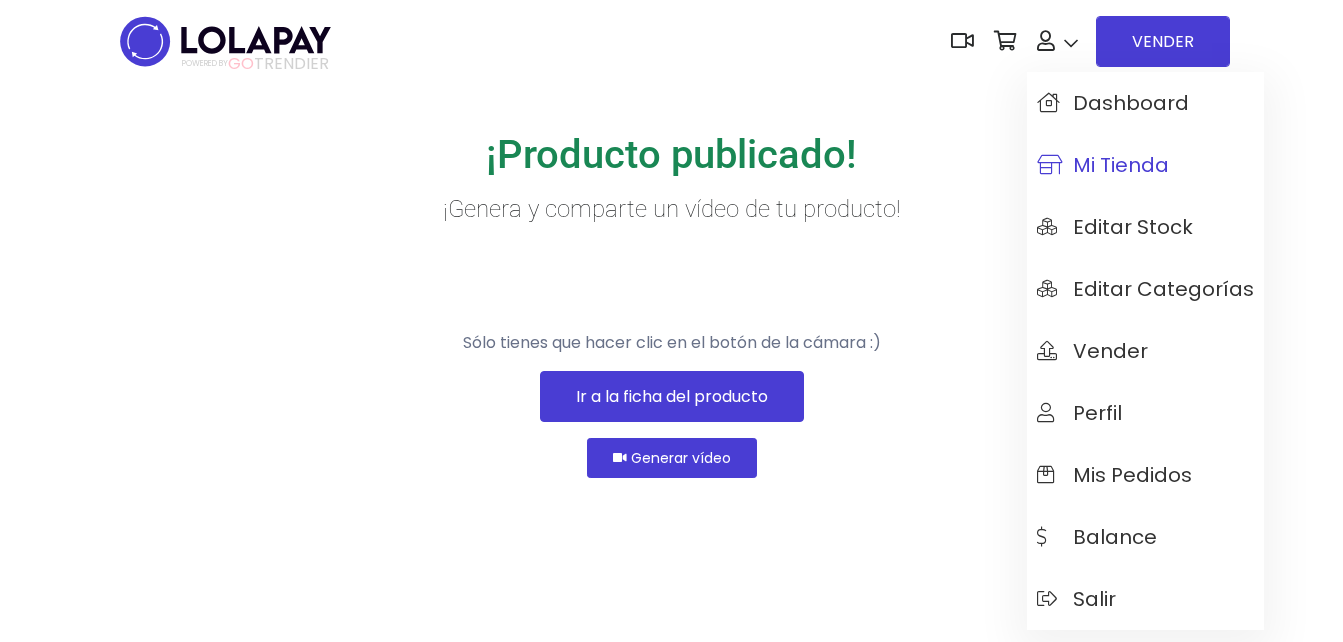 click on "Mi tienda" at bounding box center (1103, 165) 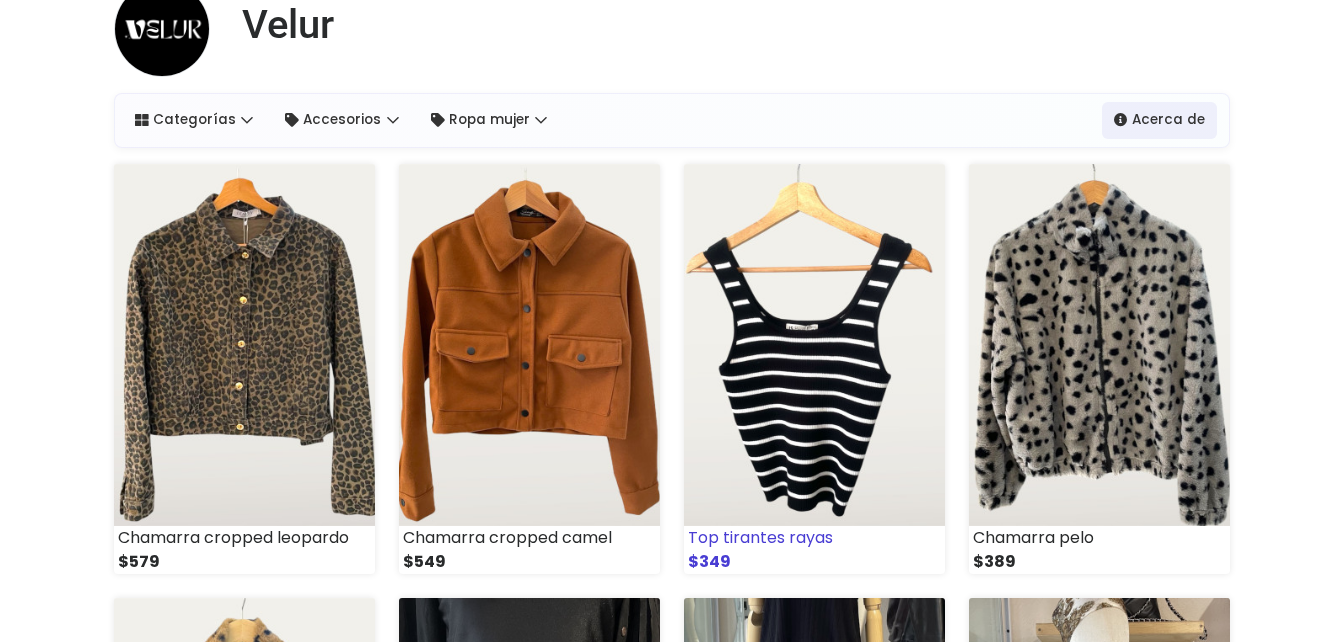 scroll, scrollTop: 100, scrollLeft: 0, axis: vertical 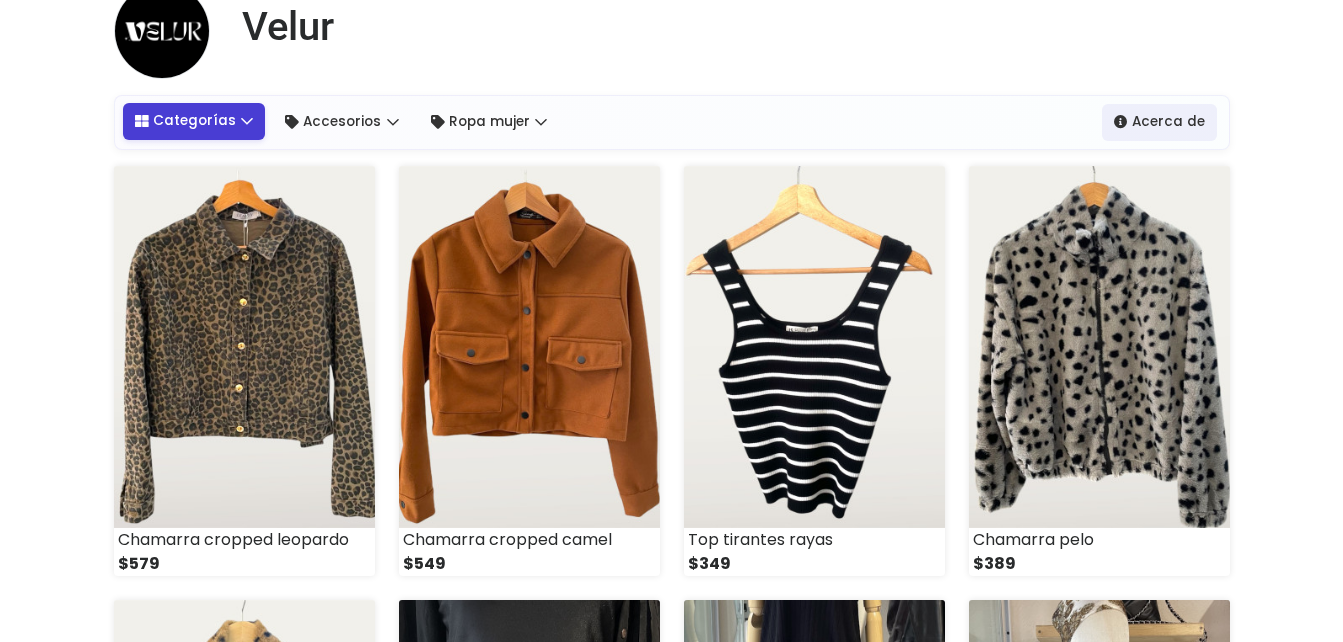 click on "Categorías" at bounding box center [194, 121] 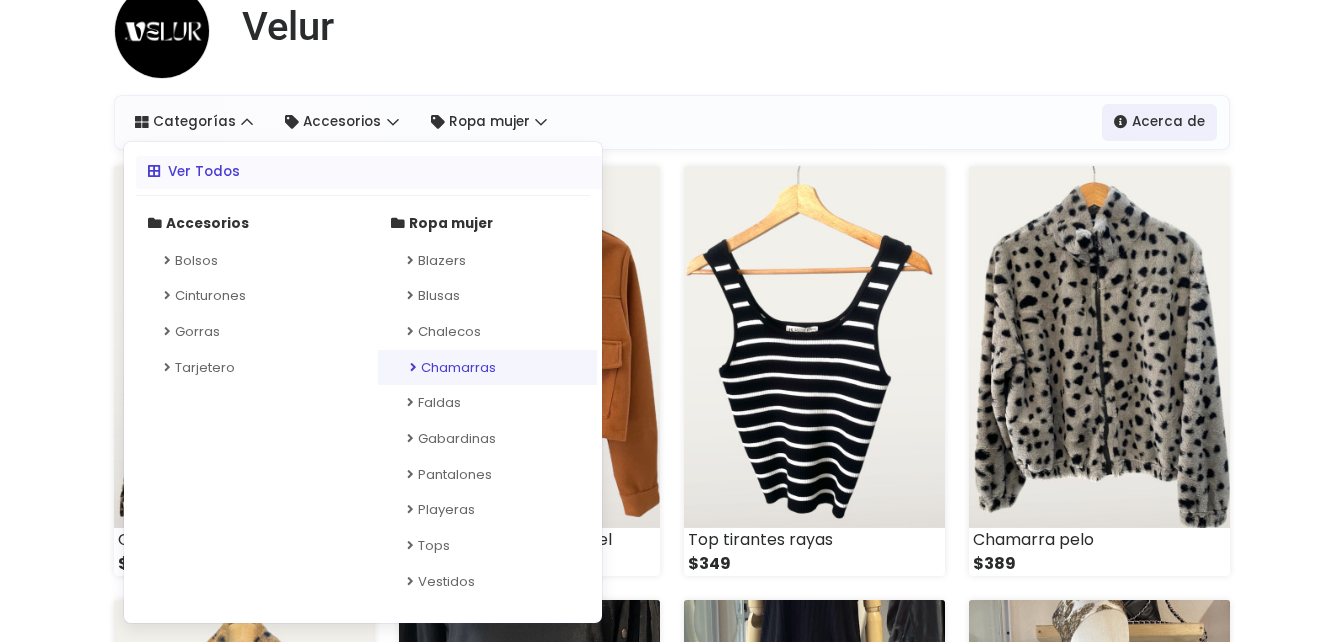 click on "Chamarras" at bounding box center (487, 368) 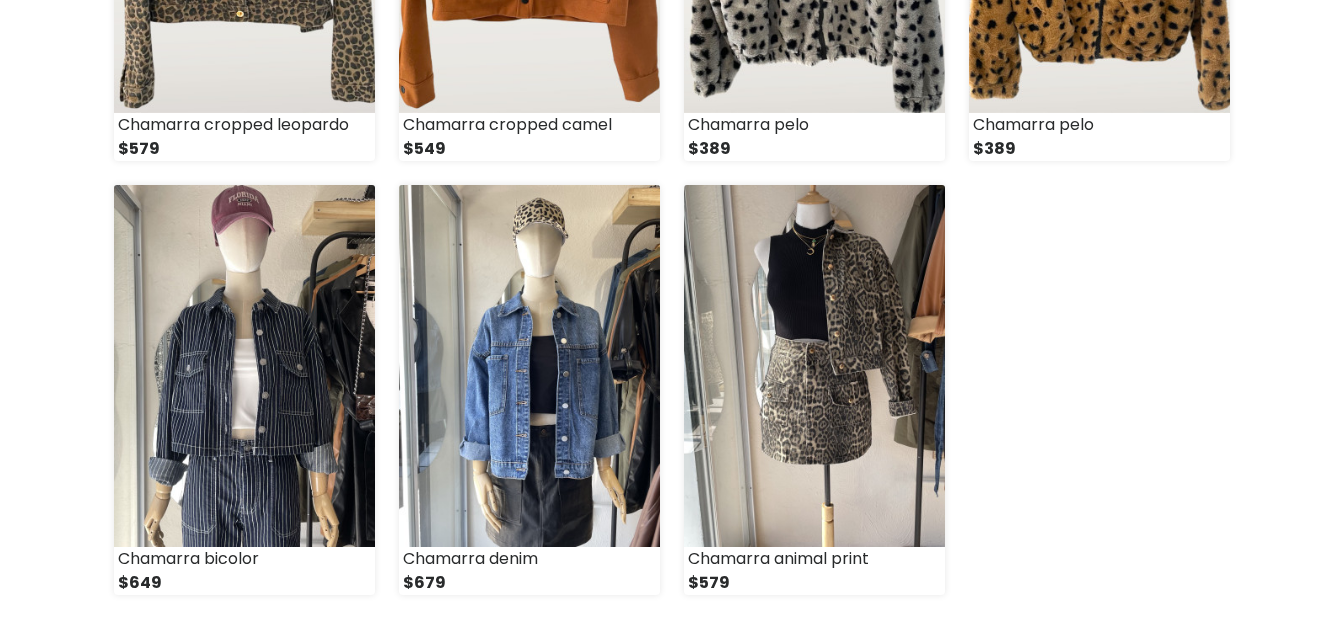 scroll, scrollTop: 500, scrollLeft: 0, axis: vertical 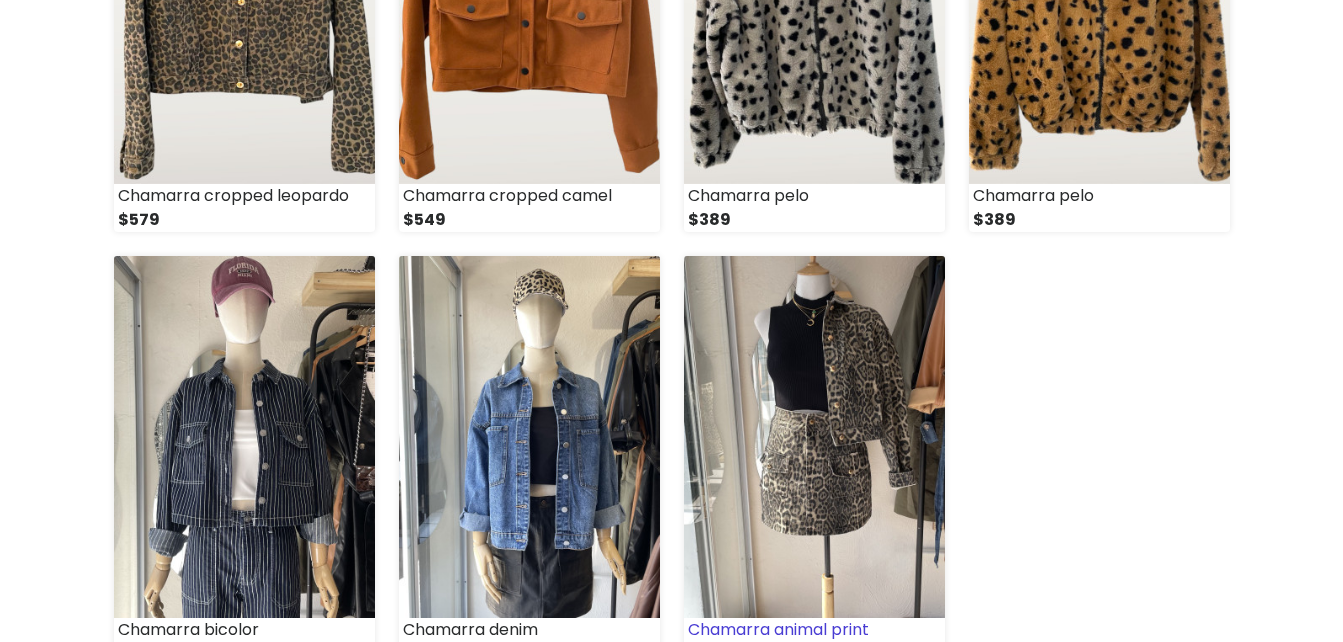 click at bounding box center (814, 437) 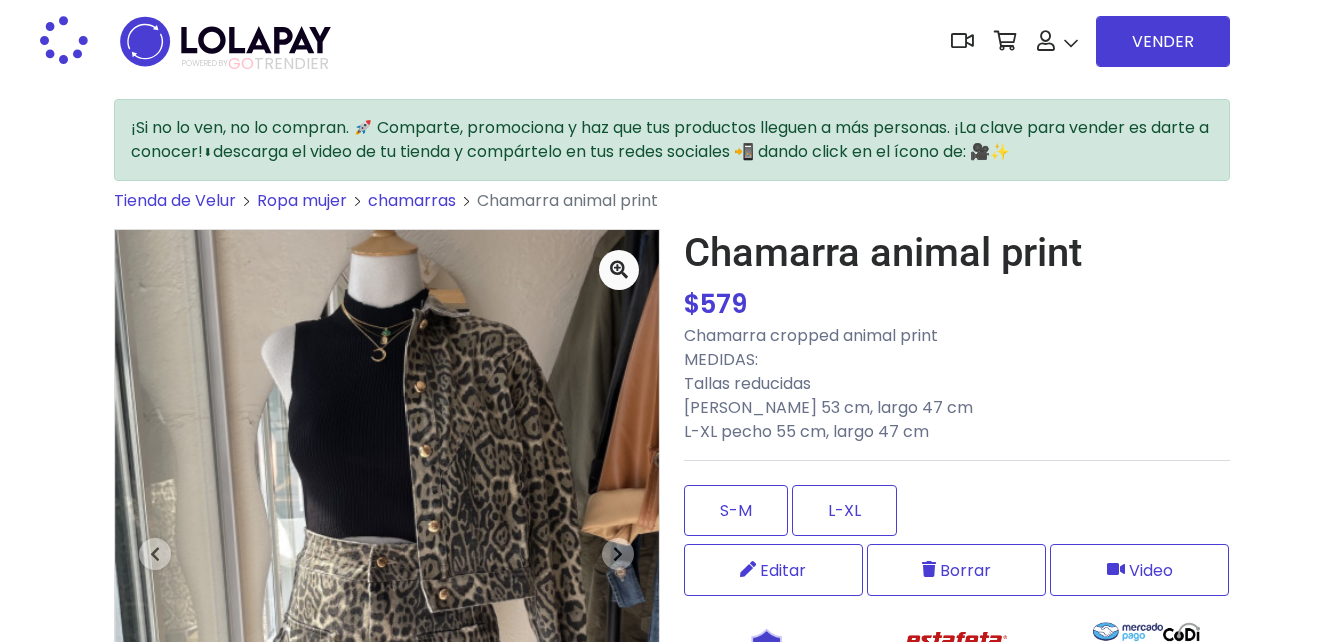 scroll, scrollTop: 0, scrollLeft: 0, axis: both 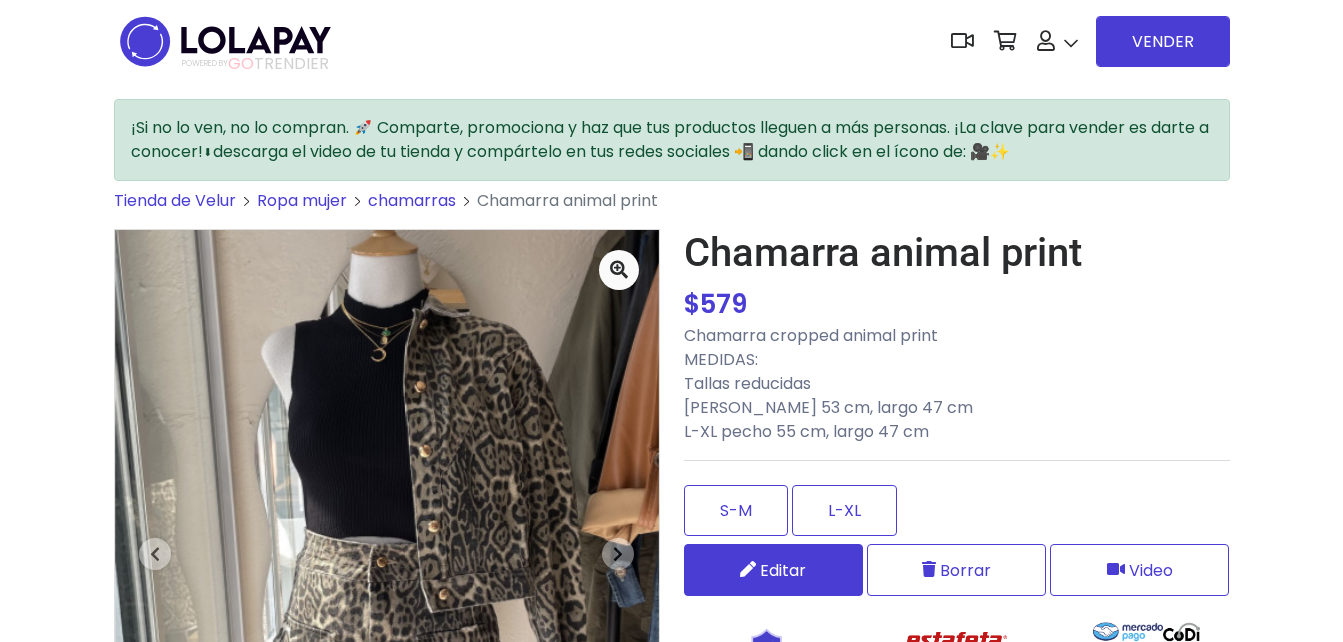 click on "Editar" at bounding box center [783, 570] 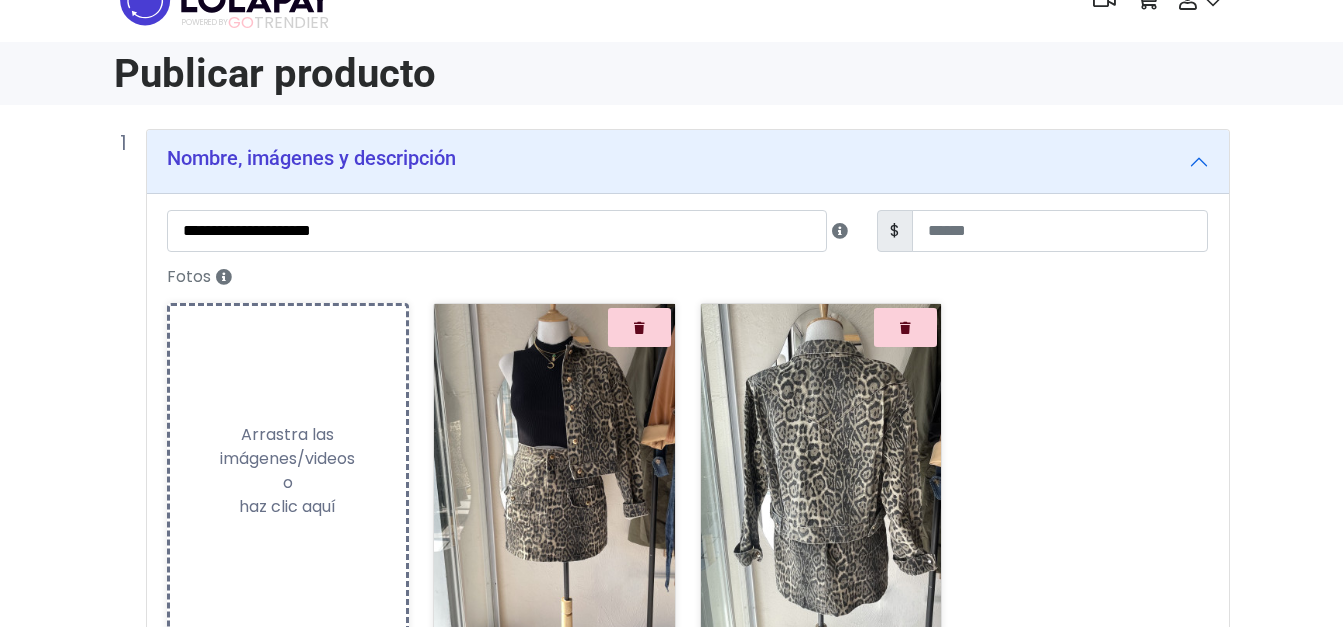 scroll, scrollTop: 0, scrollLeft: 0, axis: both 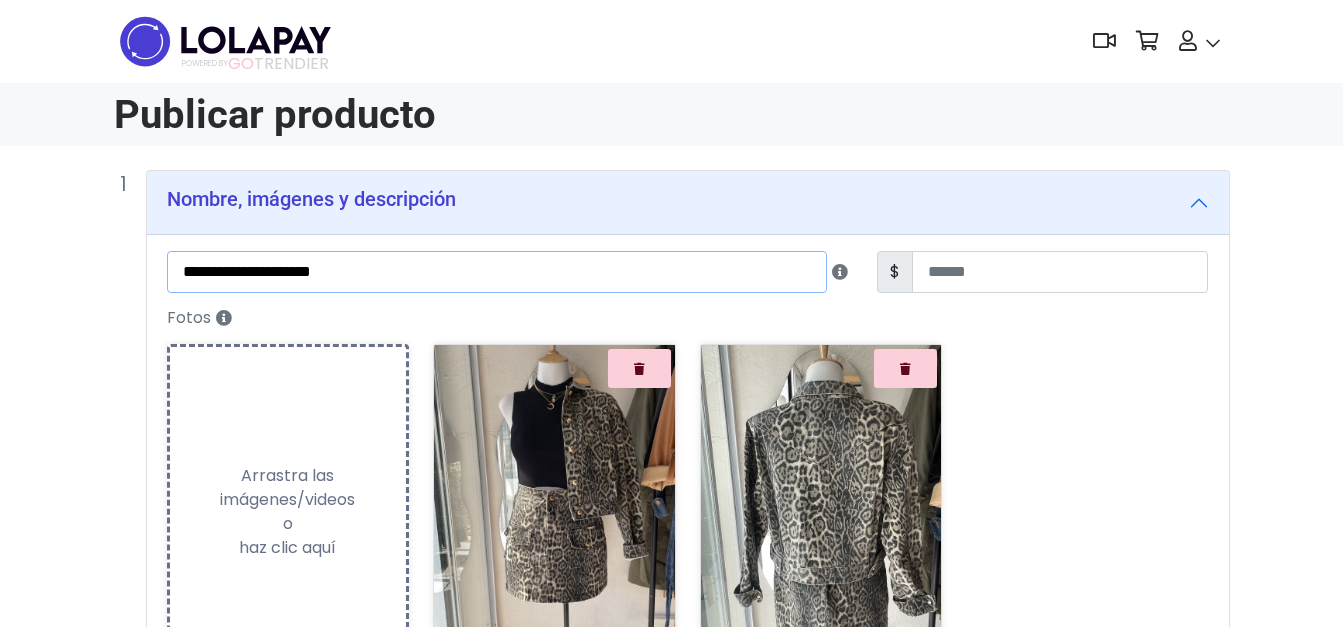 click on "**********" at bounding box center (497, 272) 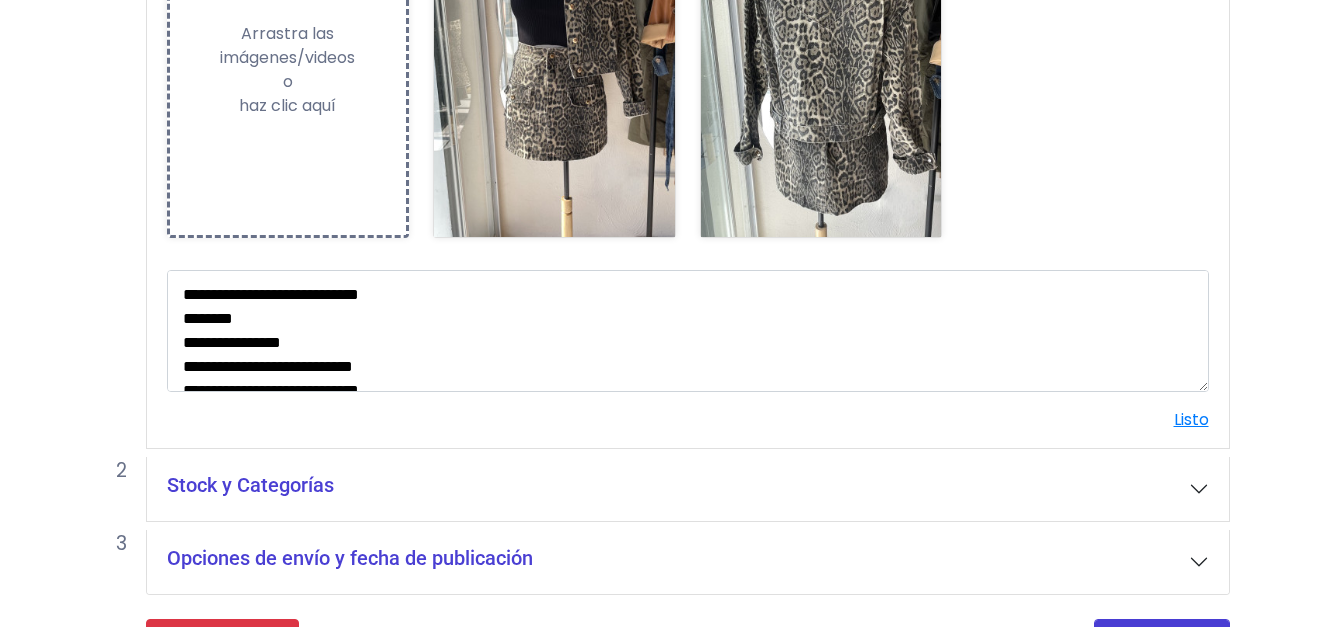 scroll, scrollTop: 502, scrollLeft: 0, axis: vertical 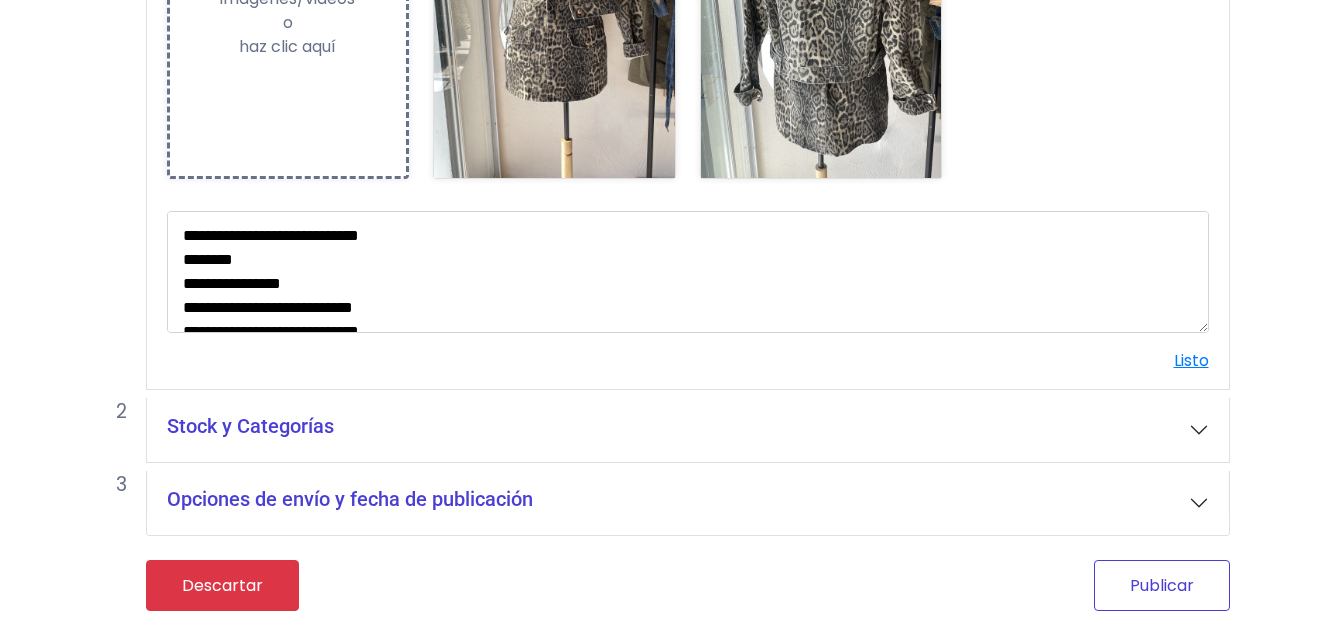 type on "**********" 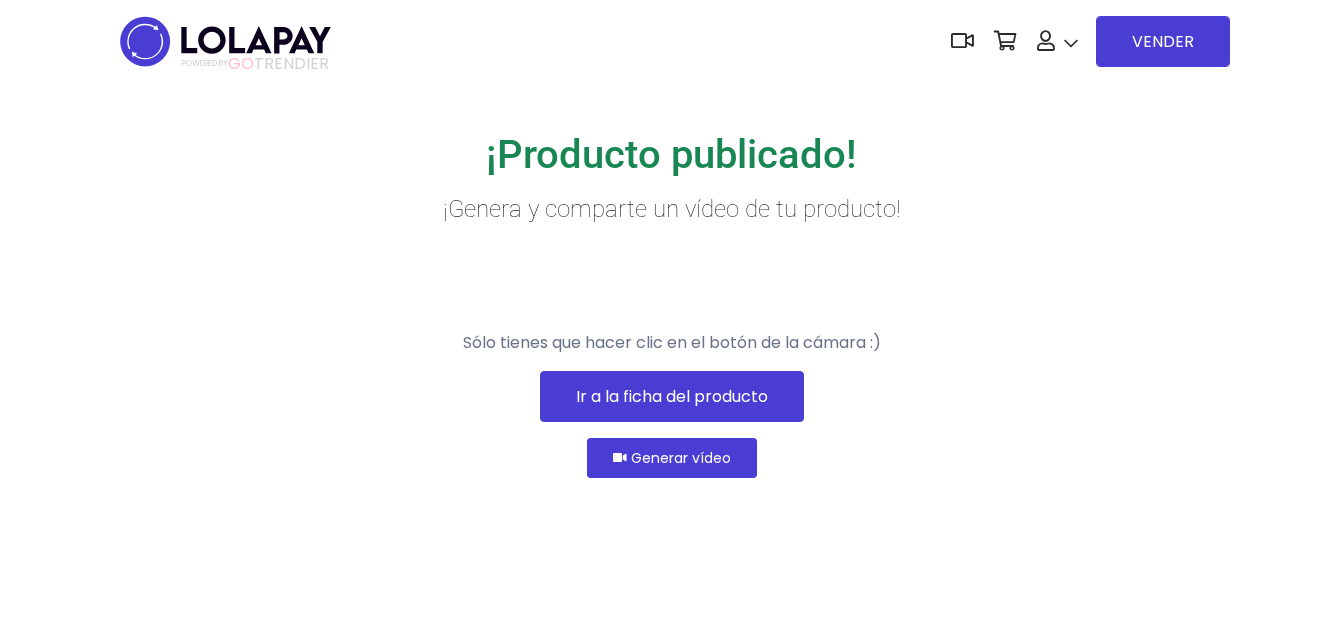 scroll, scrollTop: 0, scrollLeft: 0, axis: both 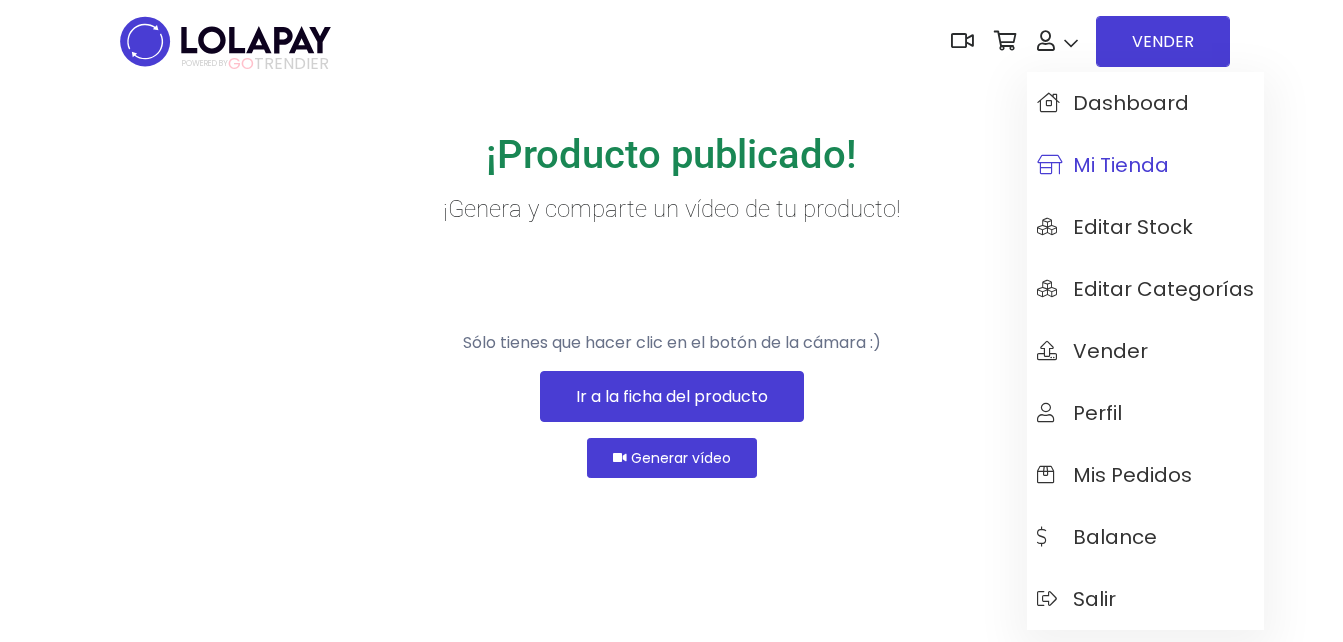 drag, startPoint x: 1120, startPoint y: 157, endPoint x: 1108, endPoint y: 163, distance: 13.416408 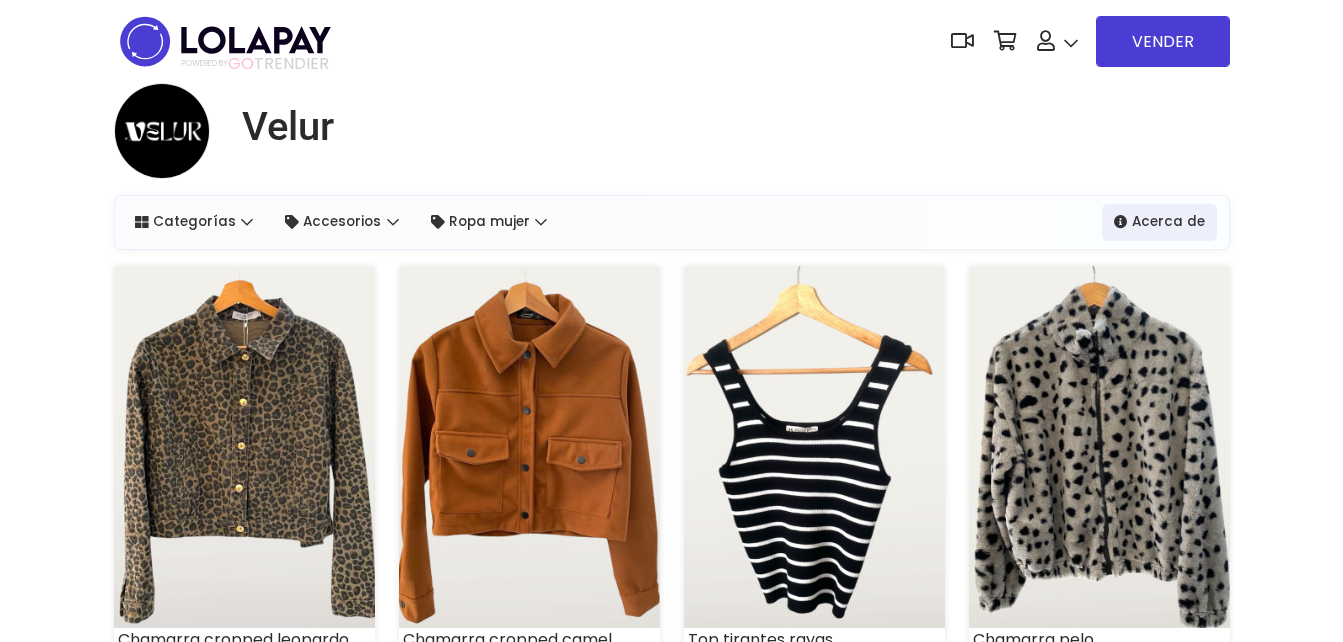 scroll, scrollTop: 0, scrollLeft: 0, axis: both 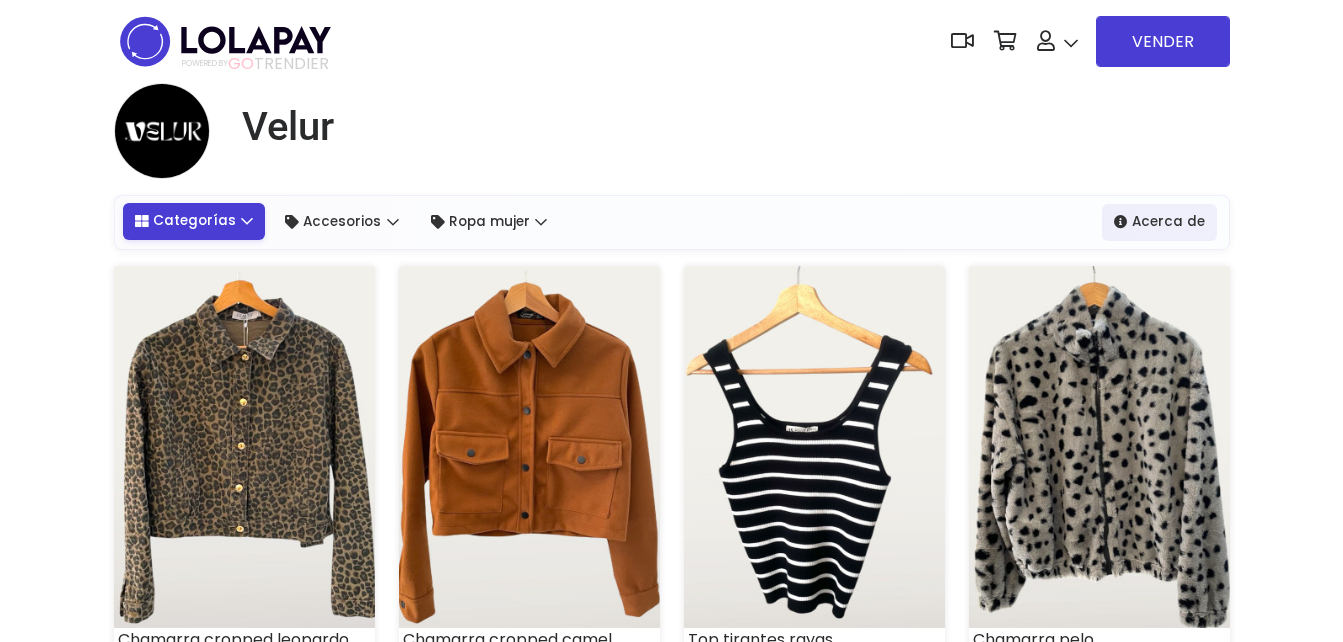 click on "Categorías" at bounding box center [194, 221] 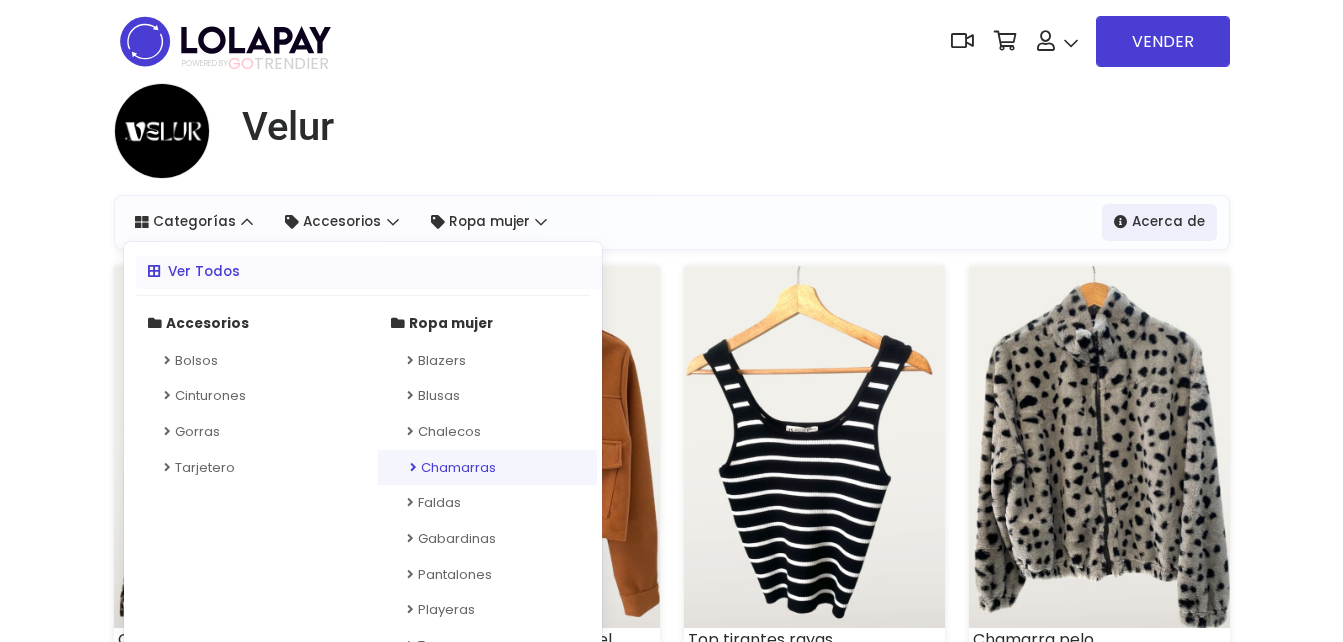 click on "Chamarras" at bounding box center (487, 468) 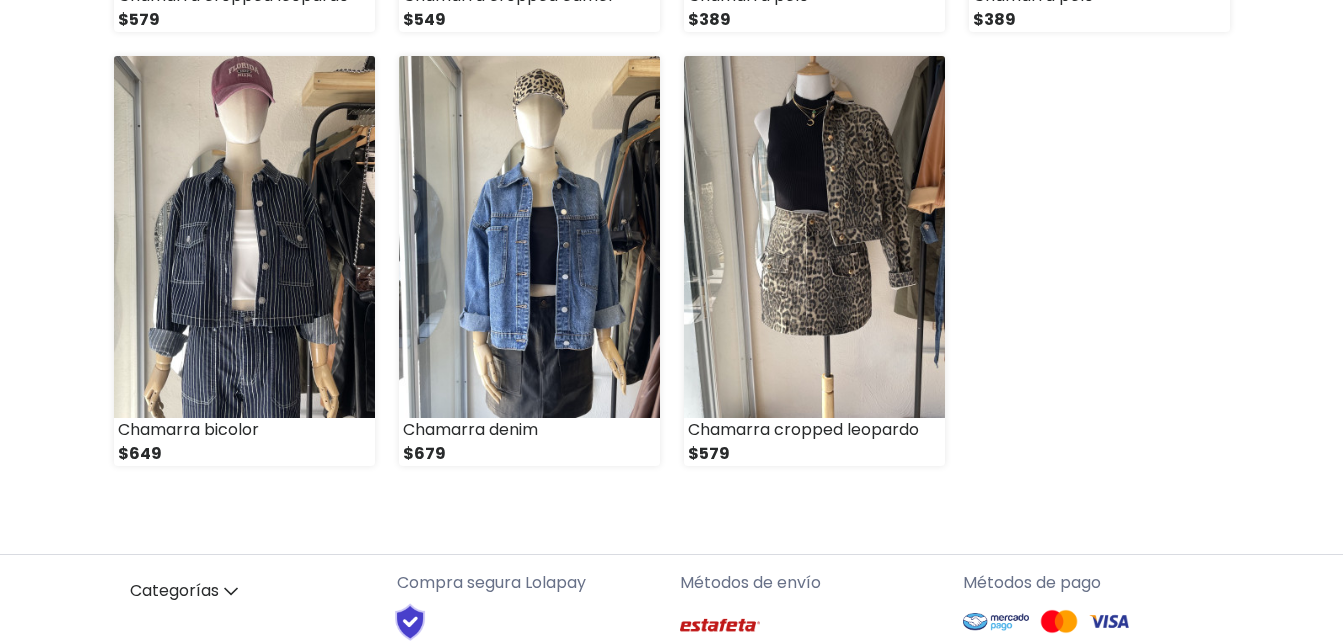 scroll, scrollTop: 800, scrollLeft: 0, axis: vertical 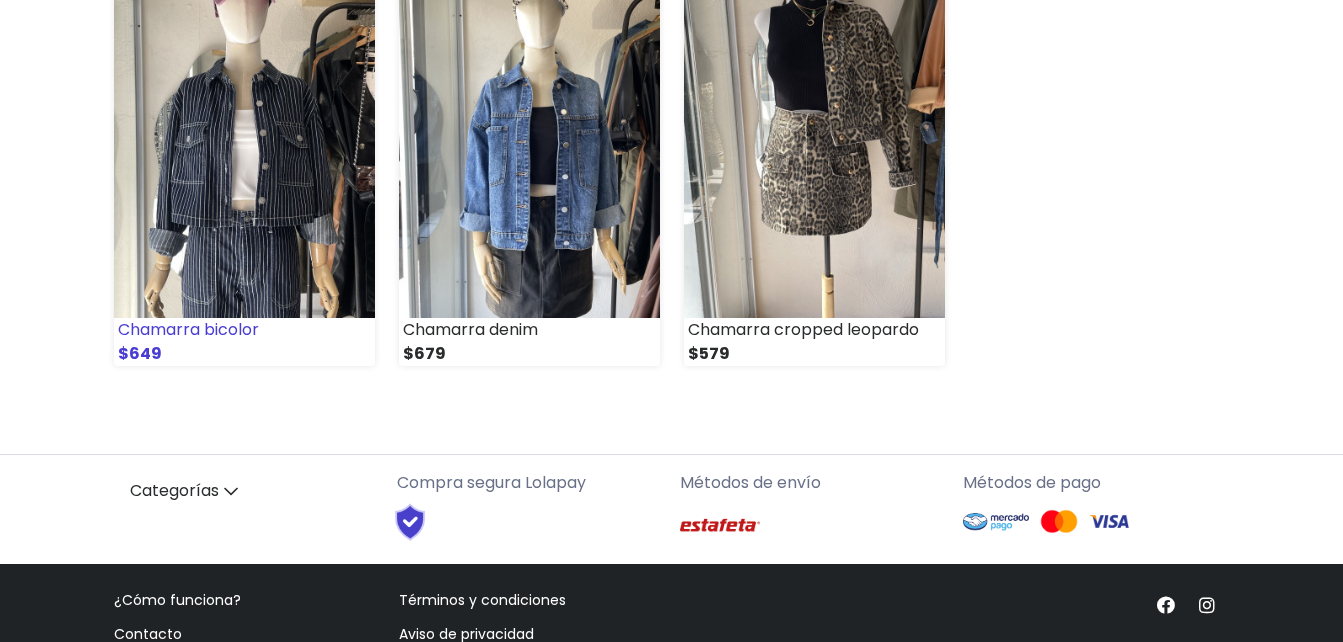 click at bounding box center [244, 137] 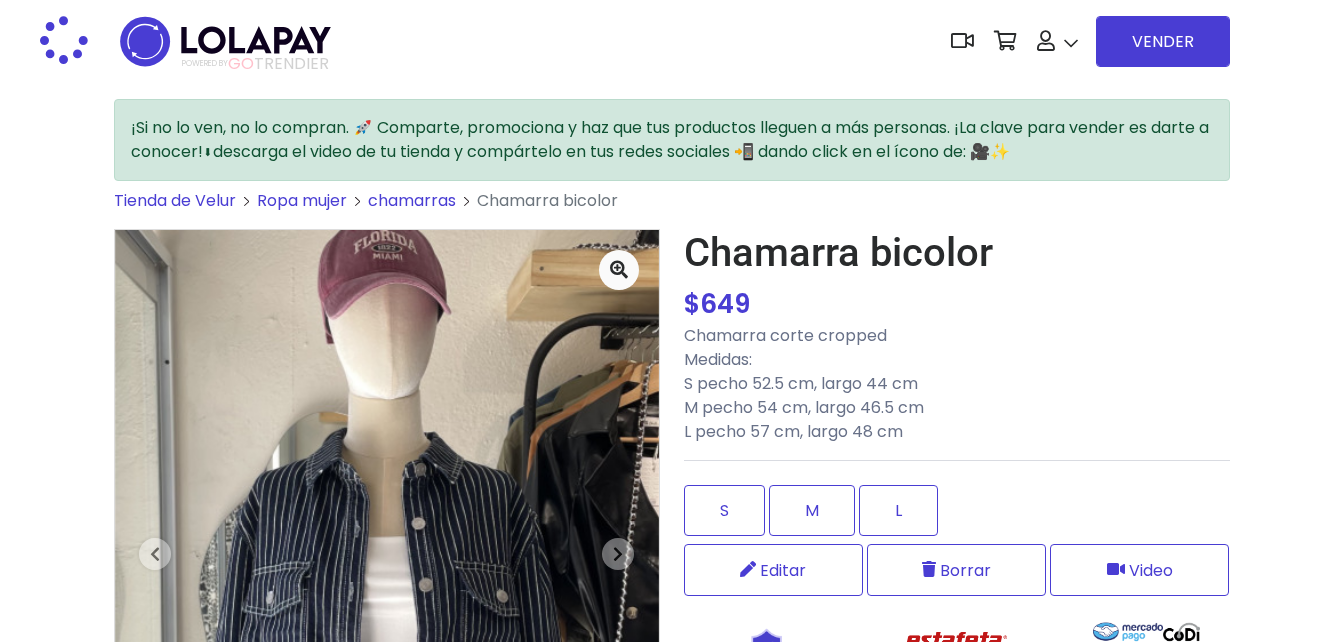 scroll, scrollTop: 0, scrollLeft: 0, axis: both 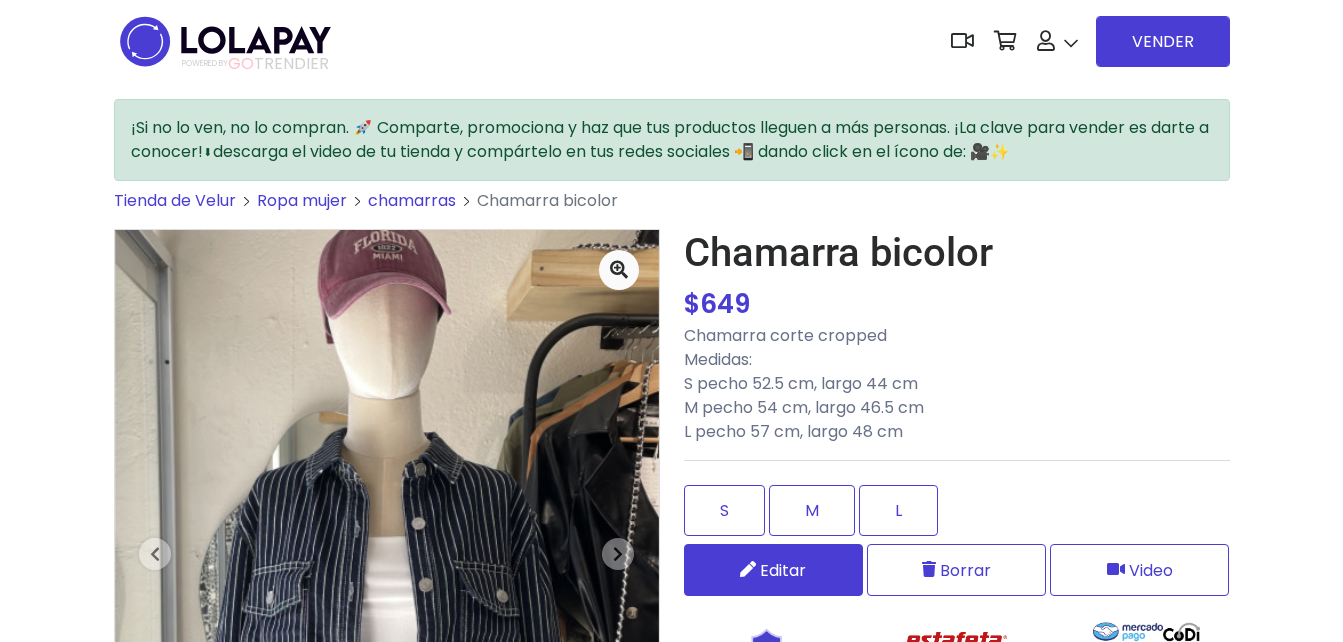 click on "Editar" at bounding box center (773, 570) 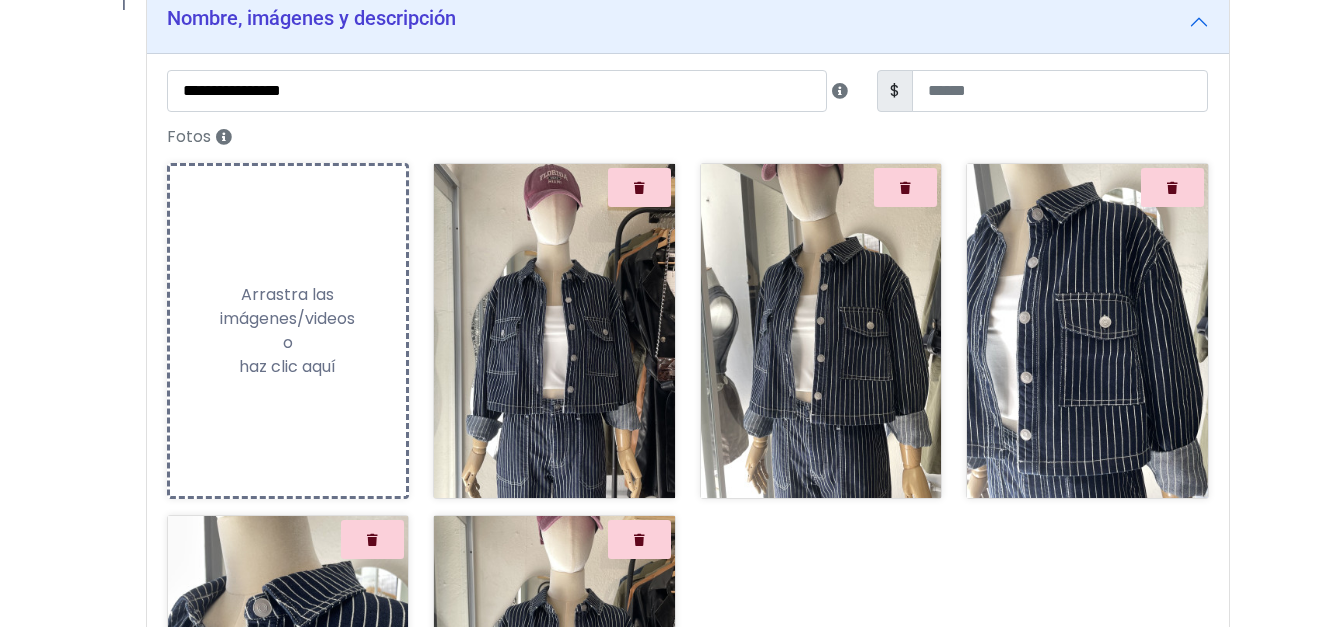 scroll, scrollTop: 0, scrollLeft: 0, axis: both 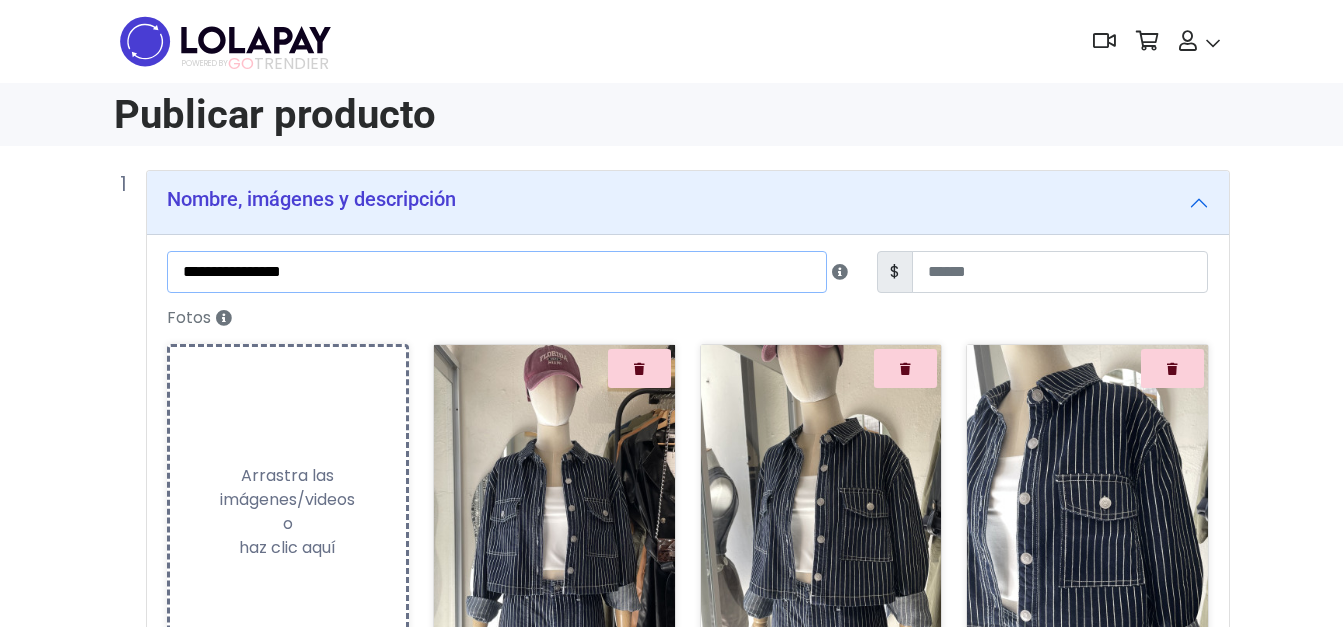 click on "**********" at bounding box center [497, 272] 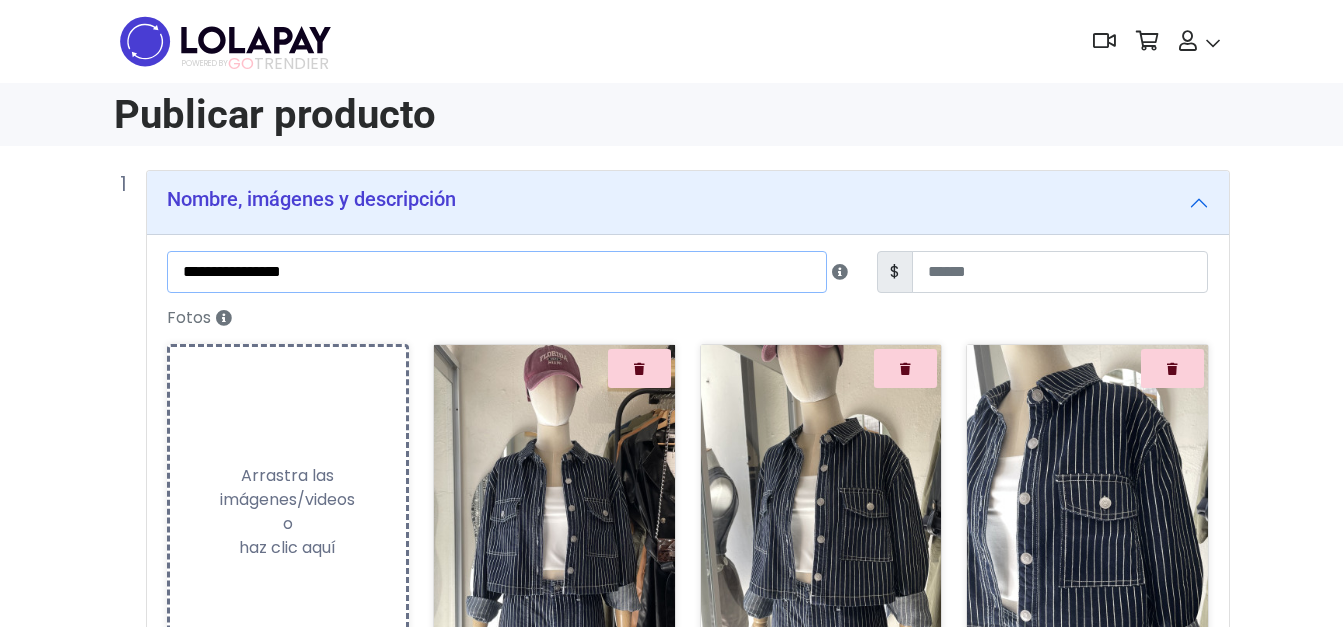 click on "**********" at bounding box center [497, 272] 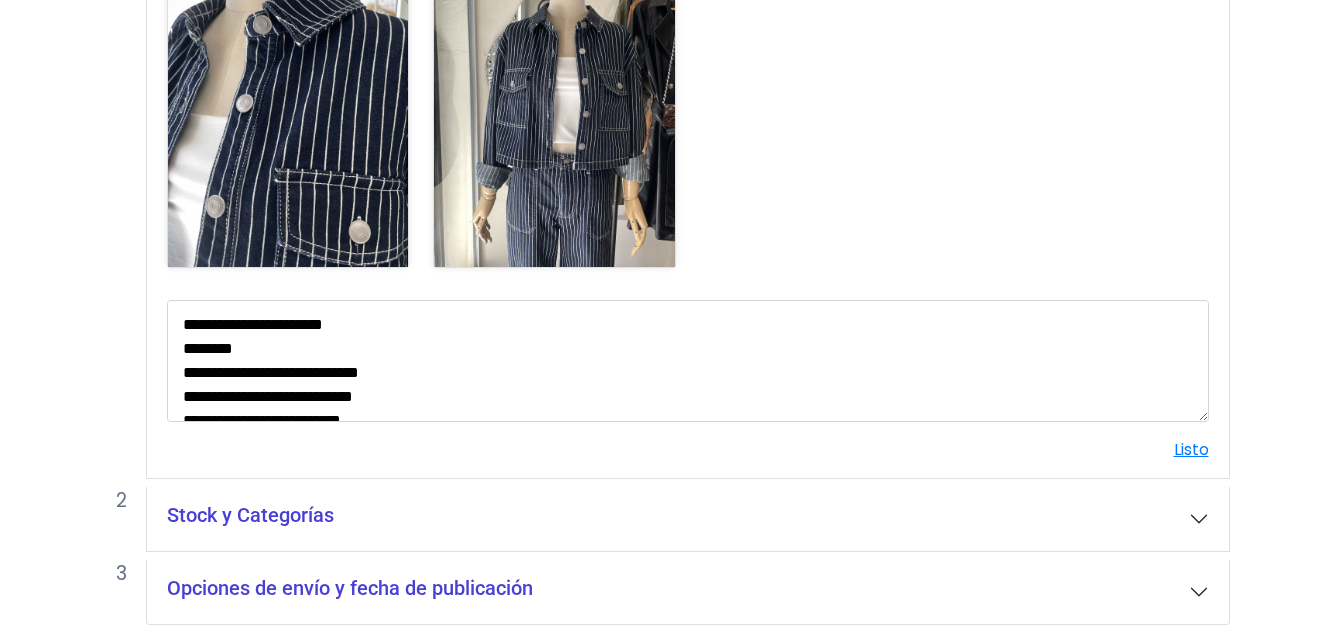 scroll, scrollTop: 854, scrollLeft: 0, axis: vertical 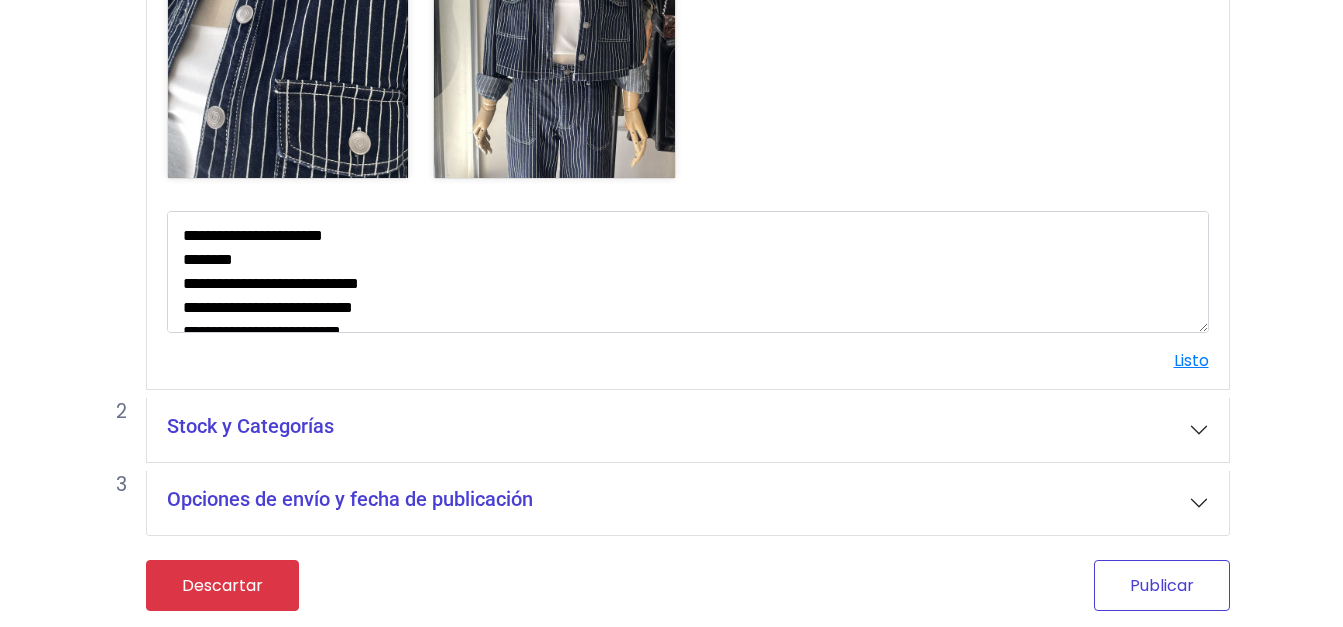 type on "**********" 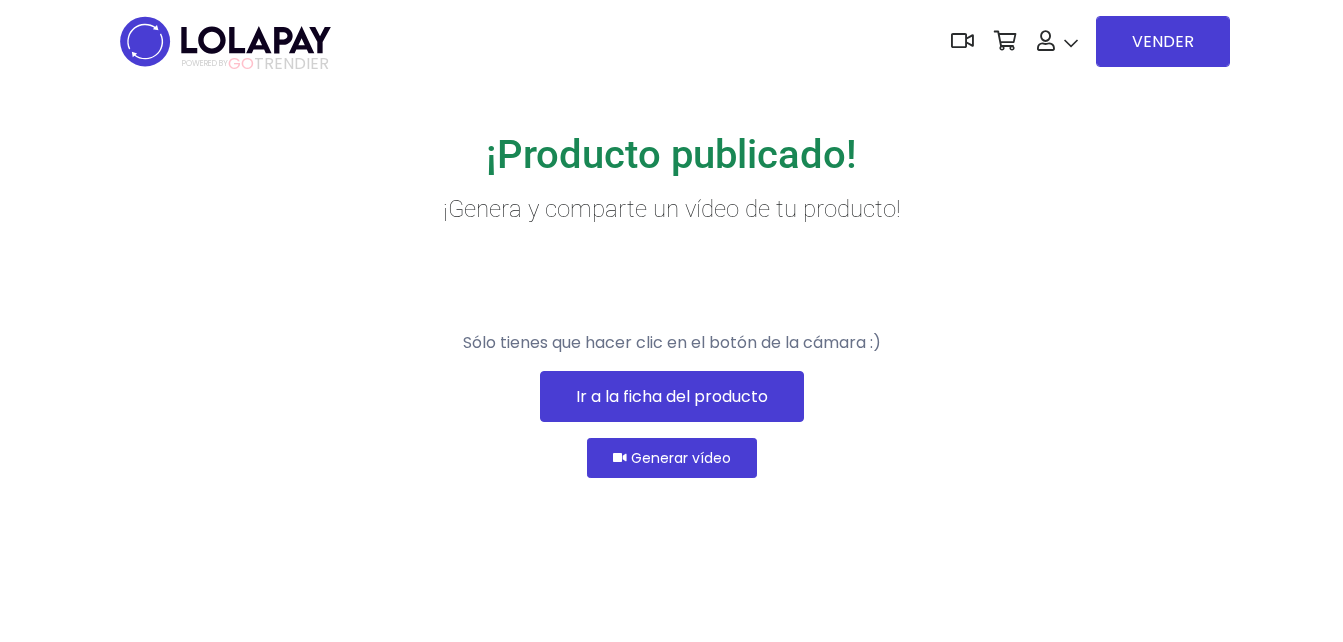 scroll, scrollTop: 0, scrollLeft: 0, axis: both 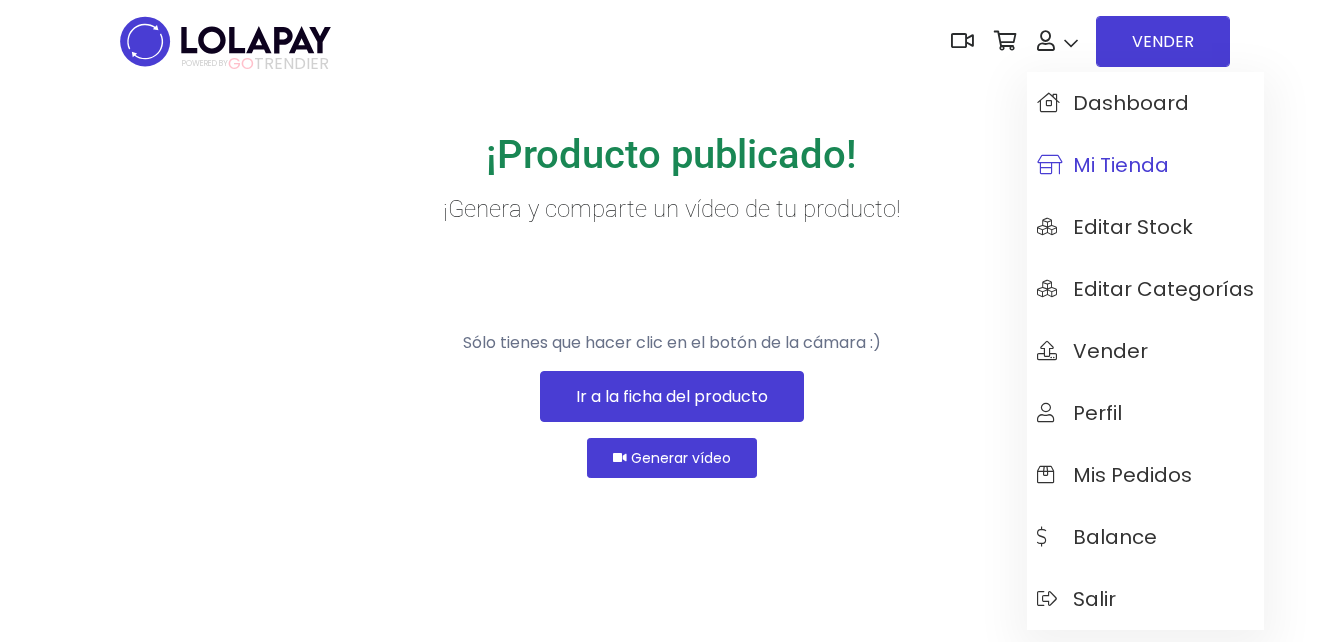 click on "Mi tienda" at bounding box center [1103, 165] 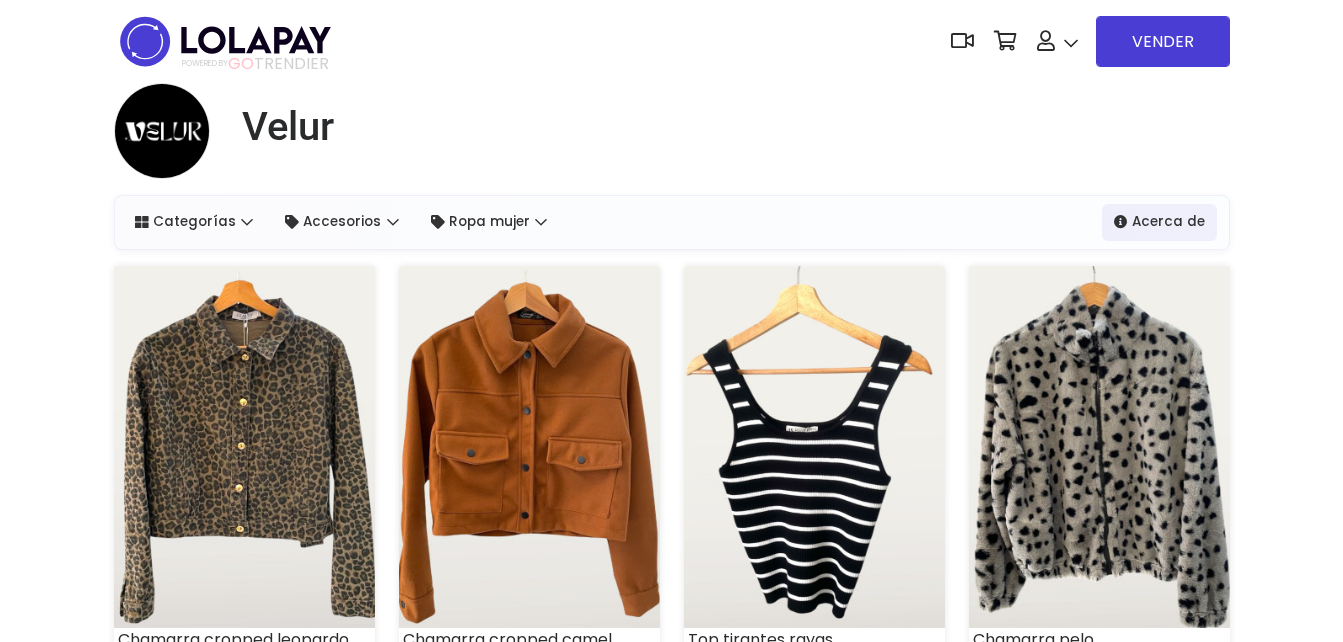 scroll, scrollTop: 0, scrollLeft: 0, axis: both 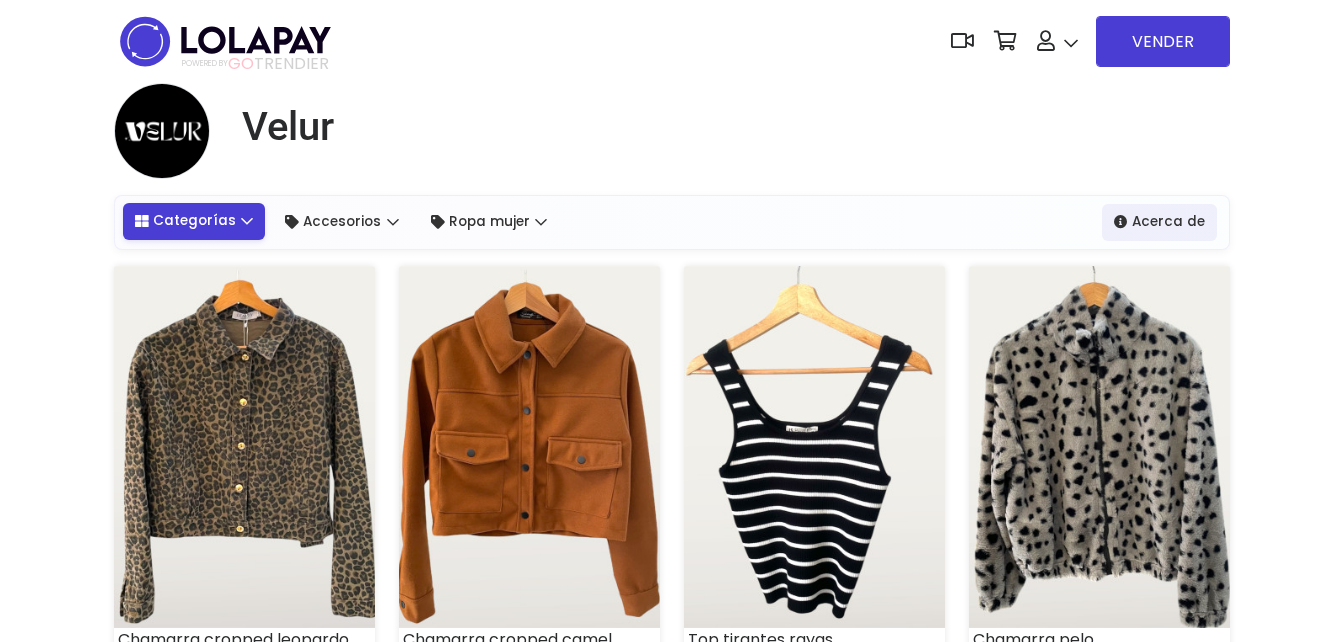 click on "Categorías" at bounding box center [194, 221] 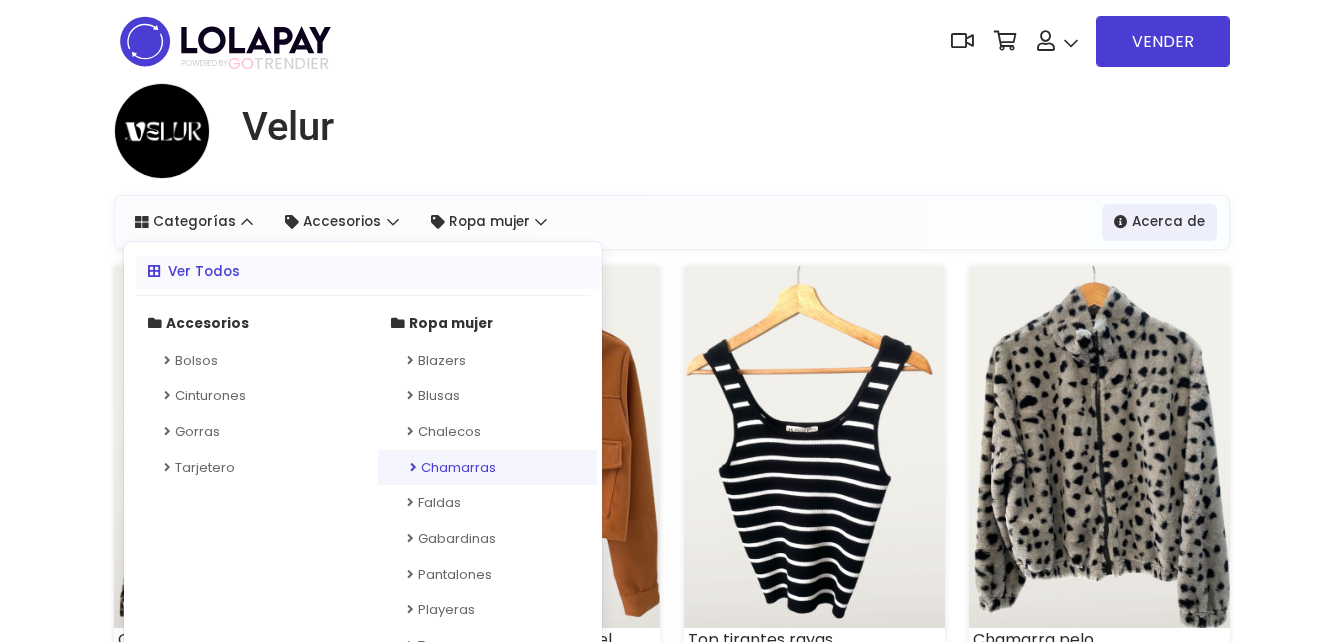 click on "Chamarras" at bounding box center (487, 468) 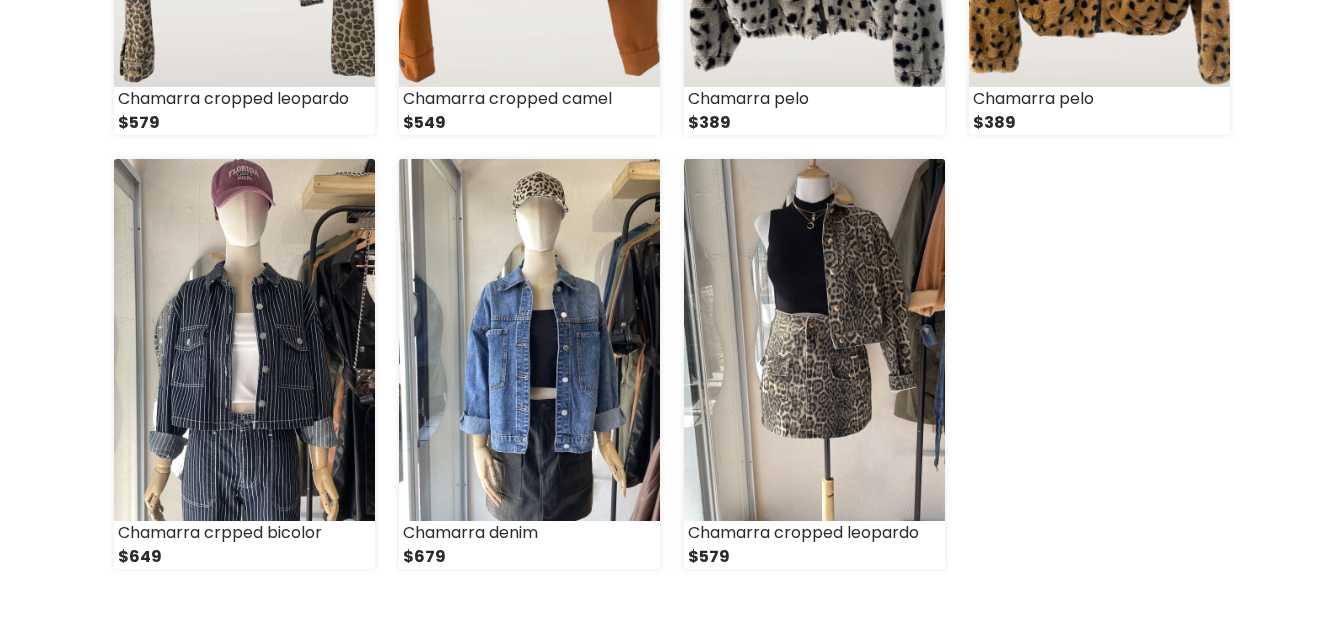 scroll, scrollTop: 600, scrollLeft: 0, axis: vertical 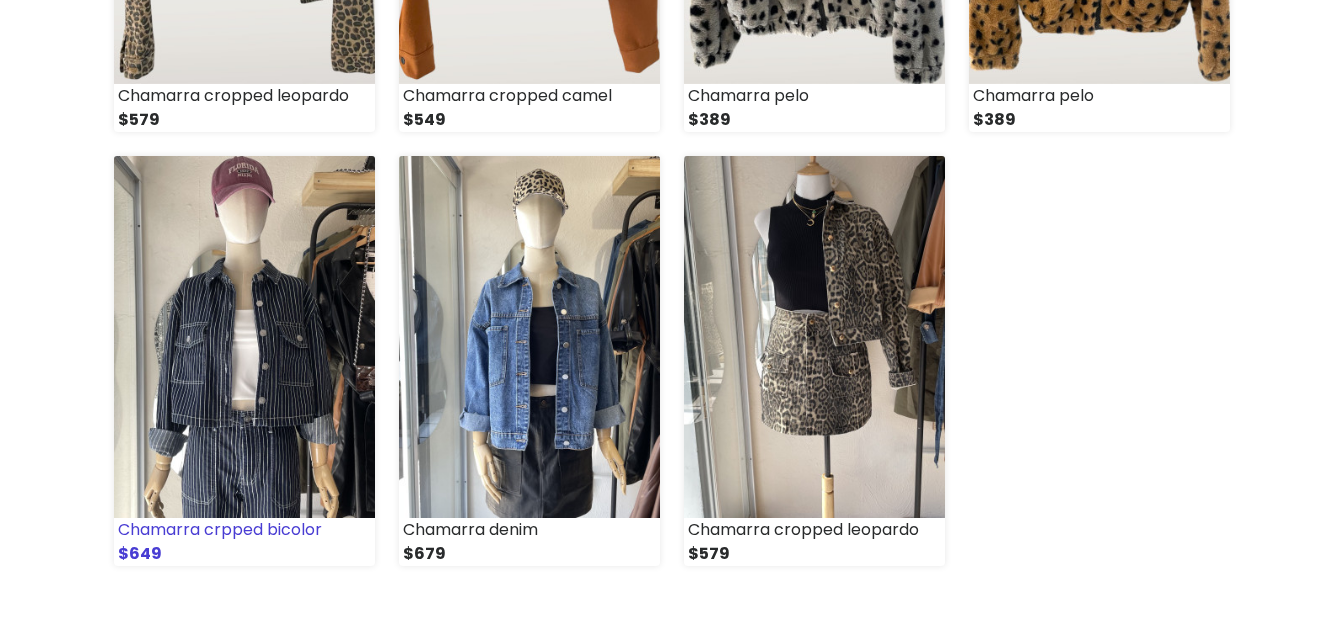 click at bounding box center (244, 337) 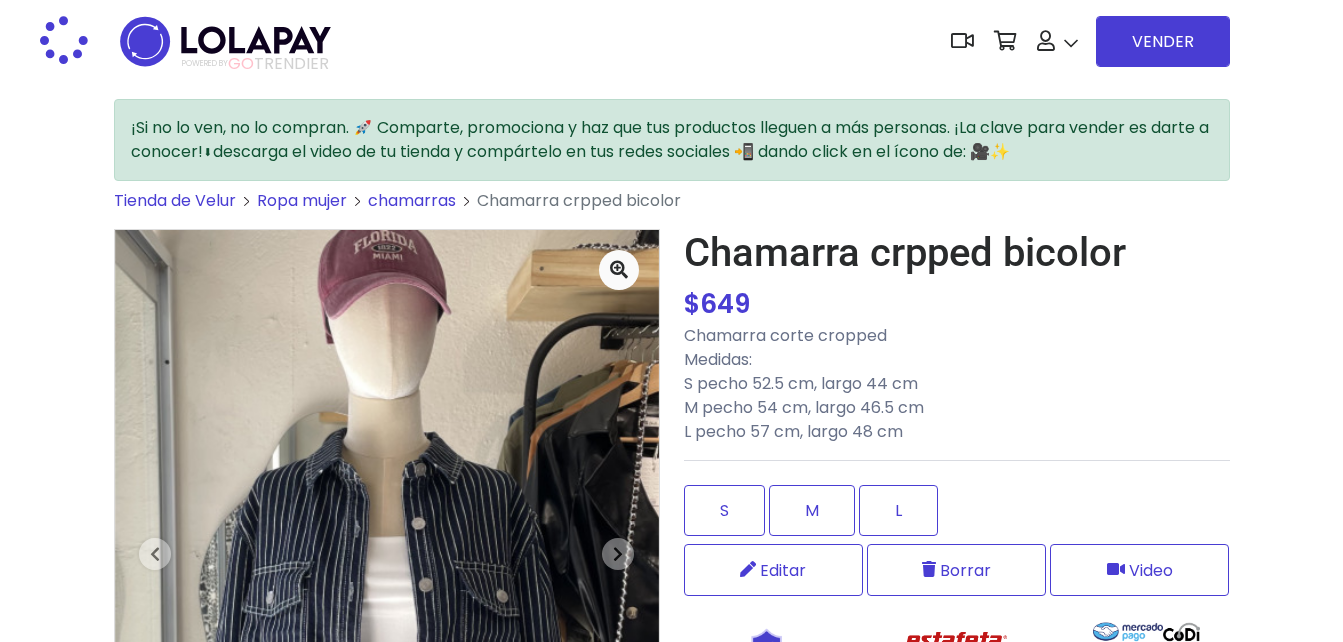 scroll, scrollTop: 0, scrollLeft: 0, axis: both 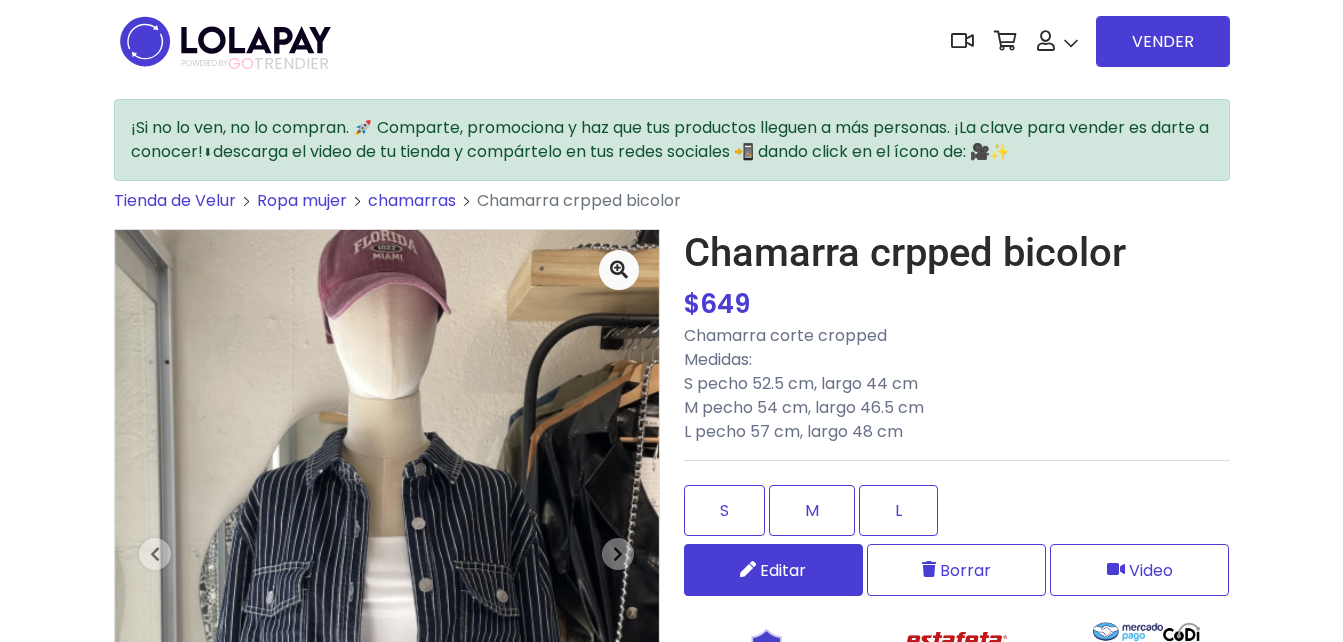 click on "Editar" at bounding box center (783, 570) 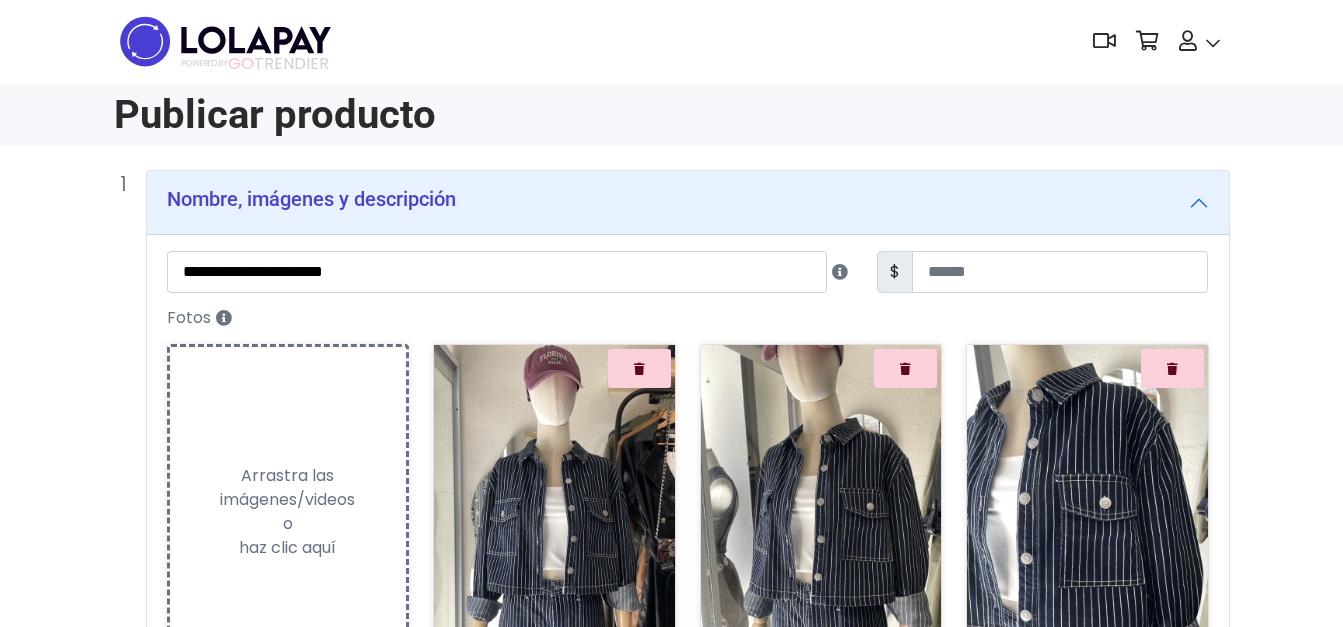 scroll, scrollTop: 0, scrollLeft: 0, axis: both 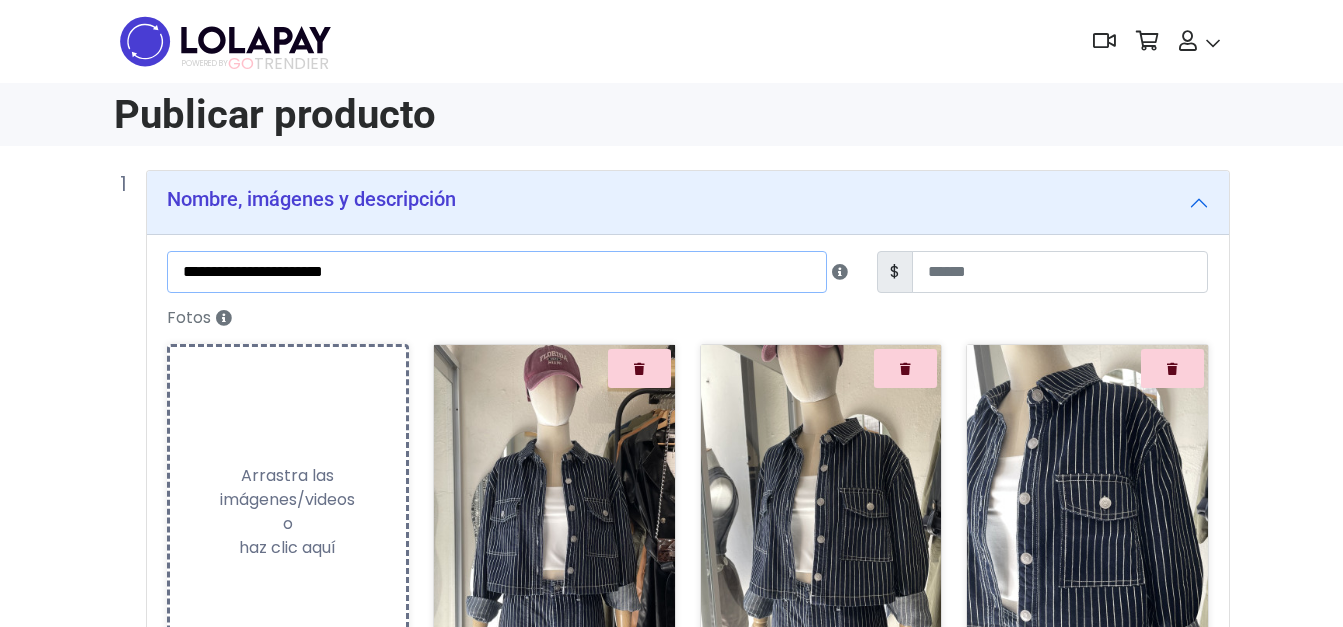 click on "**********" at bounding box center [497, 272] 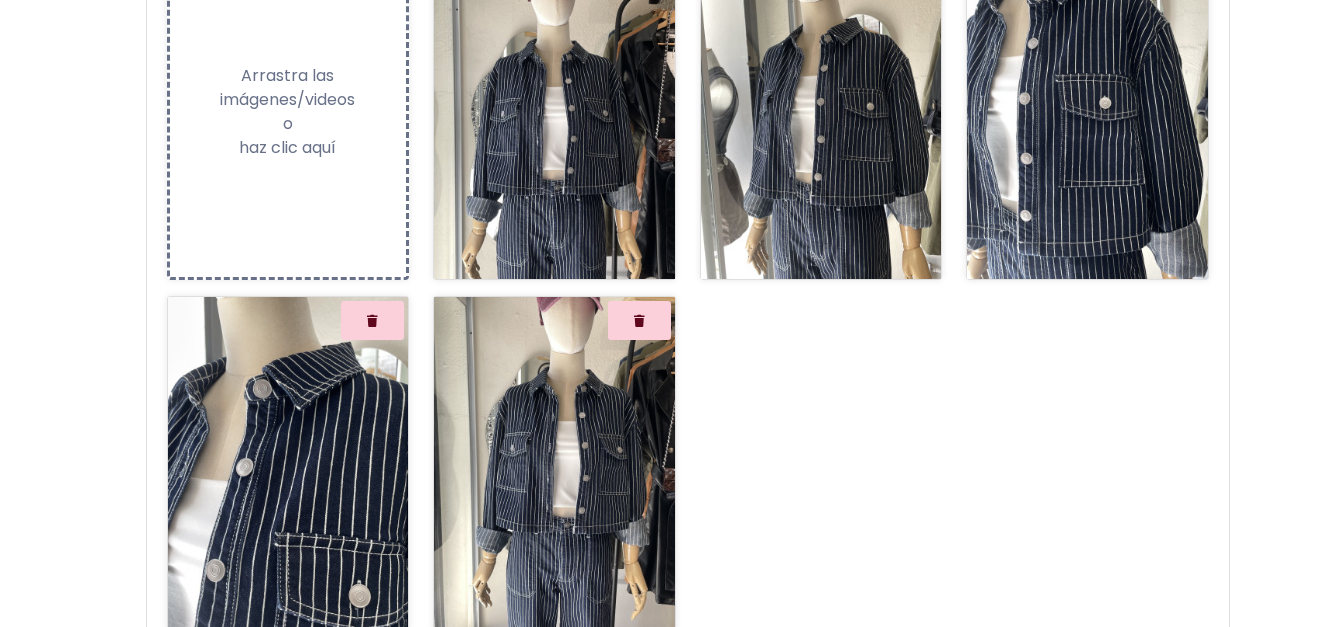scroll, scrollTop: 854, scrollLeft: 0, axis: vertical 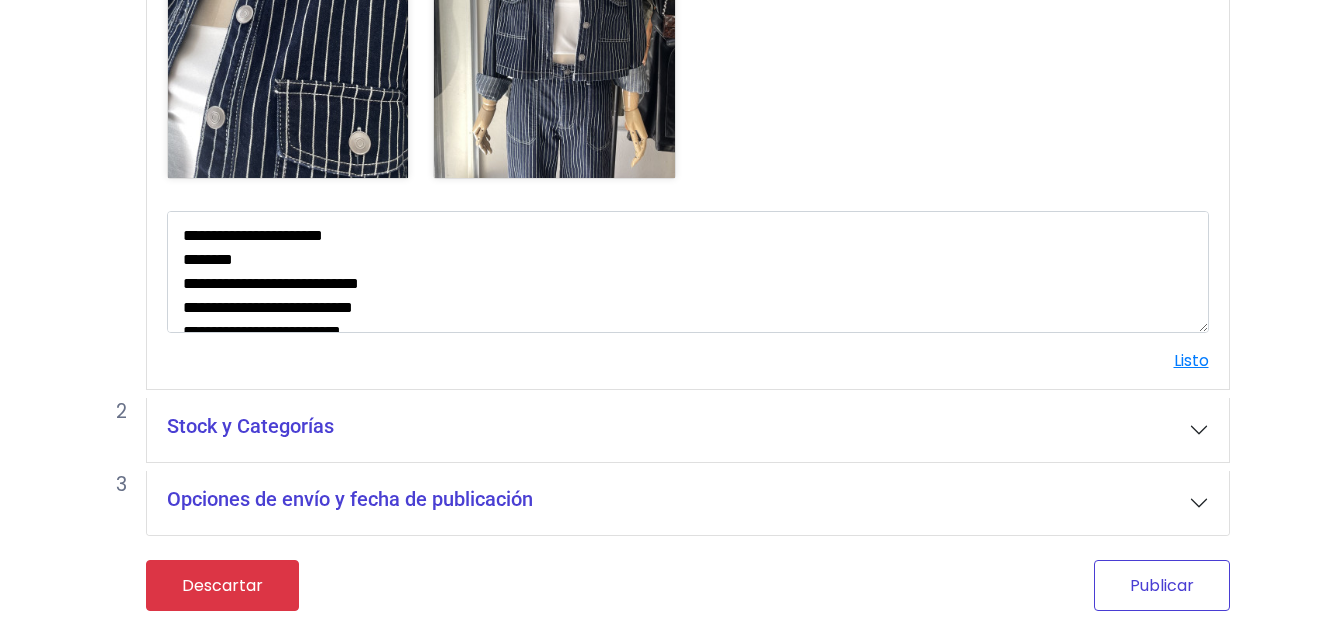type on "**********" 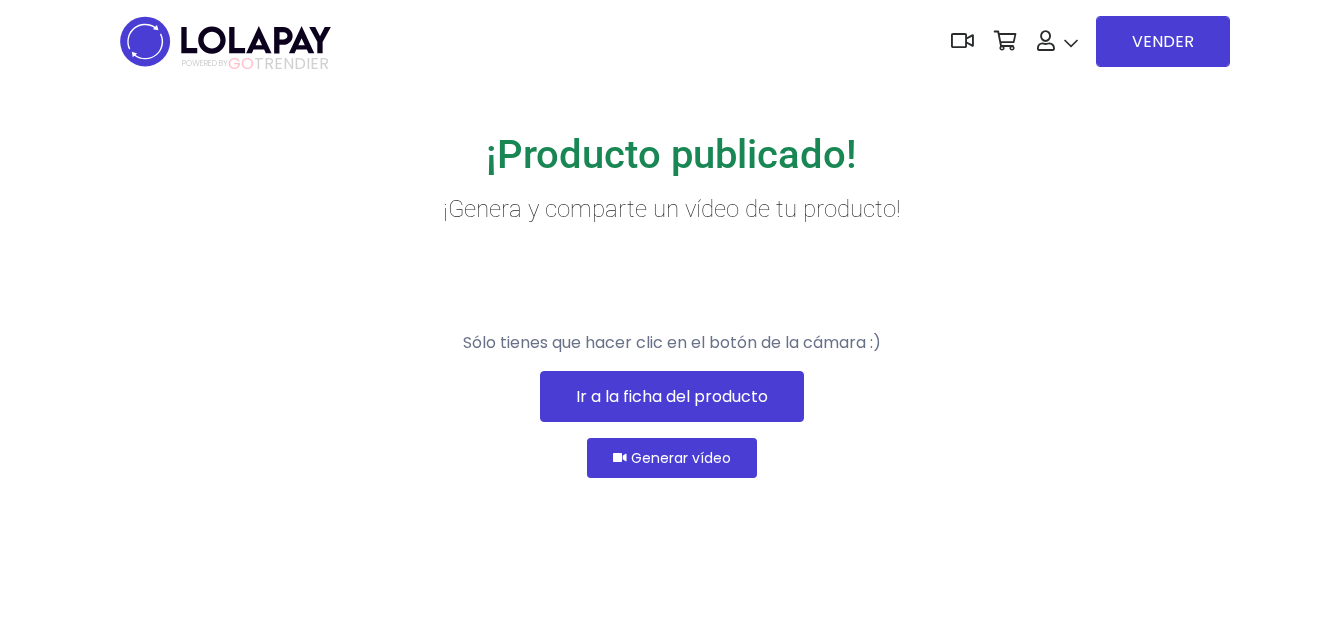 scroll, scrollTop: 0, scrollLeft: 0, axis: both 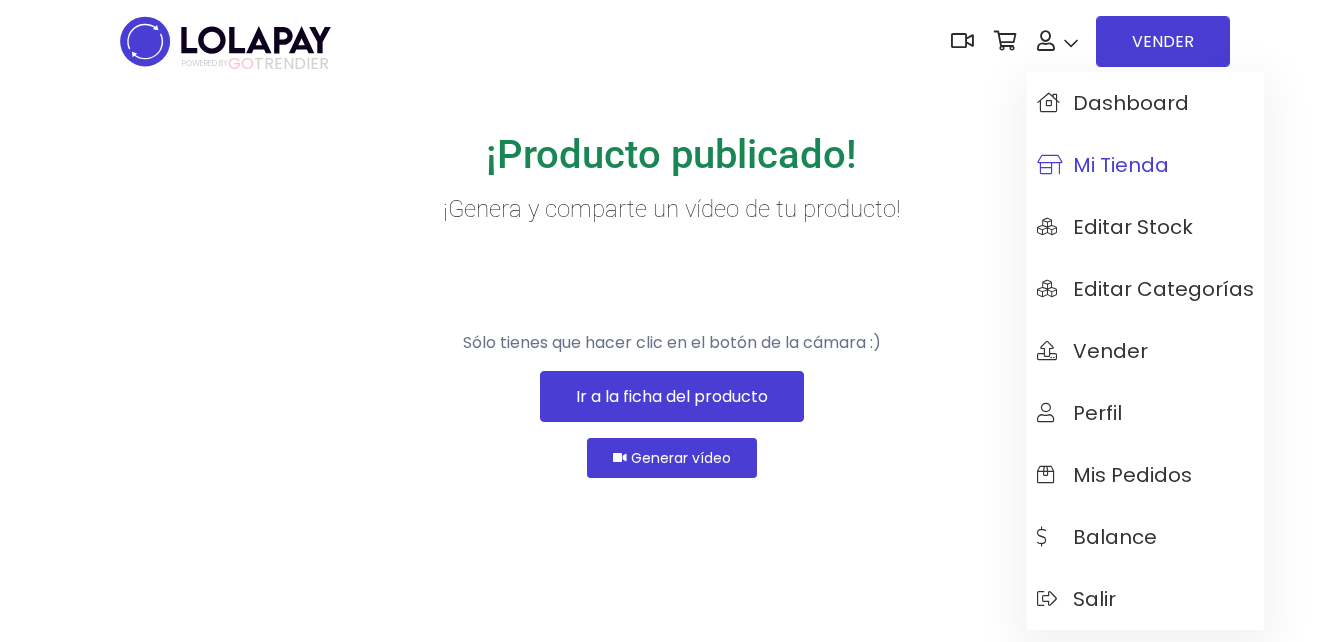click on "Mi tienda" at bounding box center (1145, 165) 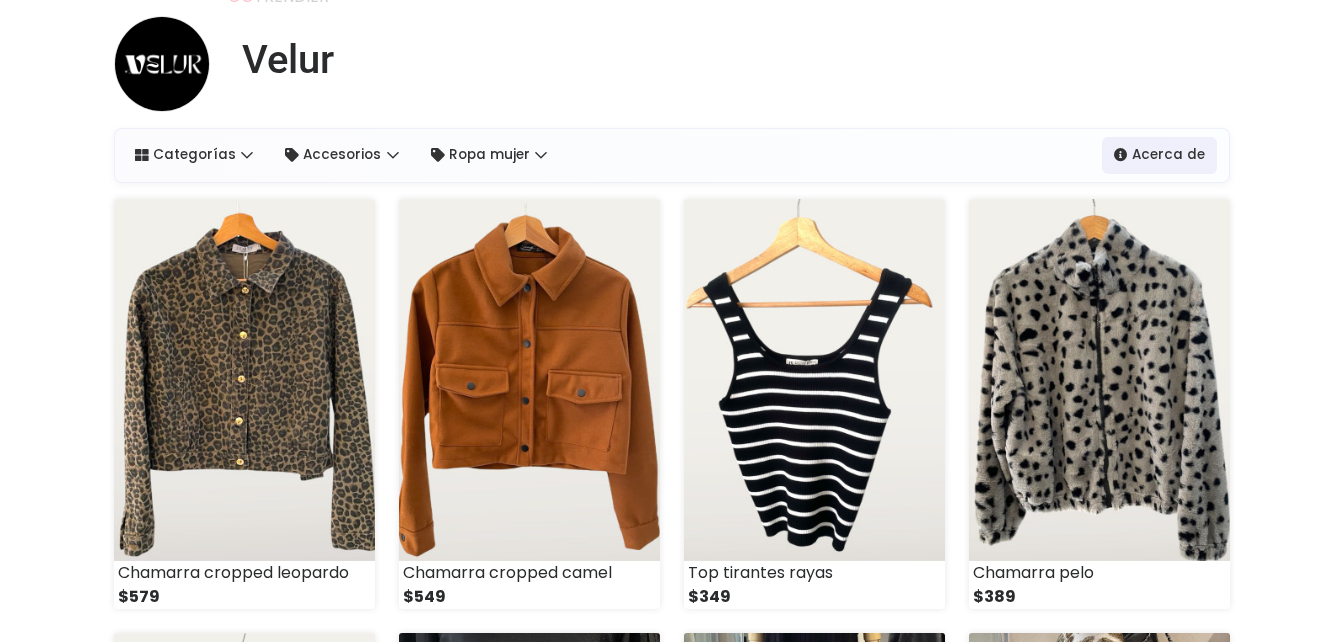 scroll, scrollTop: 300, scrollLeft: 0, axis: vertical 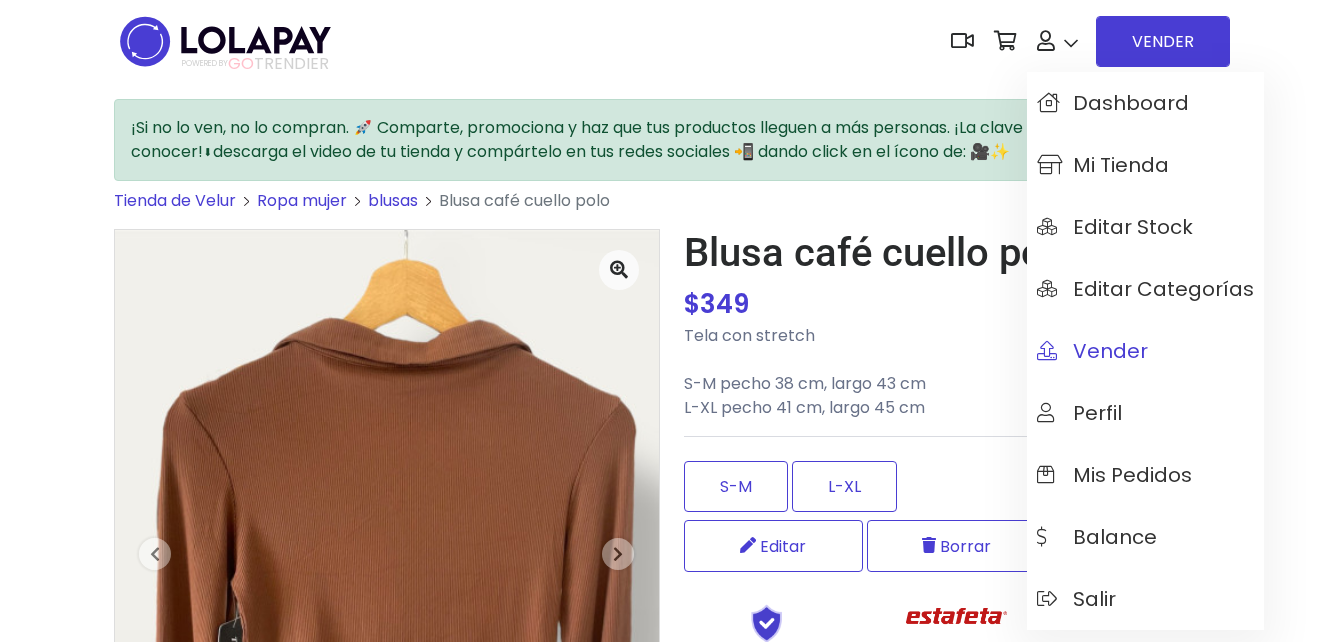 click on "Vender" at bounding box center (1092, 351) 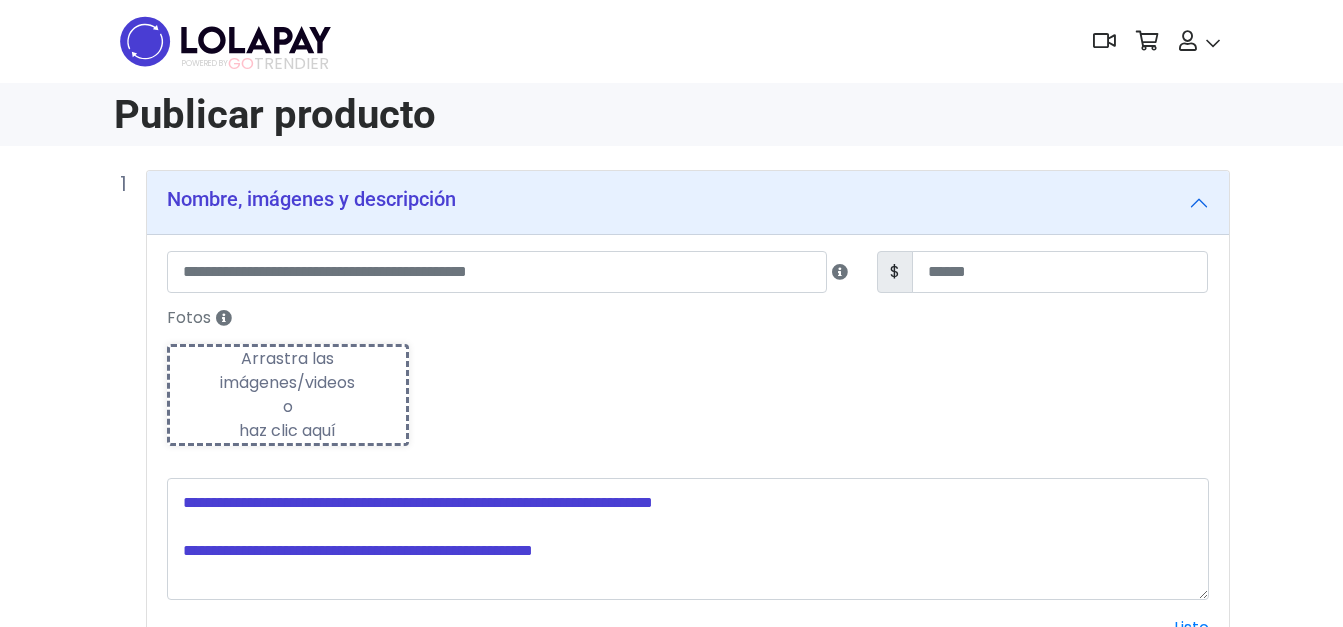 scroll, scrollTop: 0, scrollLeft: 0, axis: both 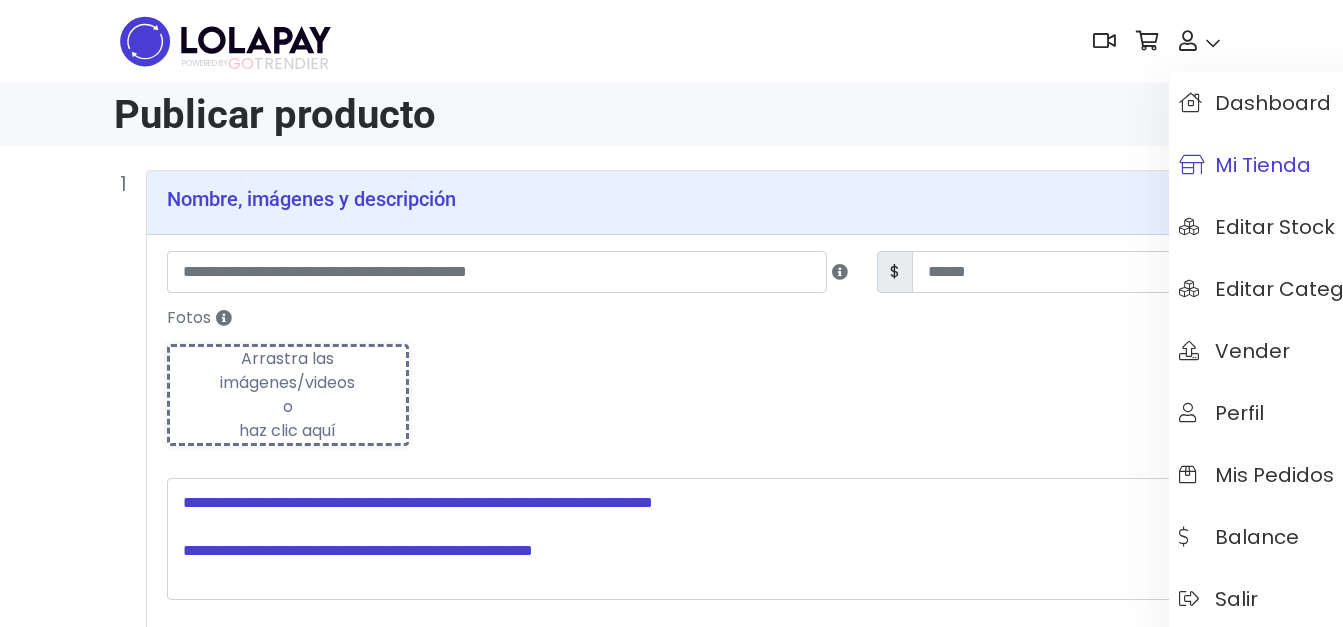 click on "Mi tienda" at bounding box center [1287, 165] 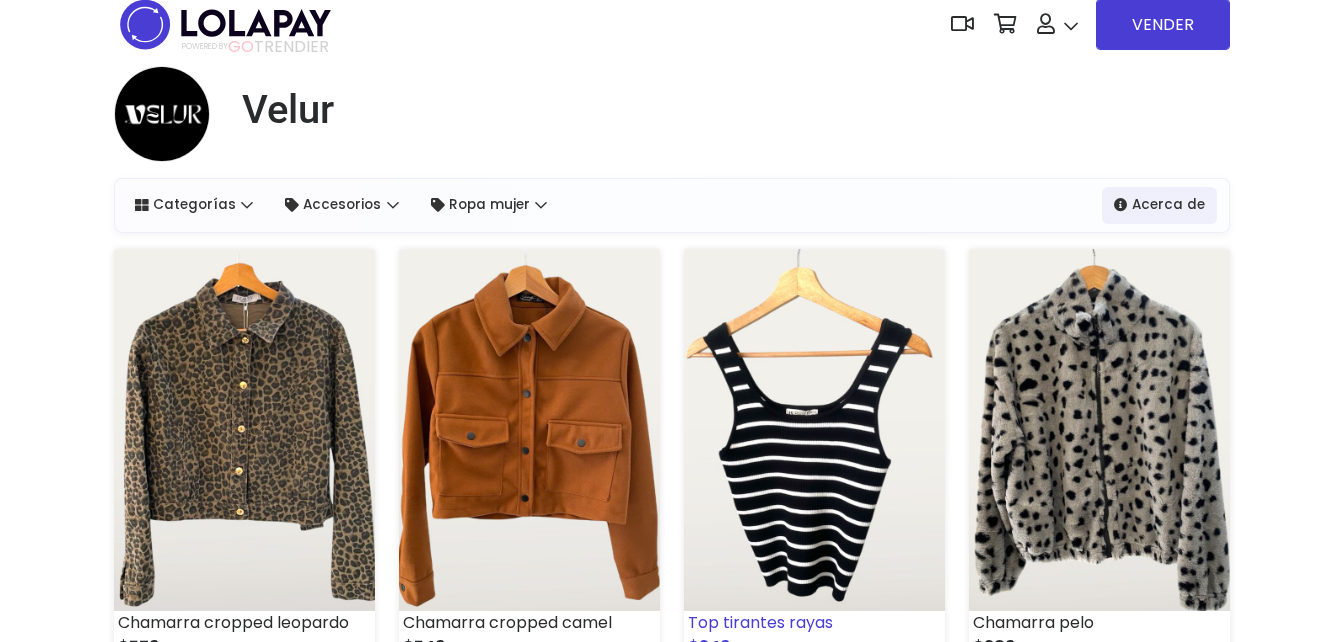 scroll, scrollTop: 0, scrollLeft: 0, axis: both 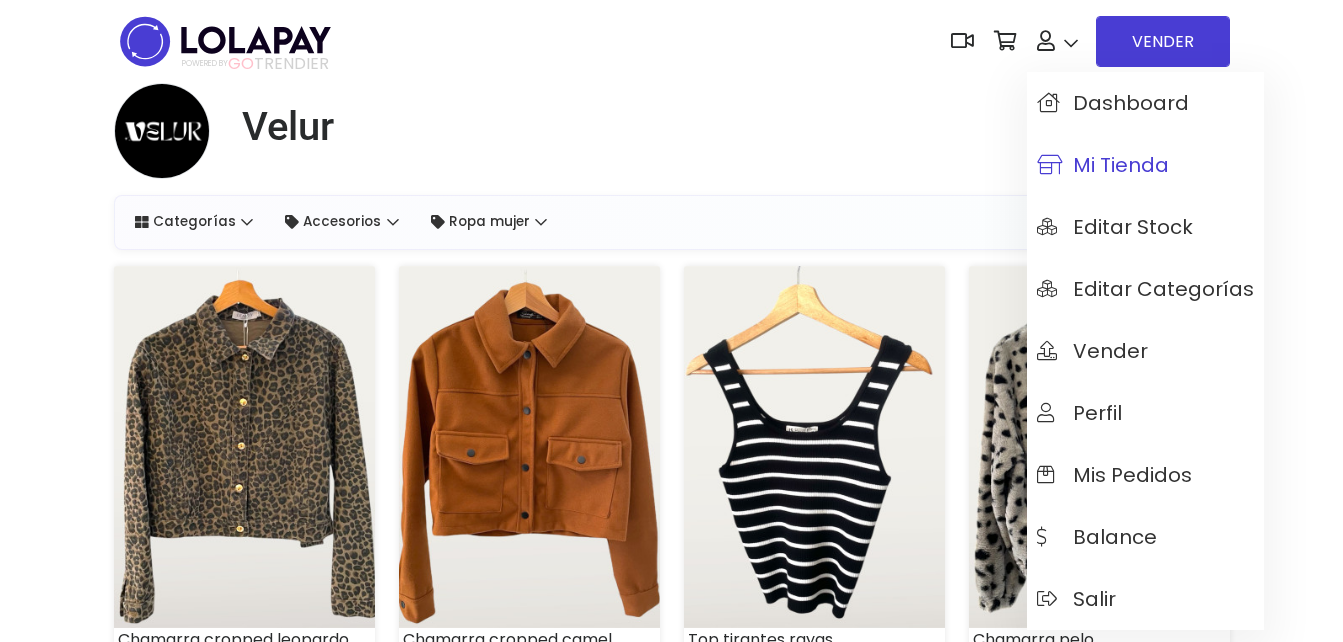 click on "Mi tienda" at bounding box center (1103, 165) 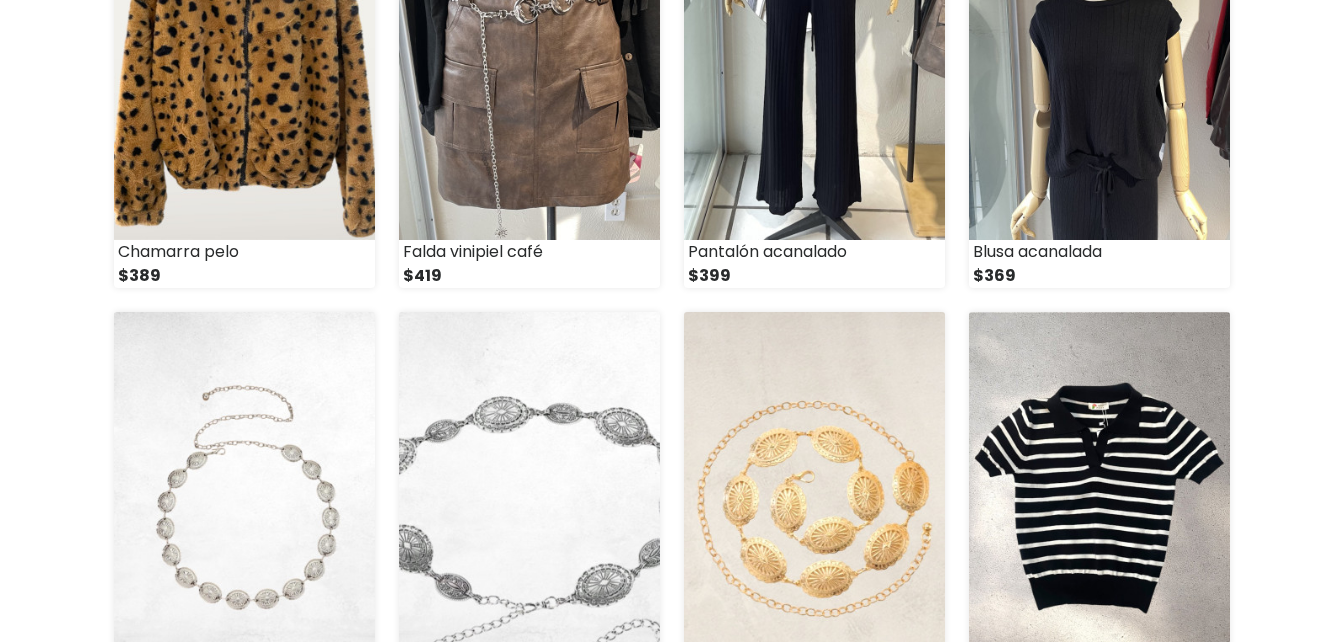 scroll, scrollTop: 1000, scrollLeft: 0, axis: vertical 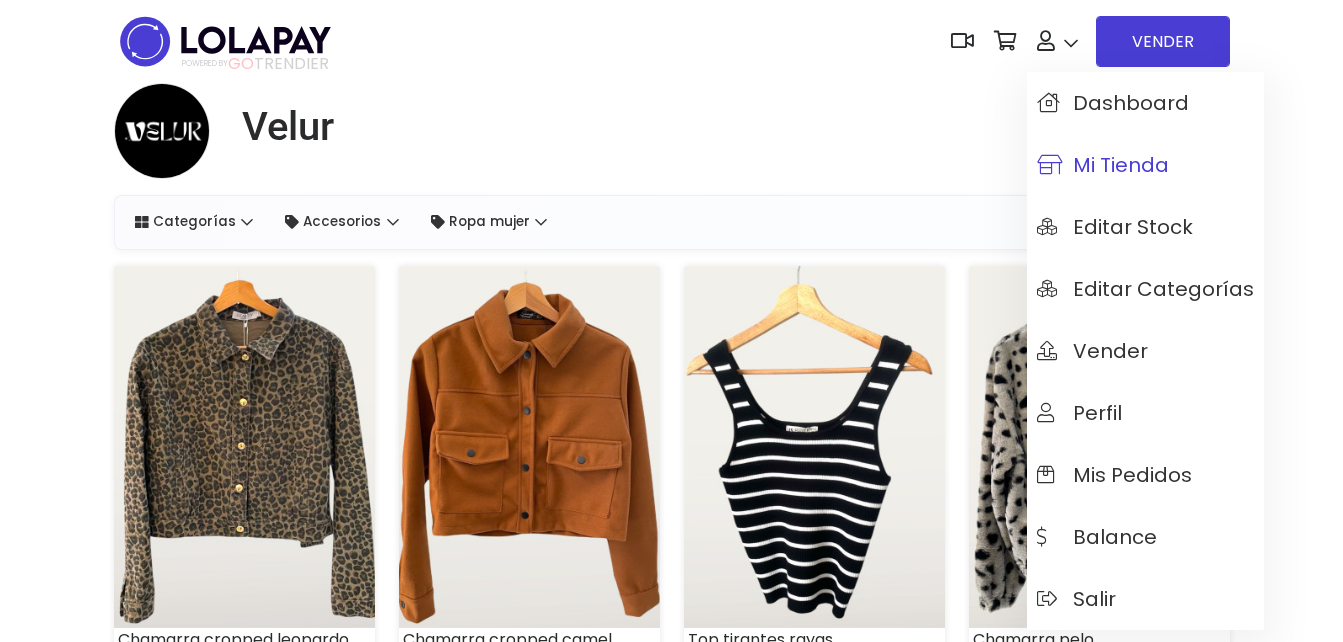 click on "Mi tienda" at bounding box center (1103, 165) 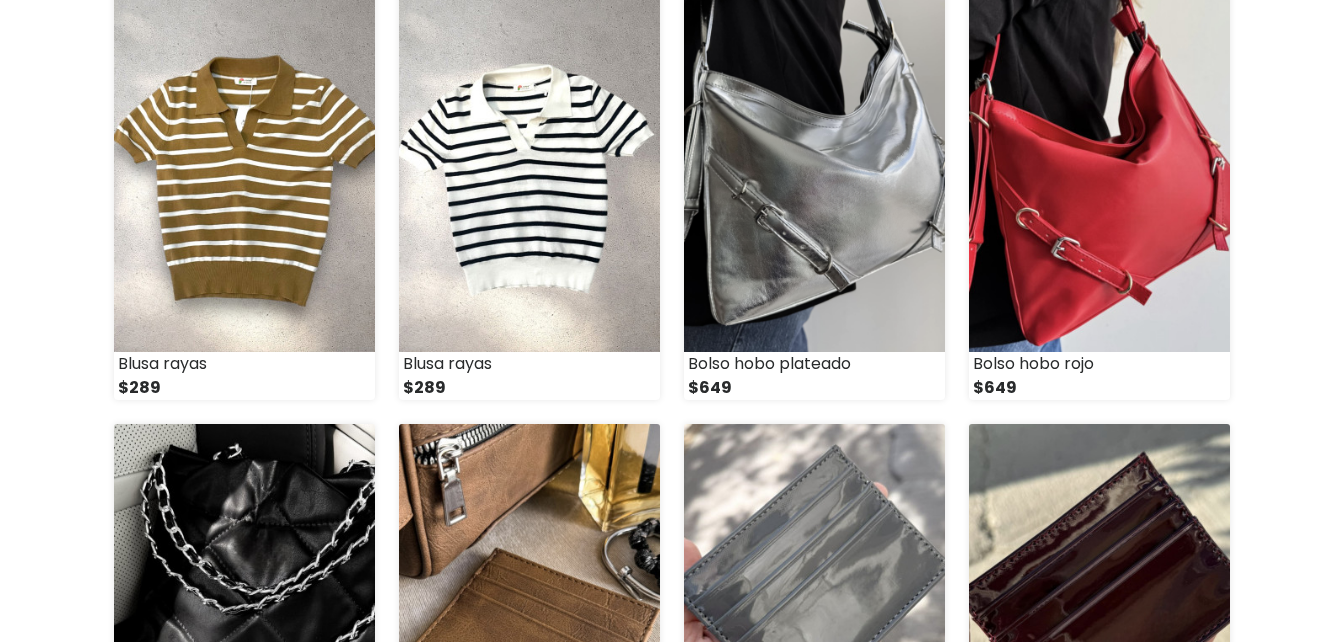 scroll, scrollTop: 1600, scrollLeft: 0, axis: vertical 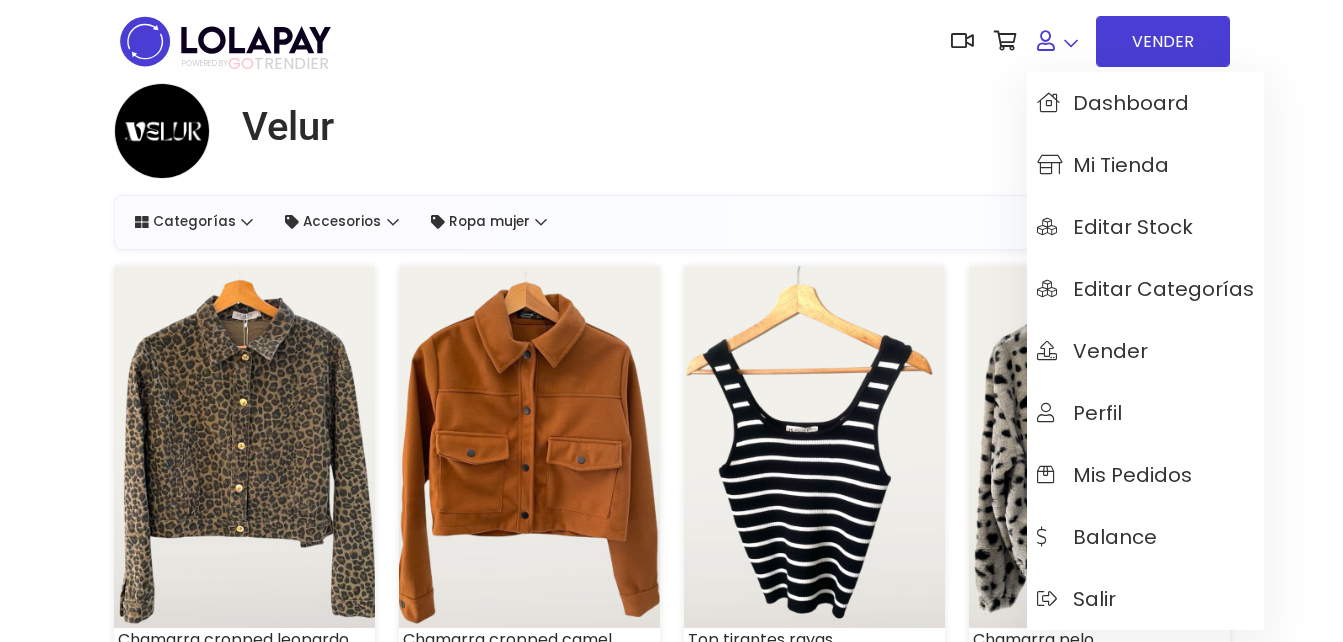 click at bounding box center (1057, 41) 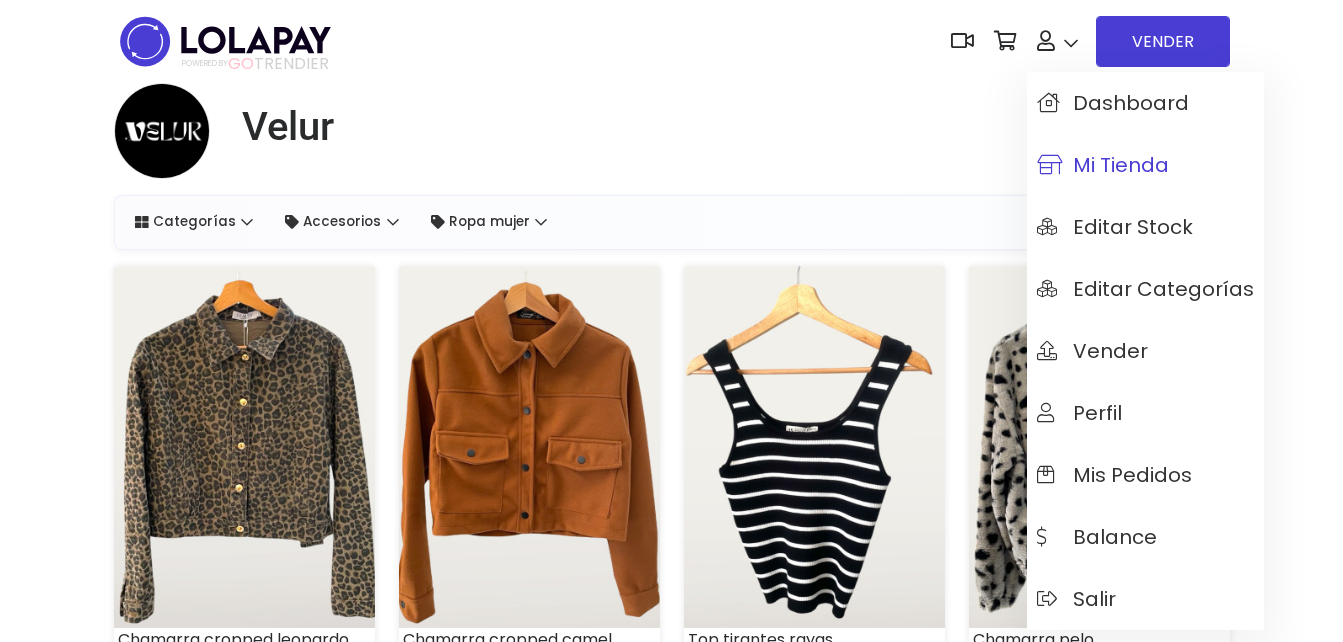 click on "Mi tienda" at bounding box center [1103, 165] 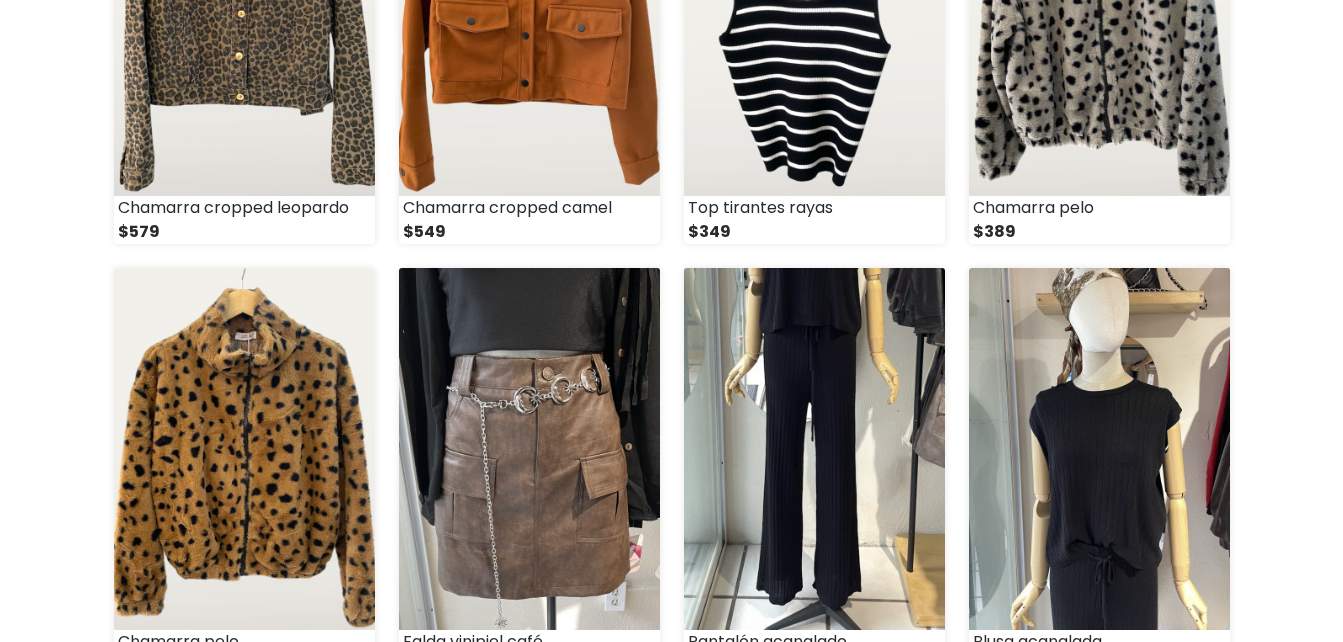 scroll, scrollTop: 500, scrollLeft: 0, axis: vertical 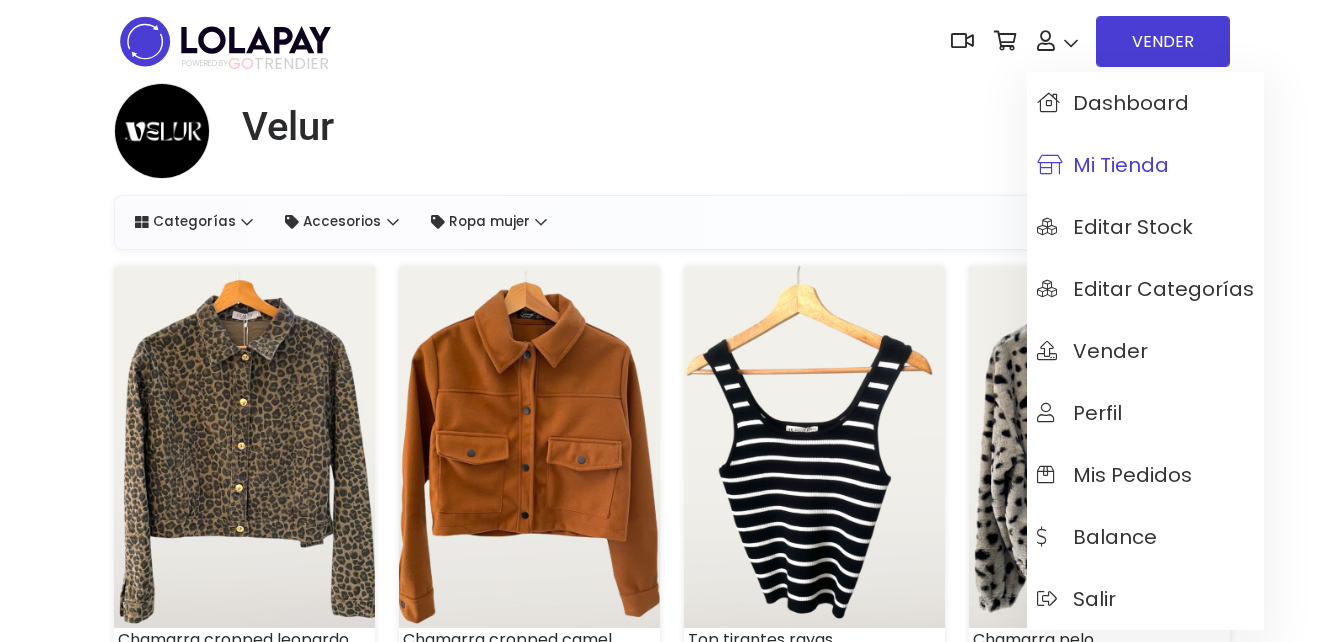 click on "Mi tienda" at bounding box center [1103, 165] 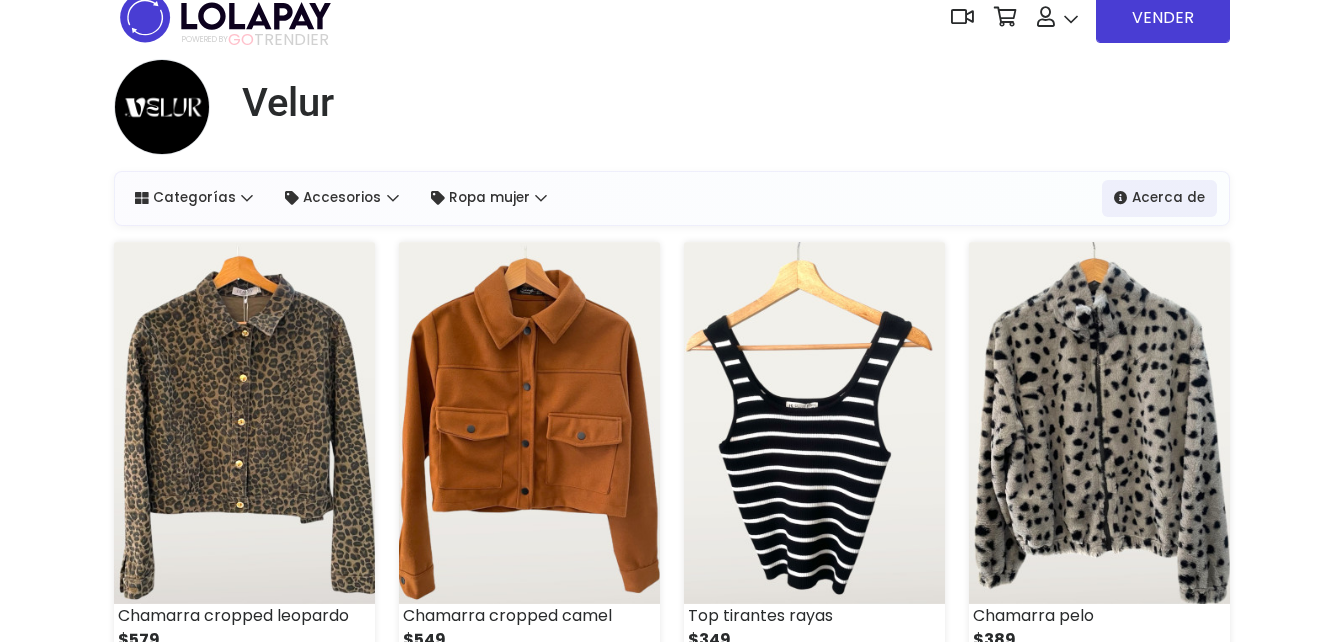 scroll, scrollTop: 0, scrollLeft: 0, axis: both 